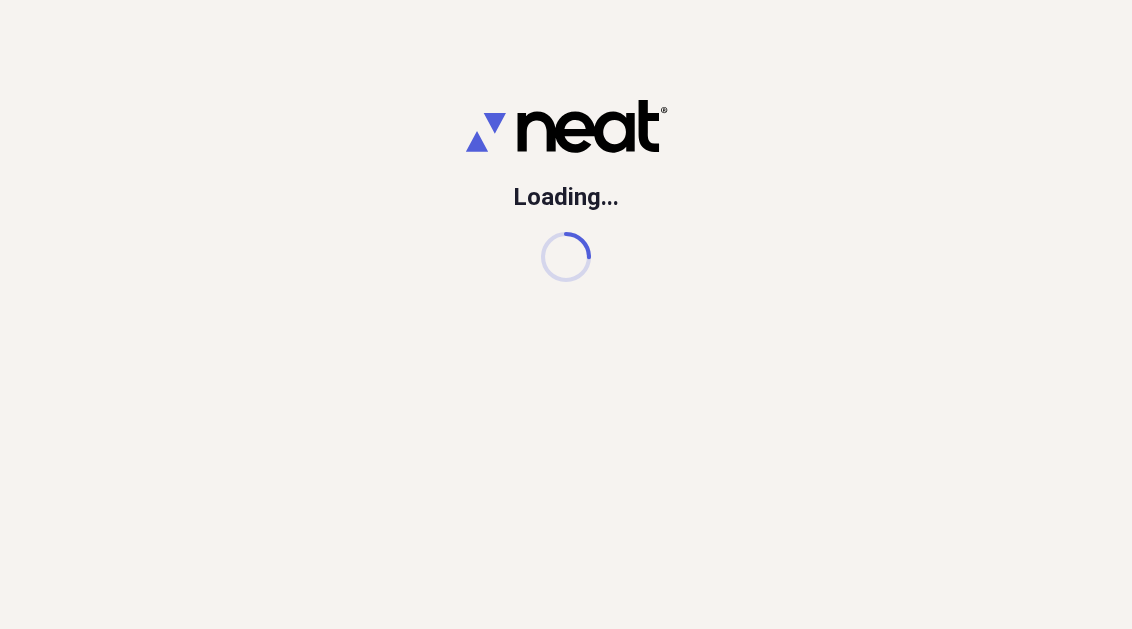 scroll, scrollTop: 0, scrollLeft: 0, axis: both 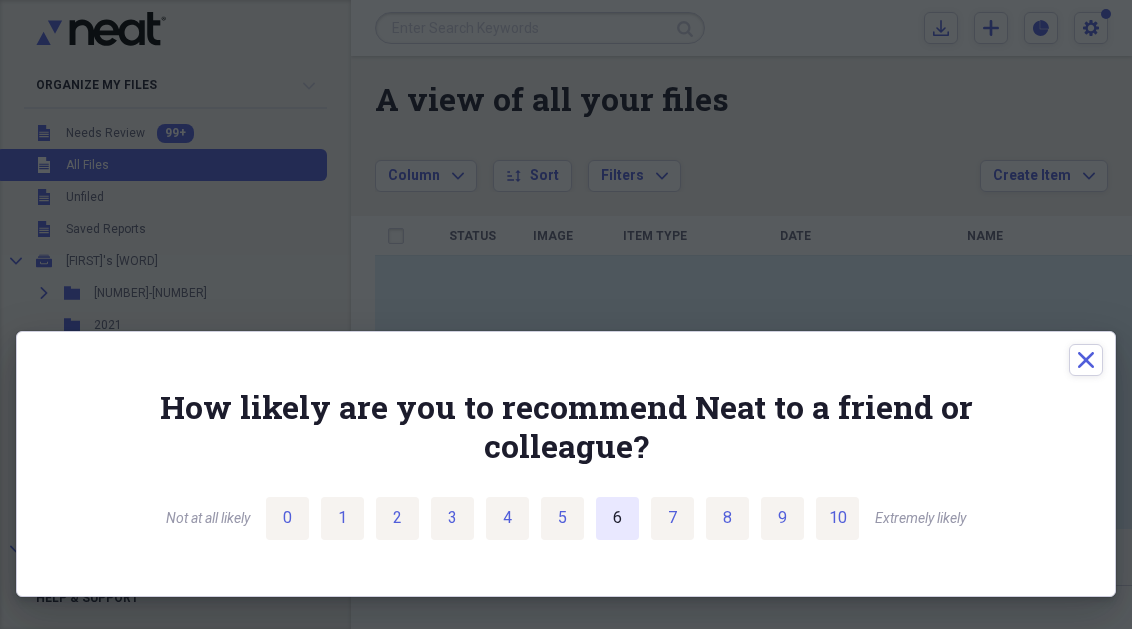 click on "6" at bounding box center (617, 518) 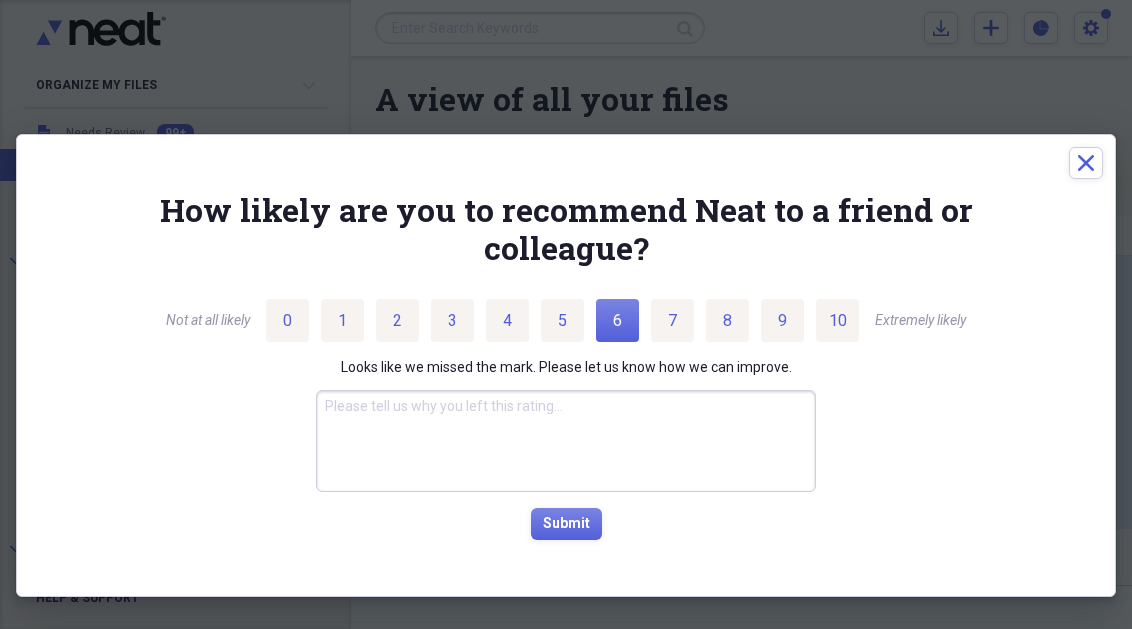 click at bounding box center (566, 441) 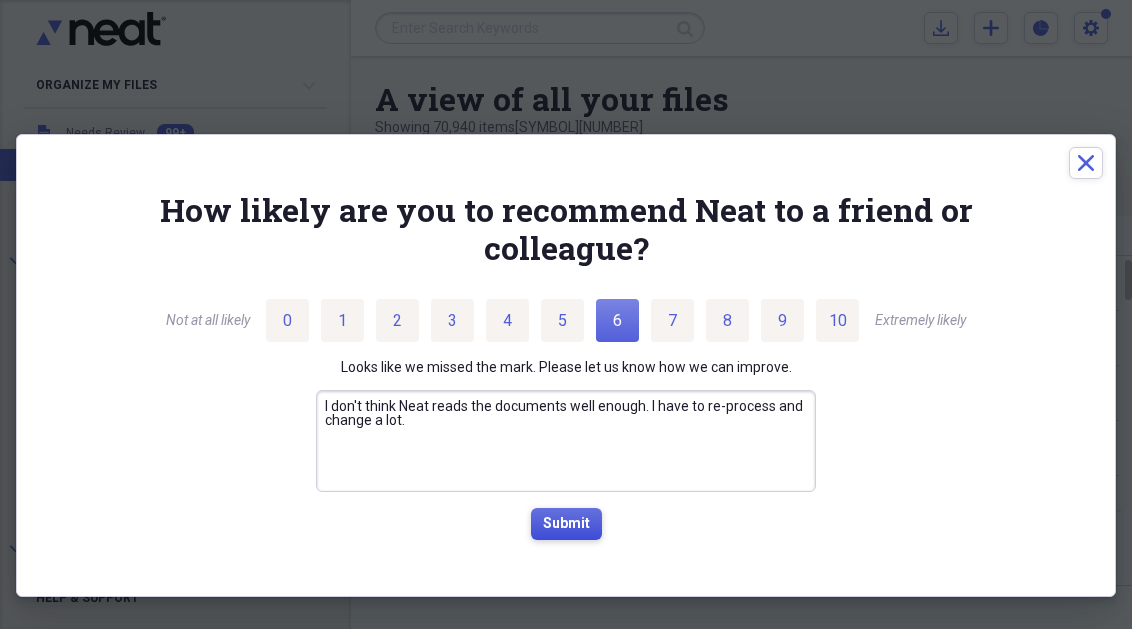 type on "I don't think Neat reads the documents well enough. I have to re-process and change a lot." 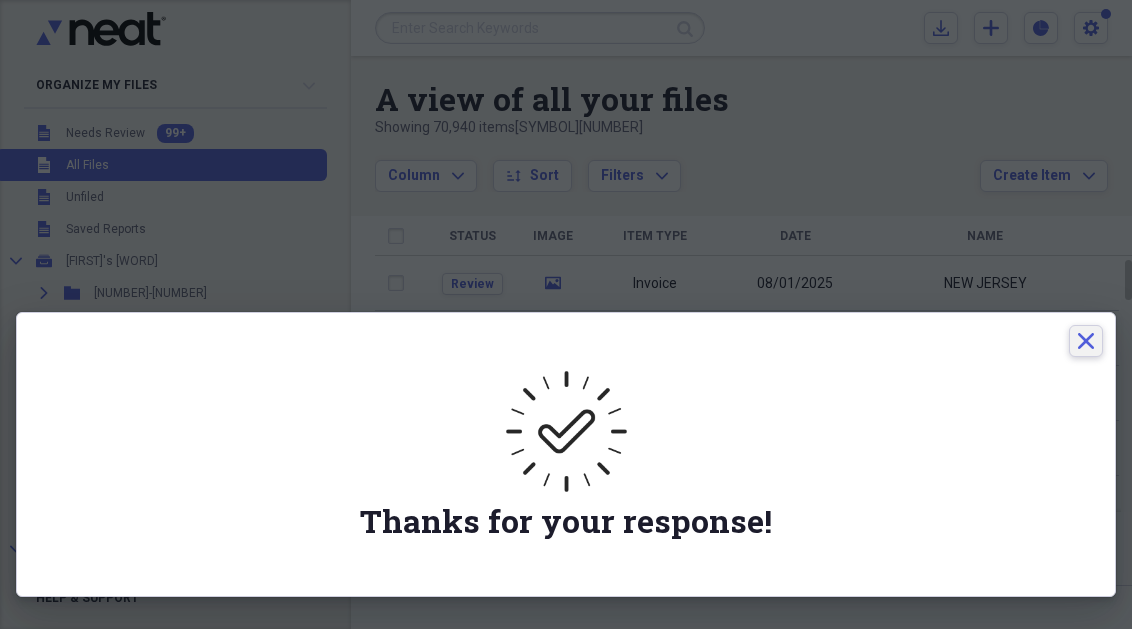 click on "Close" 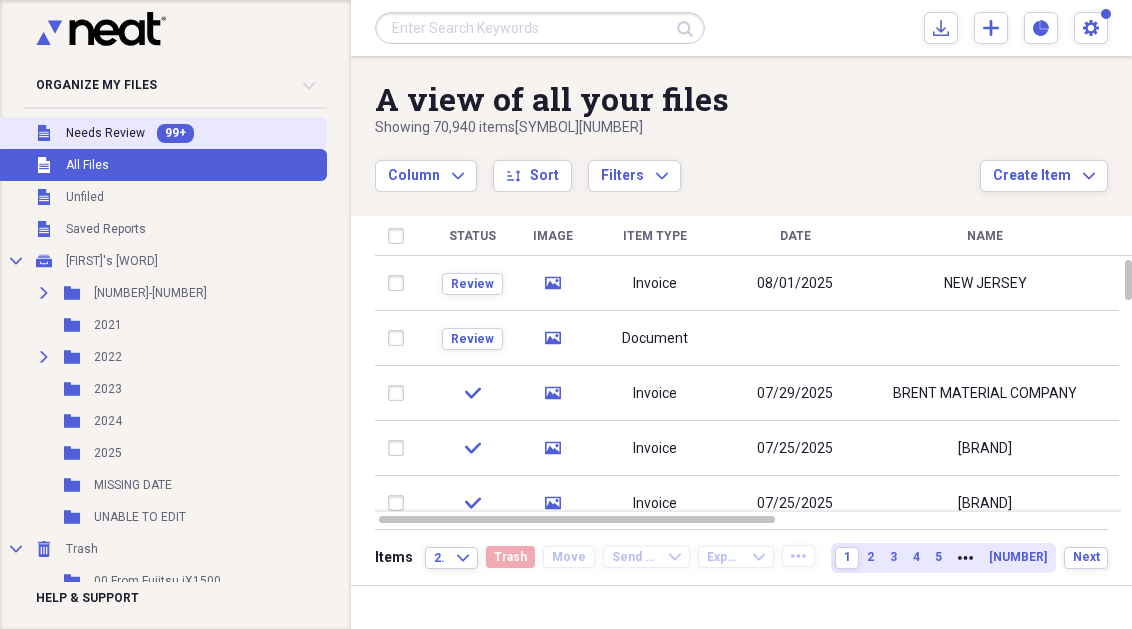 click on "Needs Review" at bounding box center (105, 133) 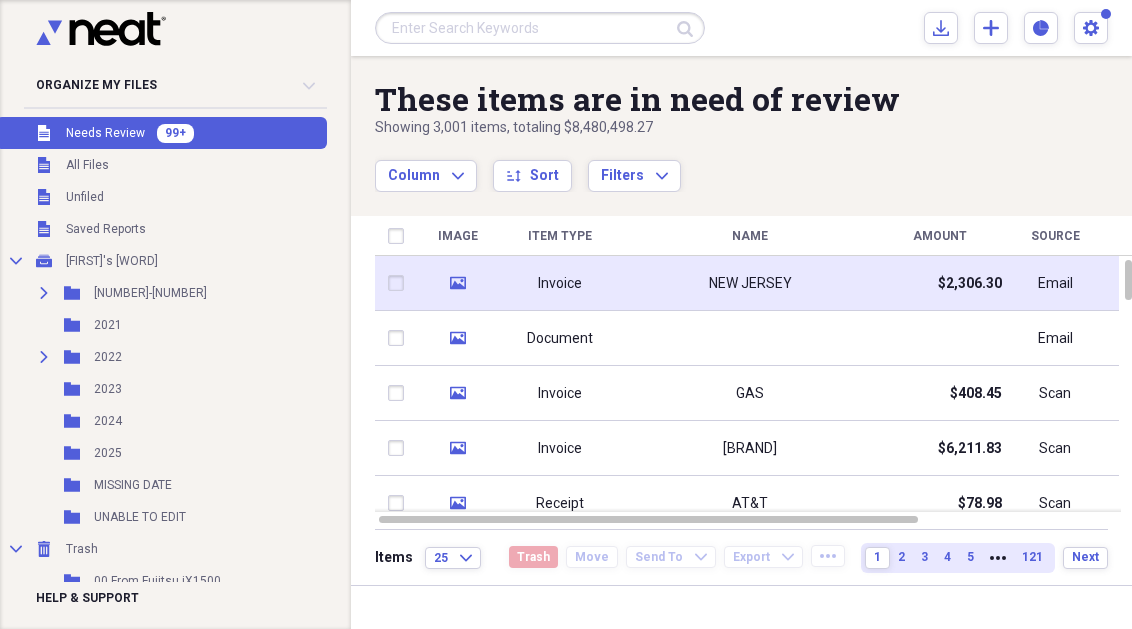 click on "Invoice" at bounding box center (560, 284) 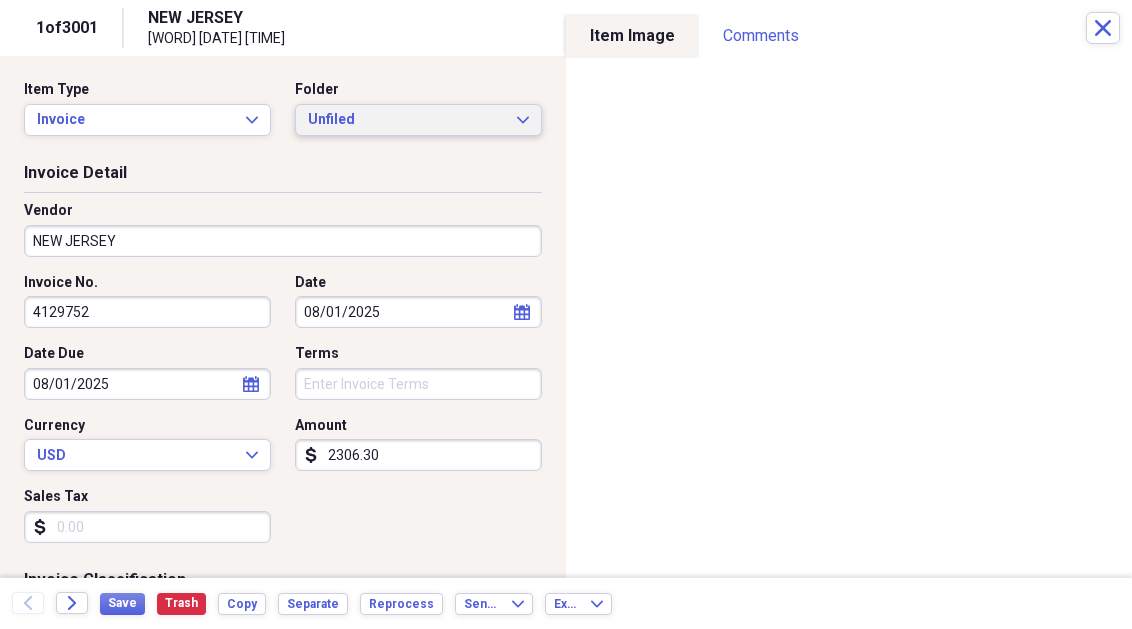 click on "Unfiled" at bounding box center [406, 120] 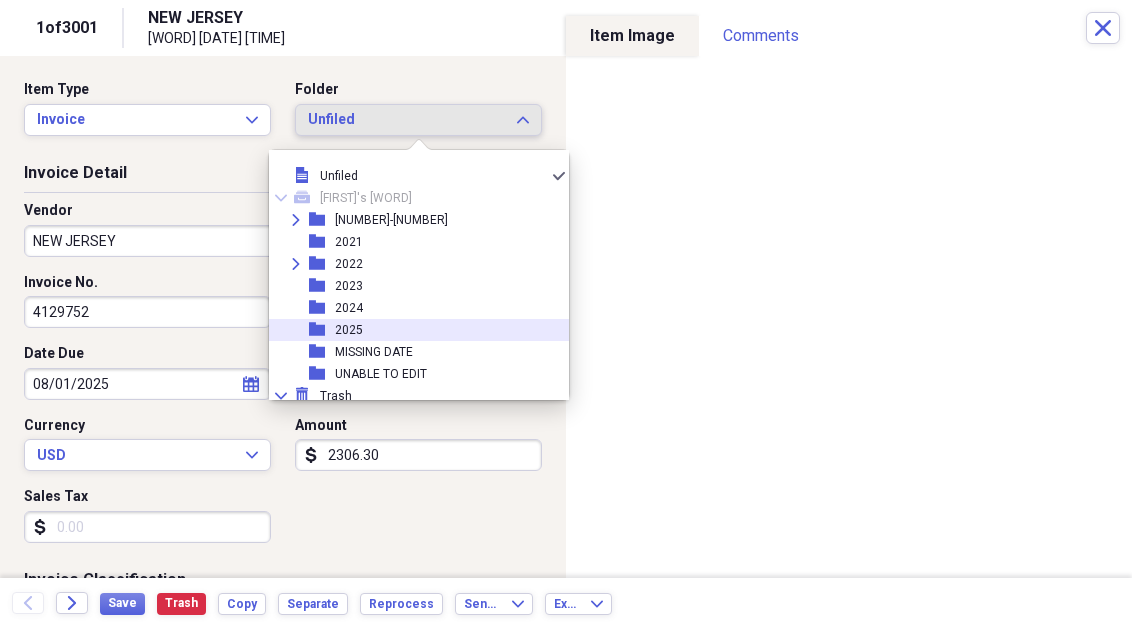 click on "folder 2025" at bounding box center (411, 330) 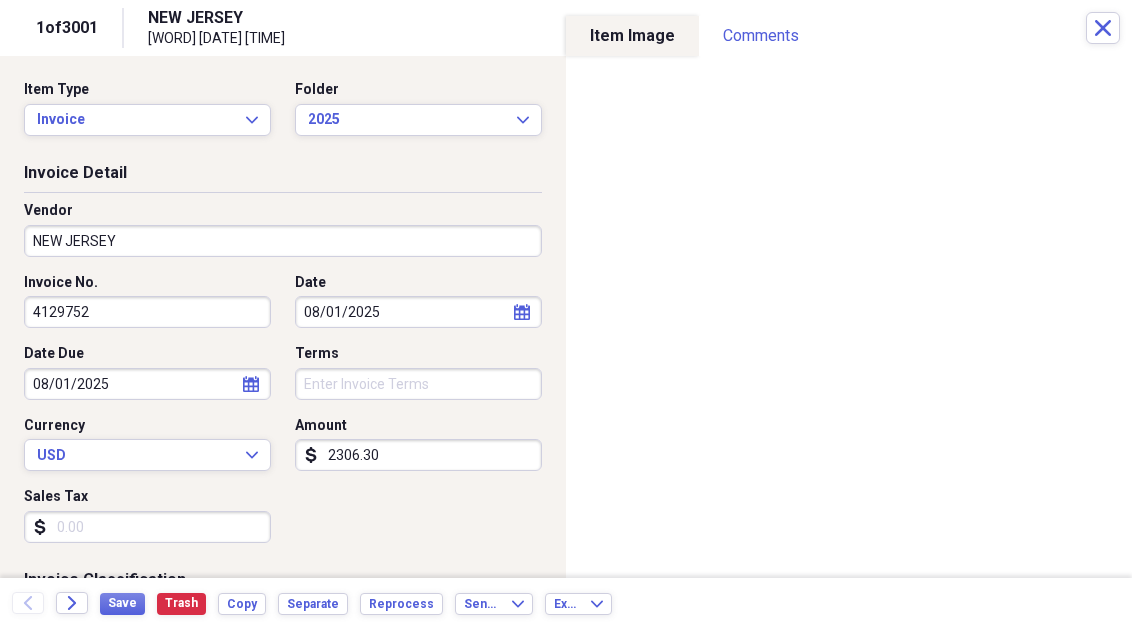 click on "NEW JERSEY" at bounding box center [283, 241] 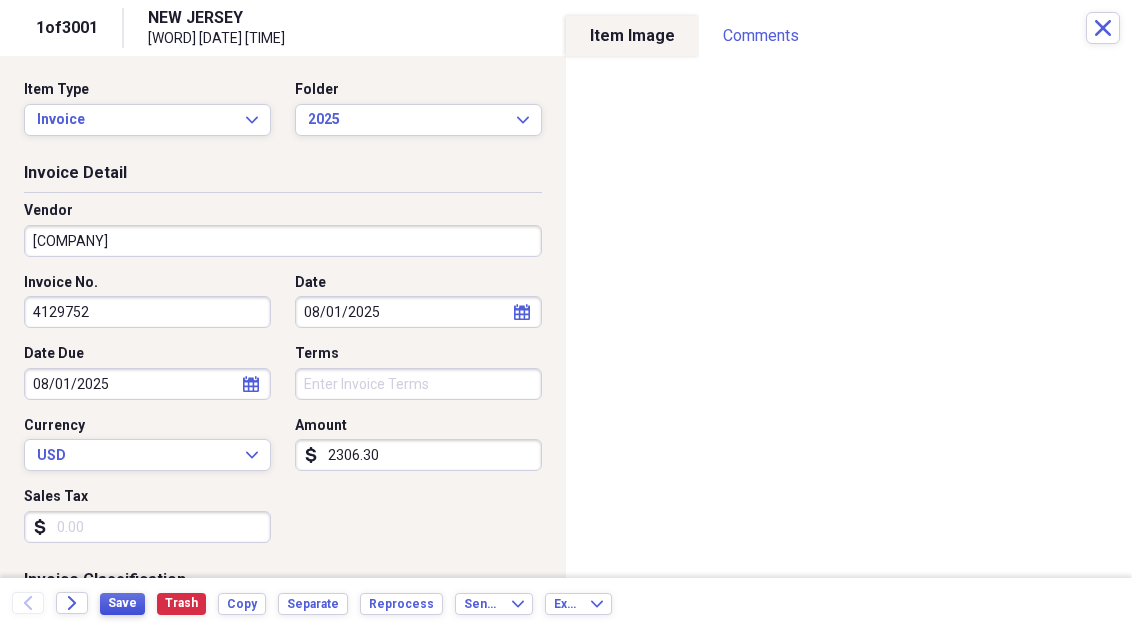 type on "[COMPANY]" 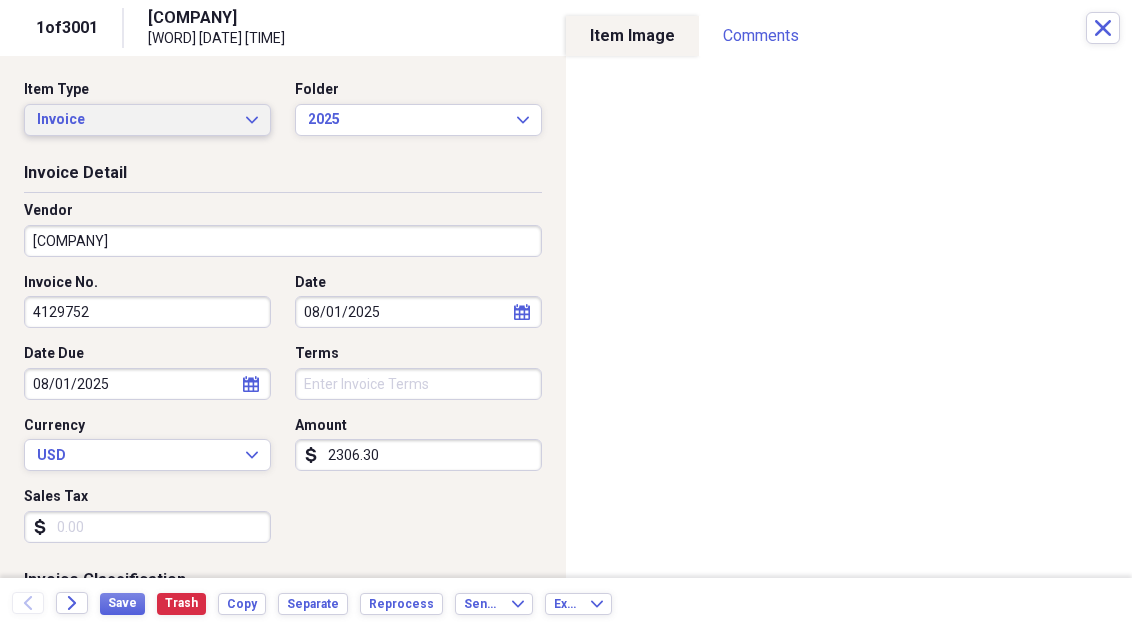 click on "Invoice" at bounding box center [135, 120] 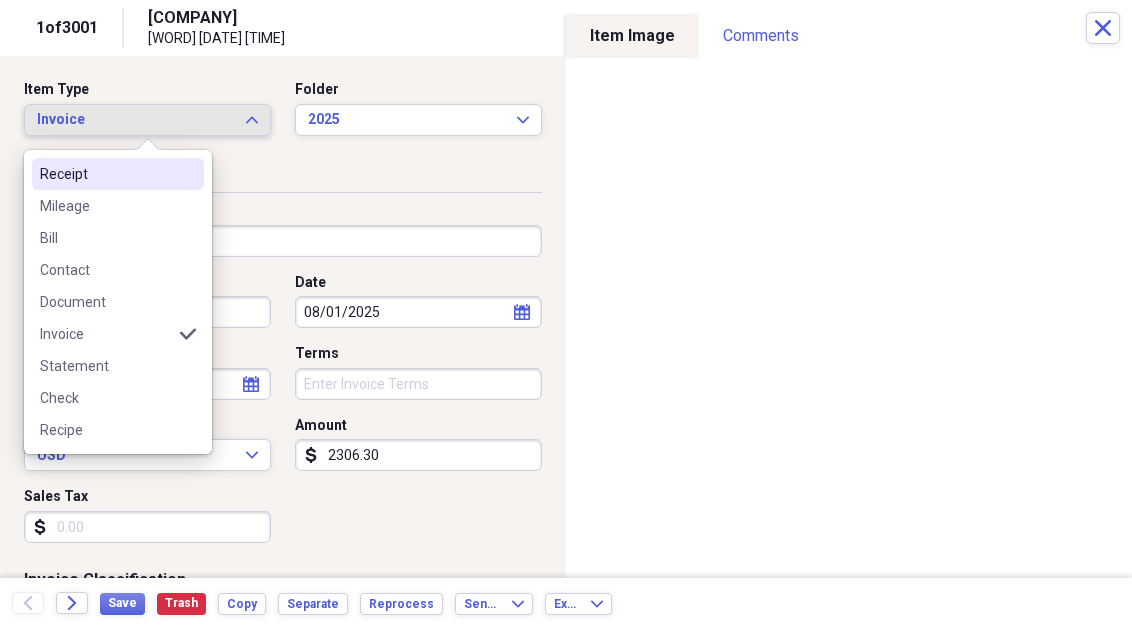 click on "Receipt" at bounding box center (106, 174) 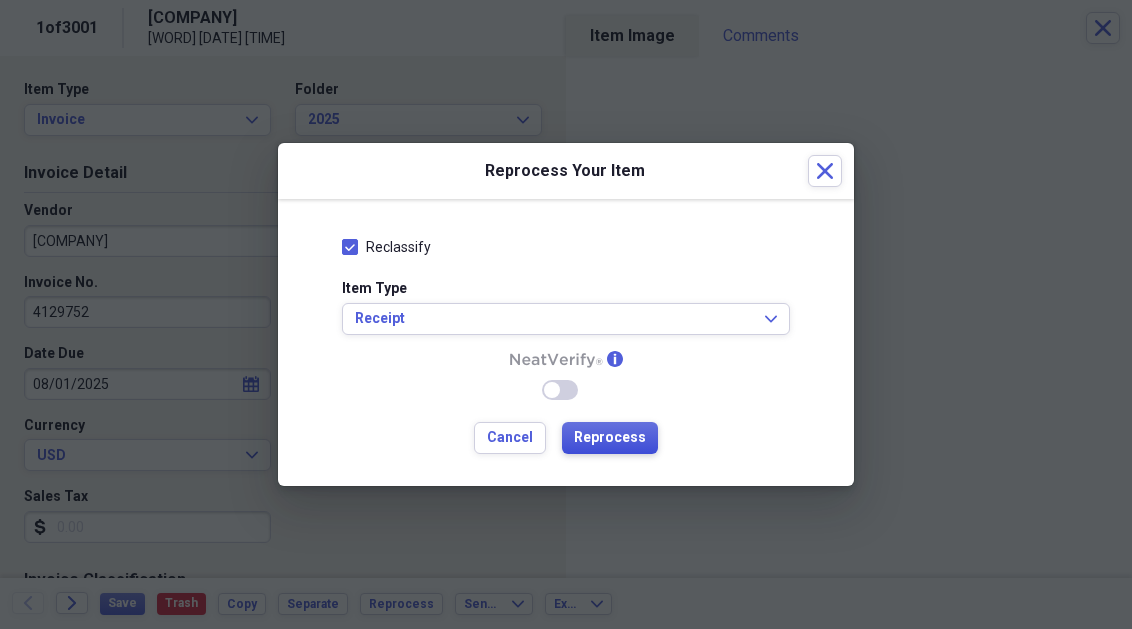 click on "Reprocess" at bounding box center (610, 438) 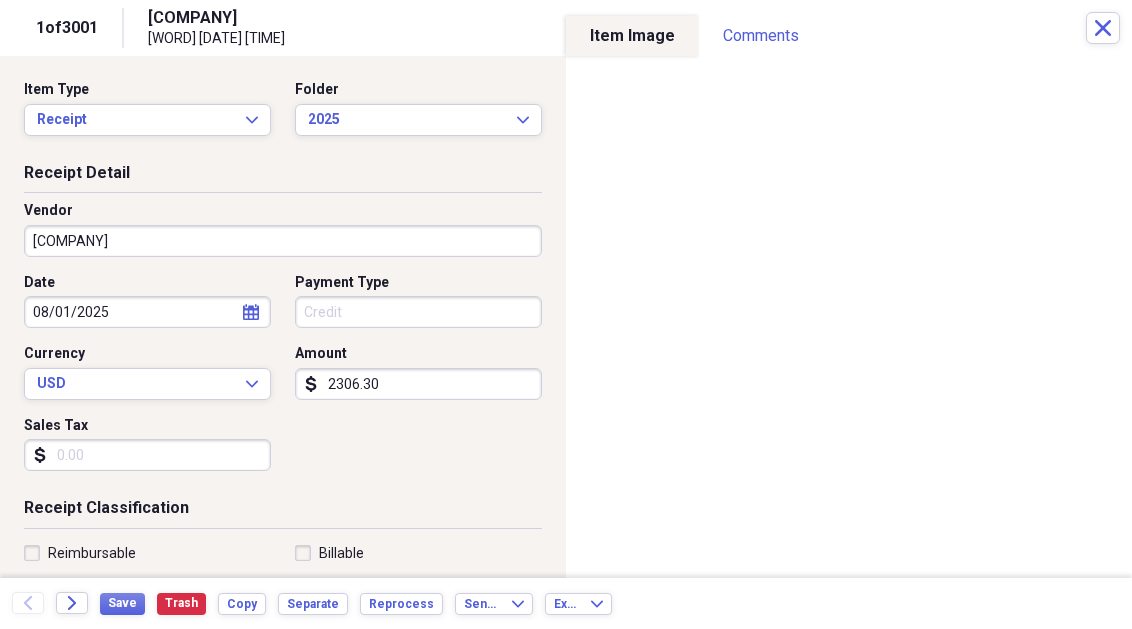 type on "Credit" 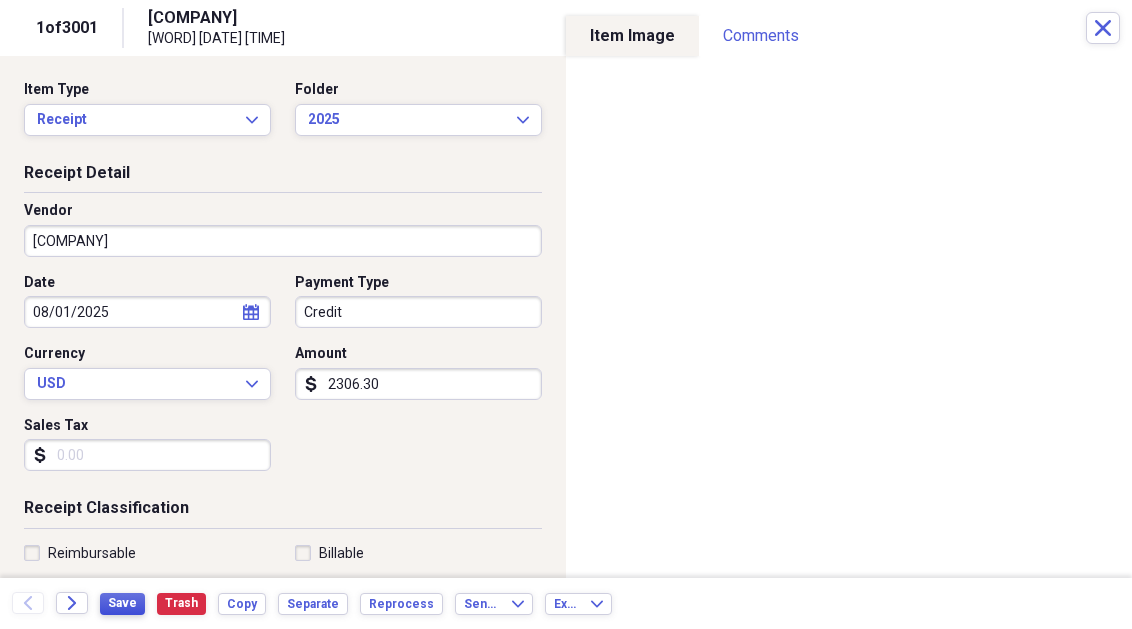 click on "Save" at bounding box center [122, 603] 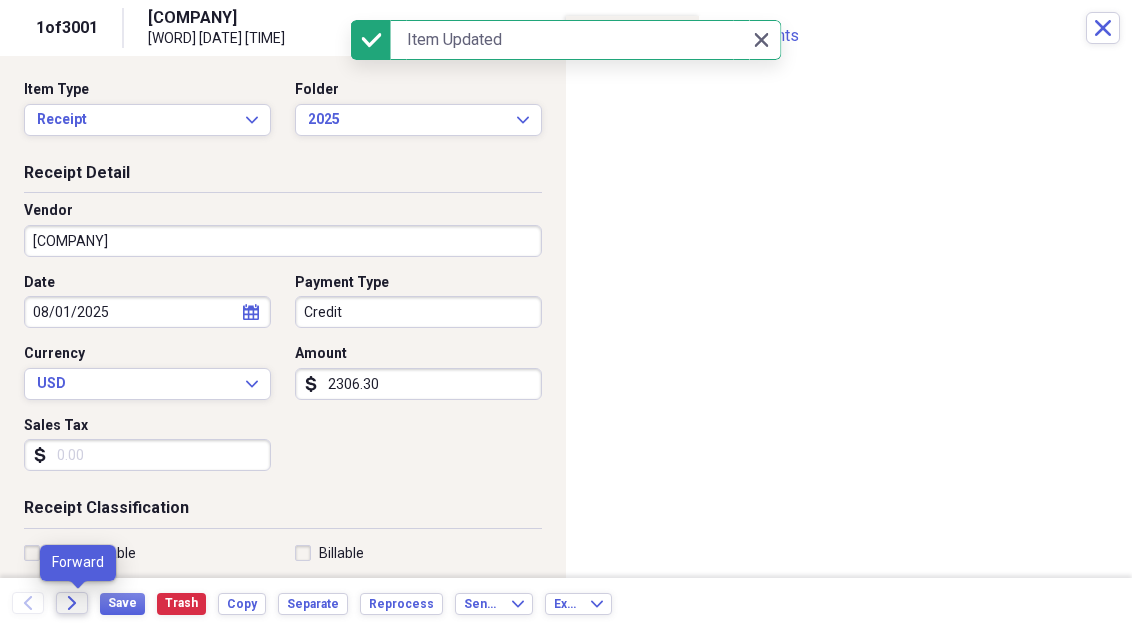 click on "Forward" 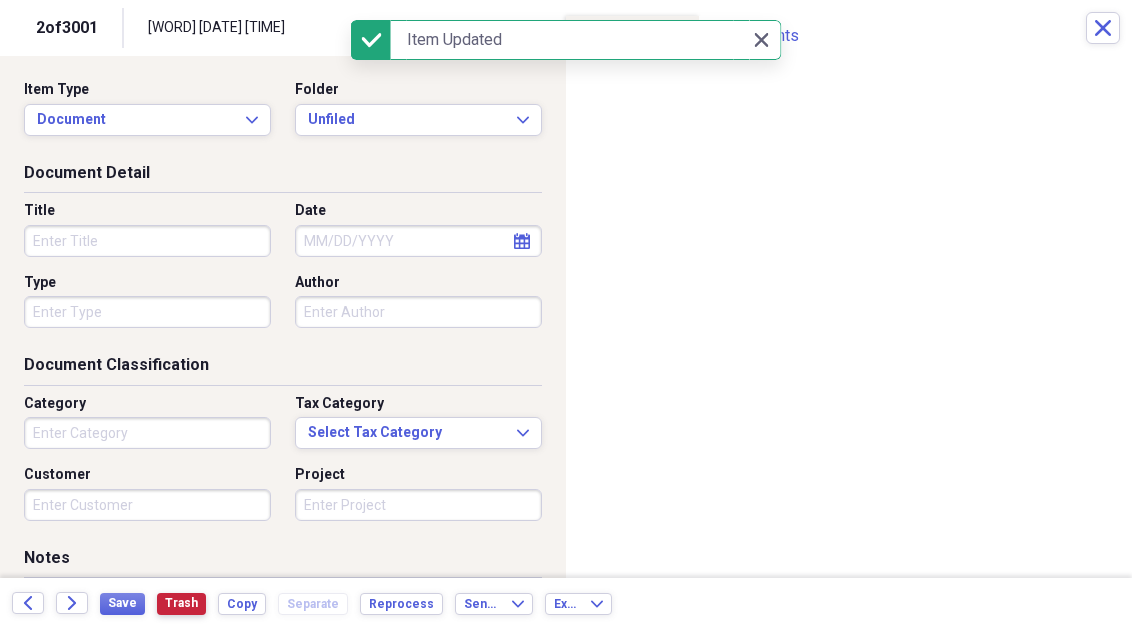 click on "Trash" at bounding box center (181, 603) 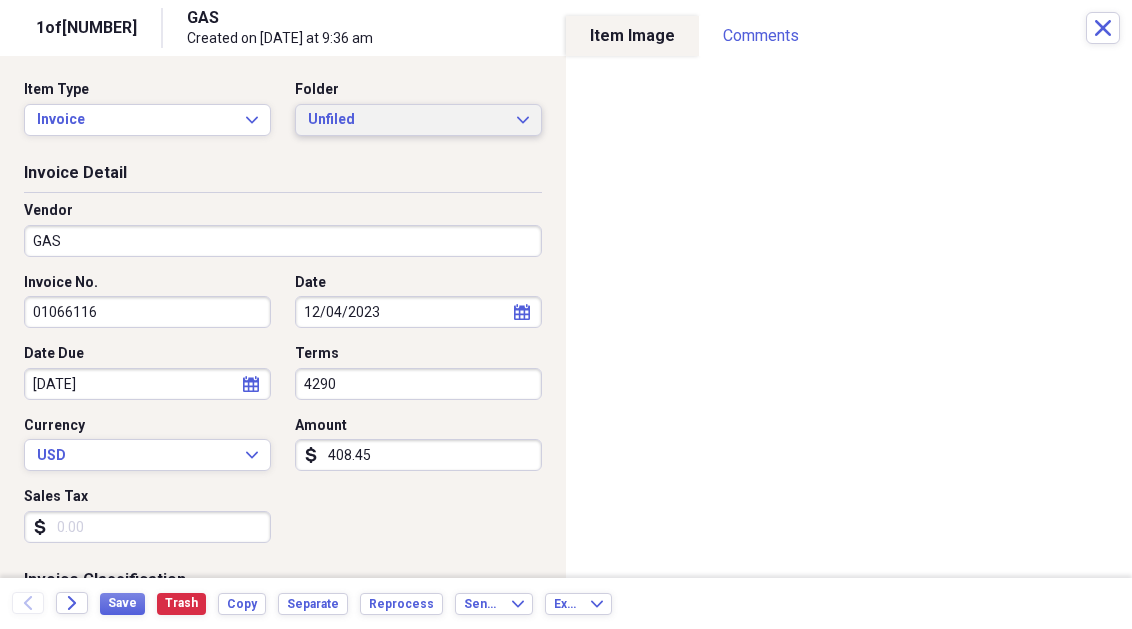click on "Unfiled" at bounding box center (406, 120) 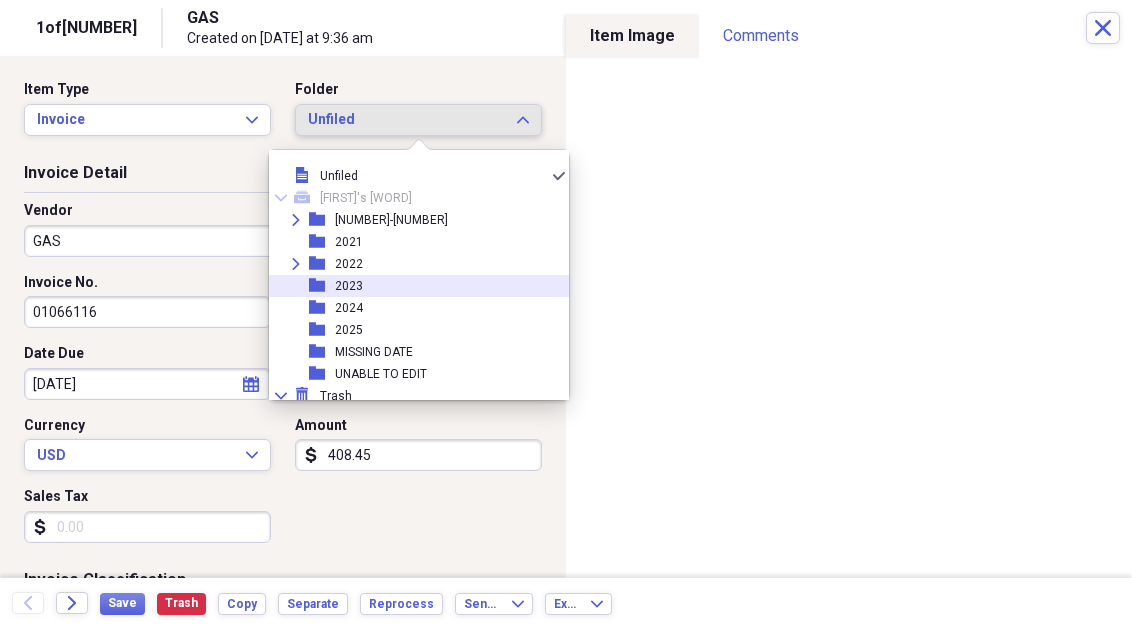 click on "folder 2023" at bounding box center (411, 286) 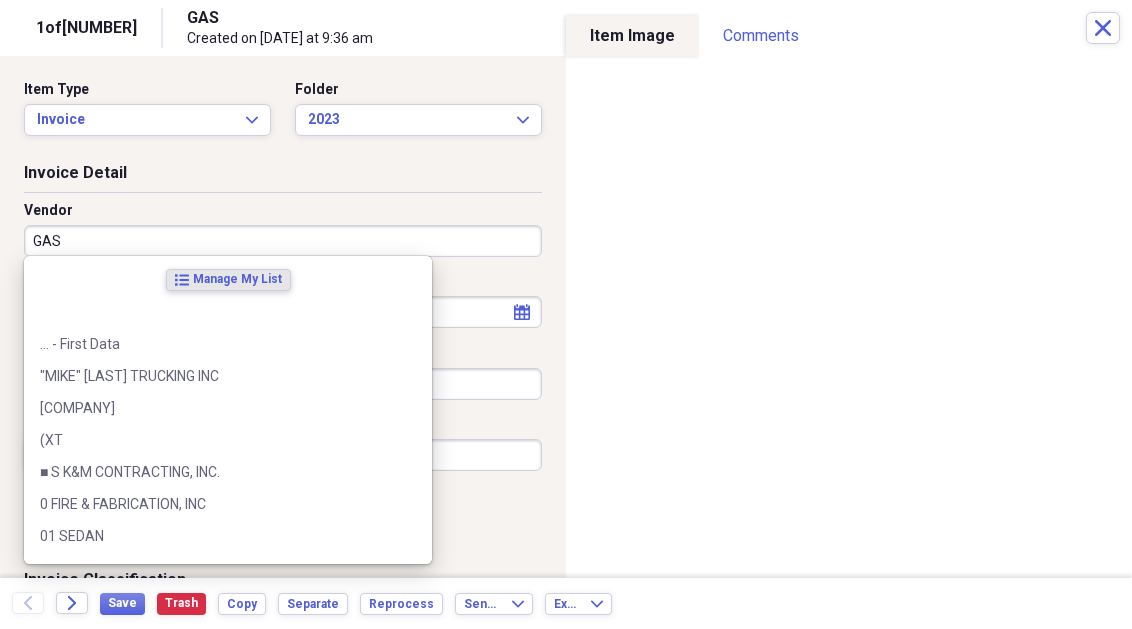 click on "GAS" at bounding box center (283, 241) 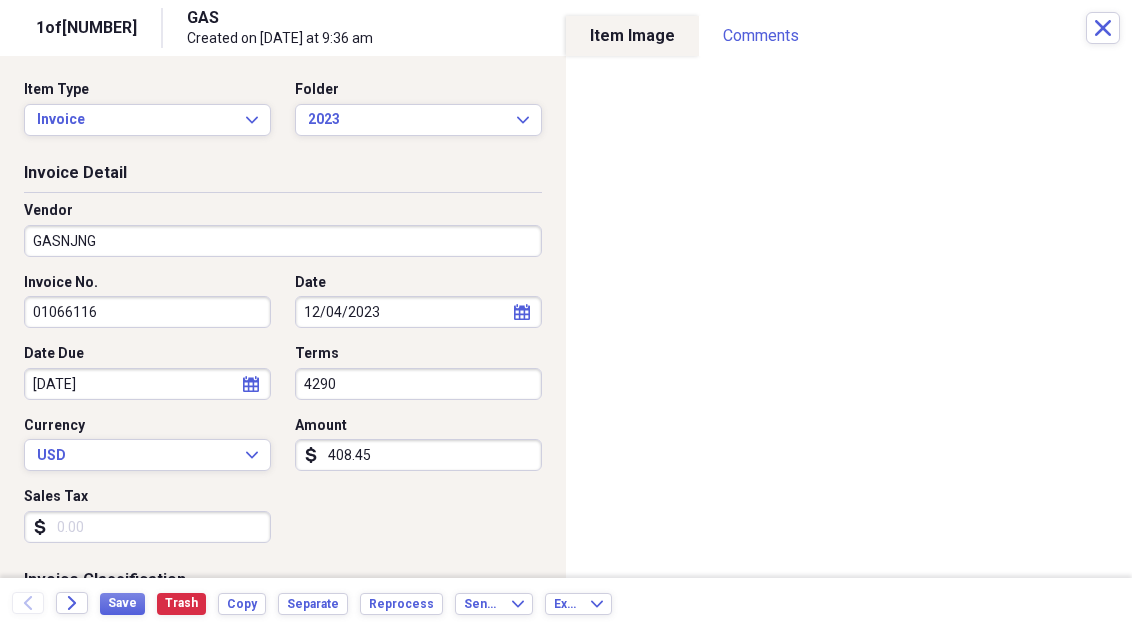 drag, startPoint x: 131, startPoint y: 229, endPoint x: -22, endPoint y: 245, distance: 153.83432 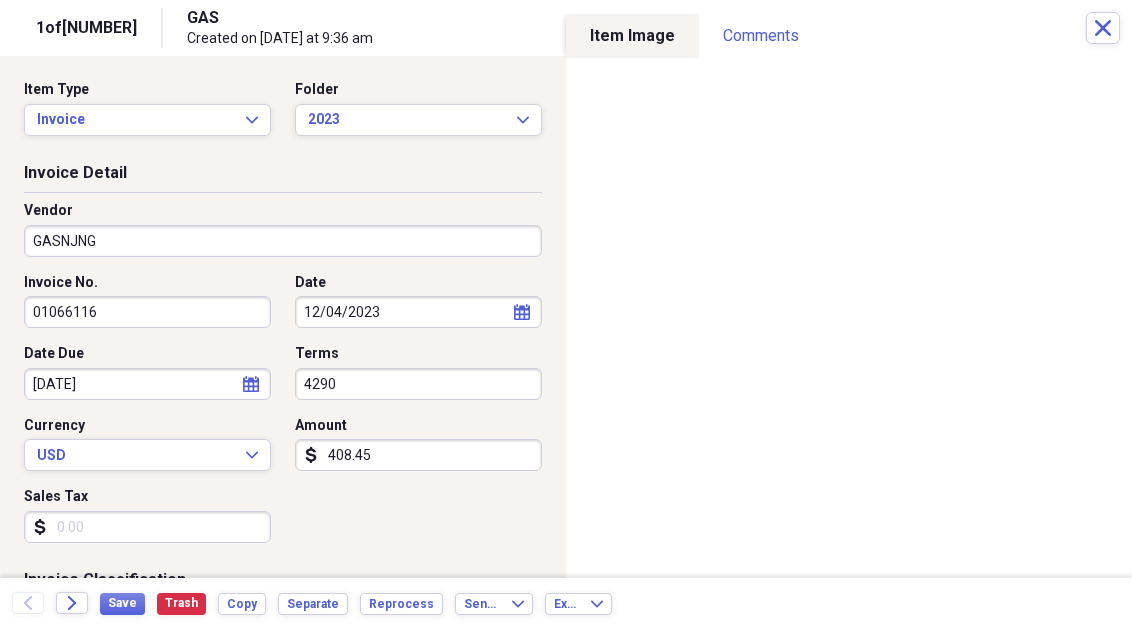 drag, startPoint x: 117, startPoint y: 244, endPoint x: -20, endPoint y: 238, distance: 137.13132 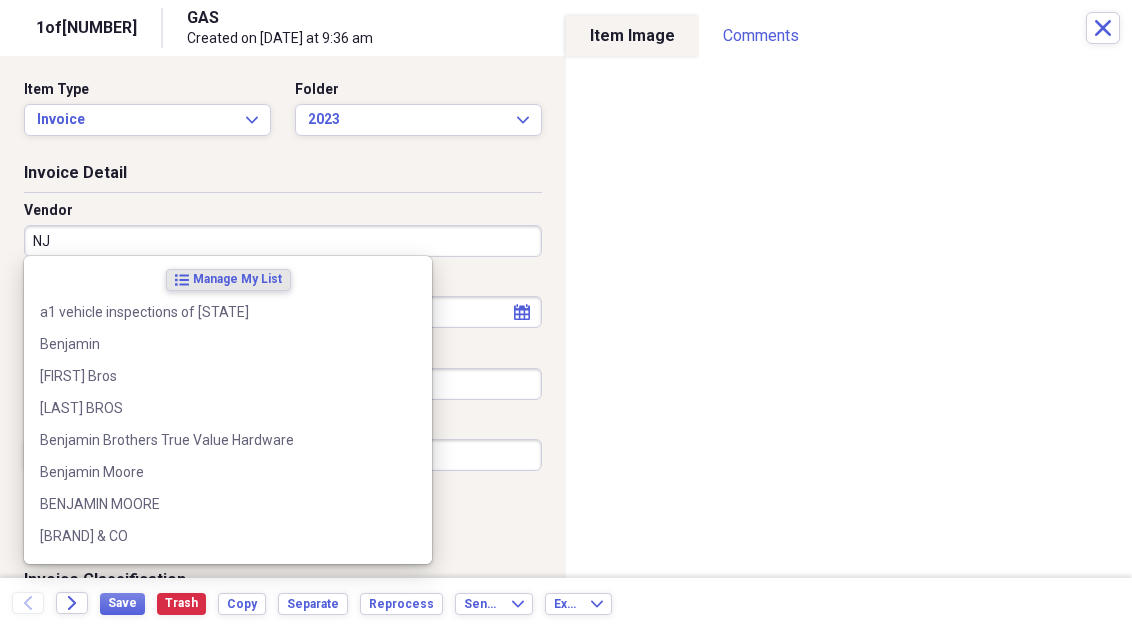 type on "NJN" 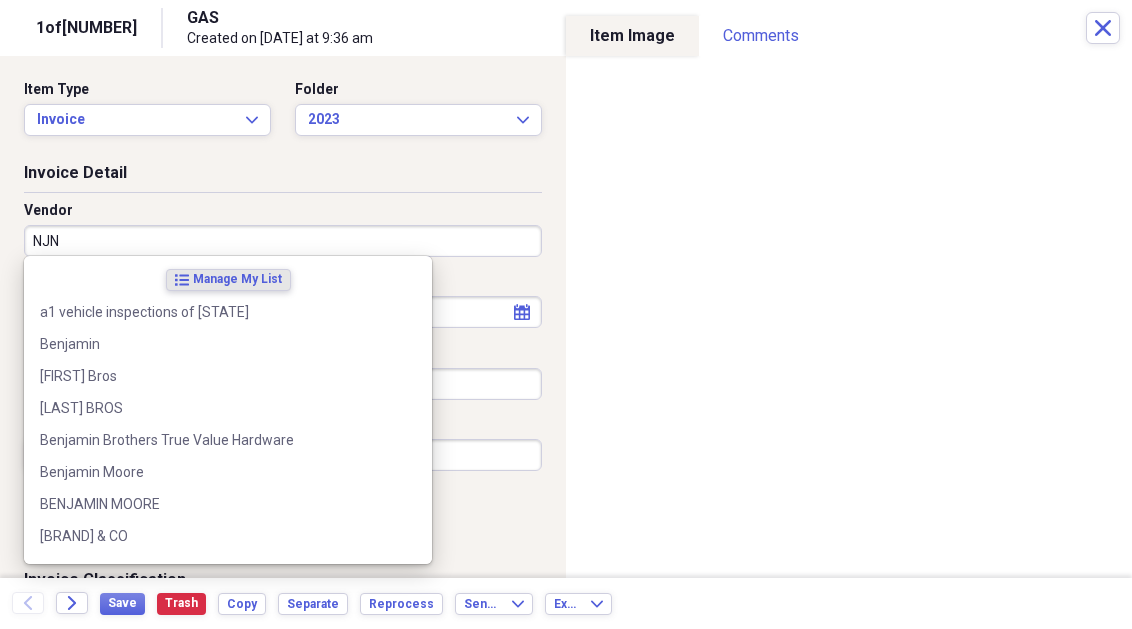 type on "Material" 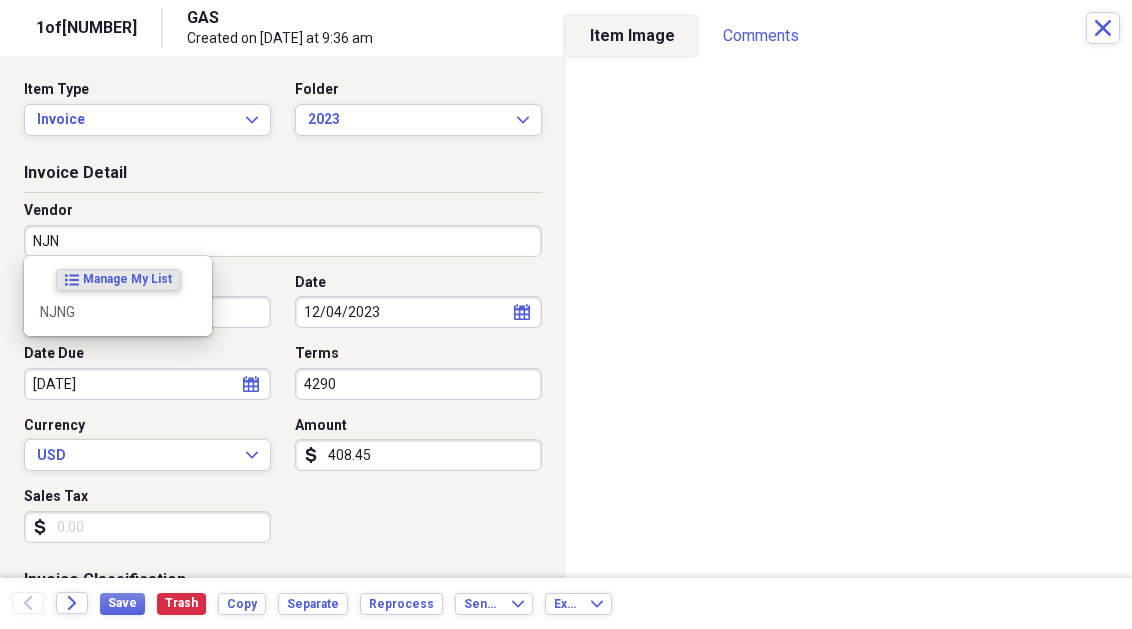type on "NJNG" 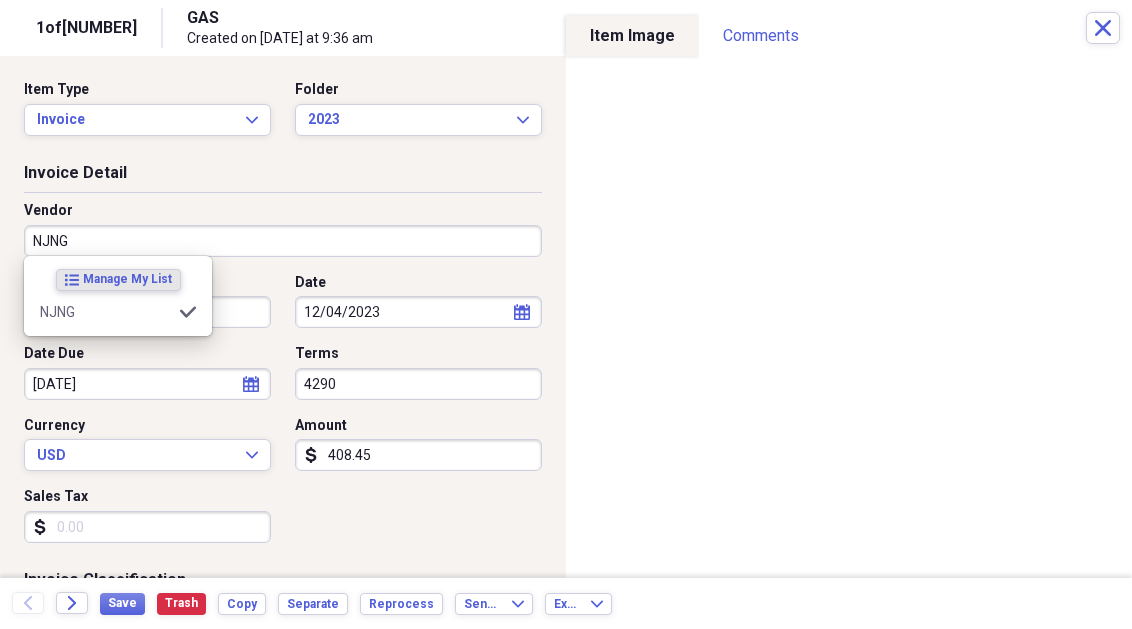 type on "Fuel/Auto" 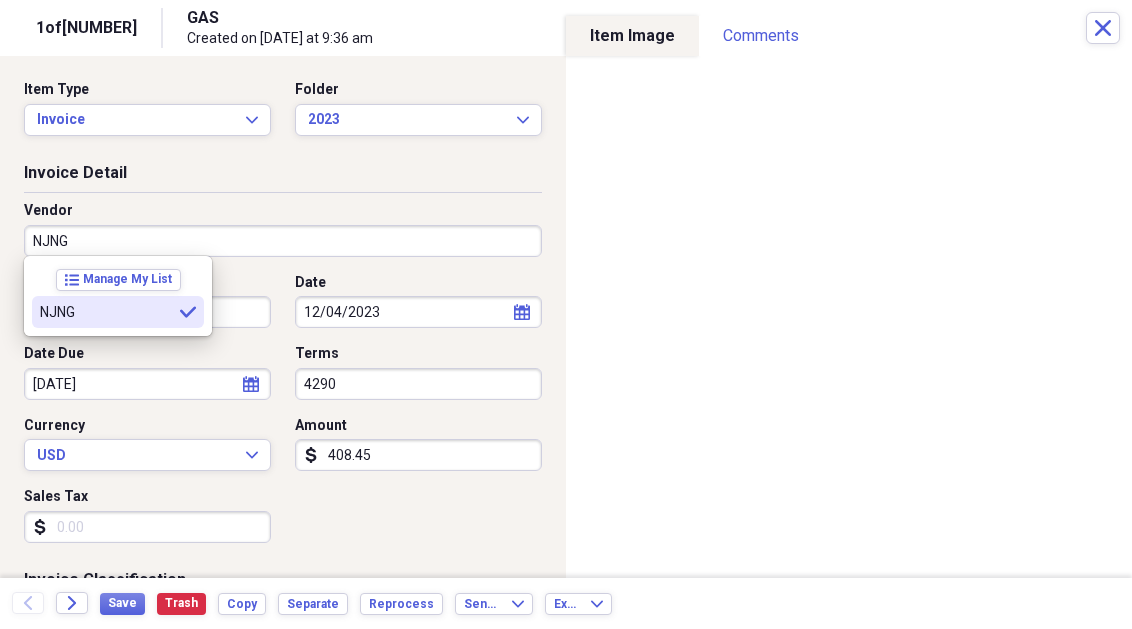 type on "NJNG" 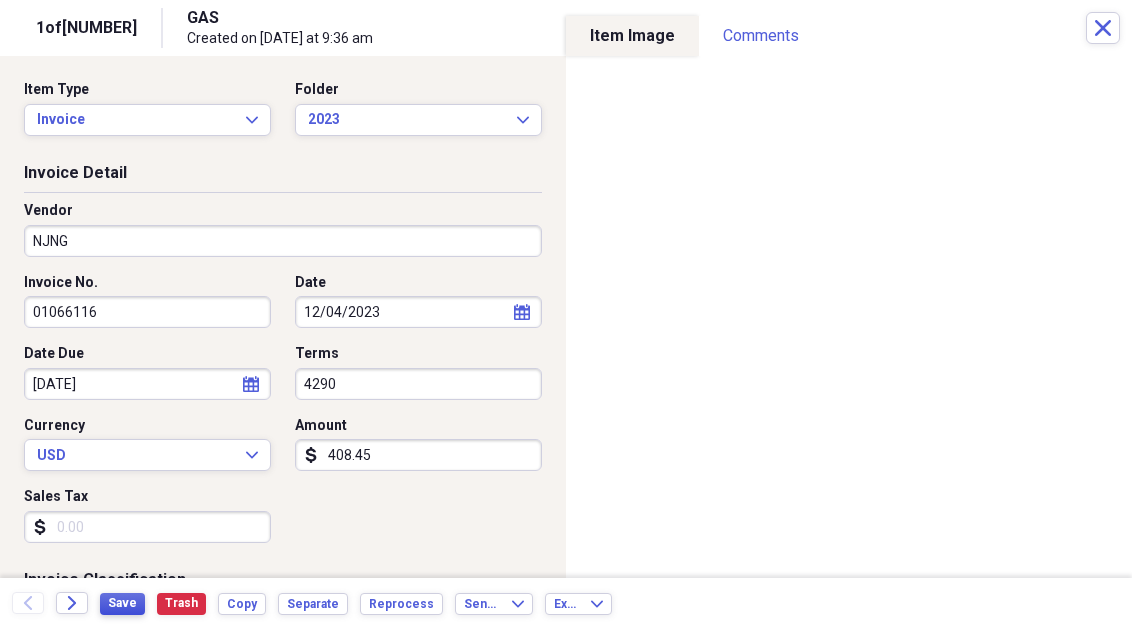 click on "Save" at bounding box center (122, 603) 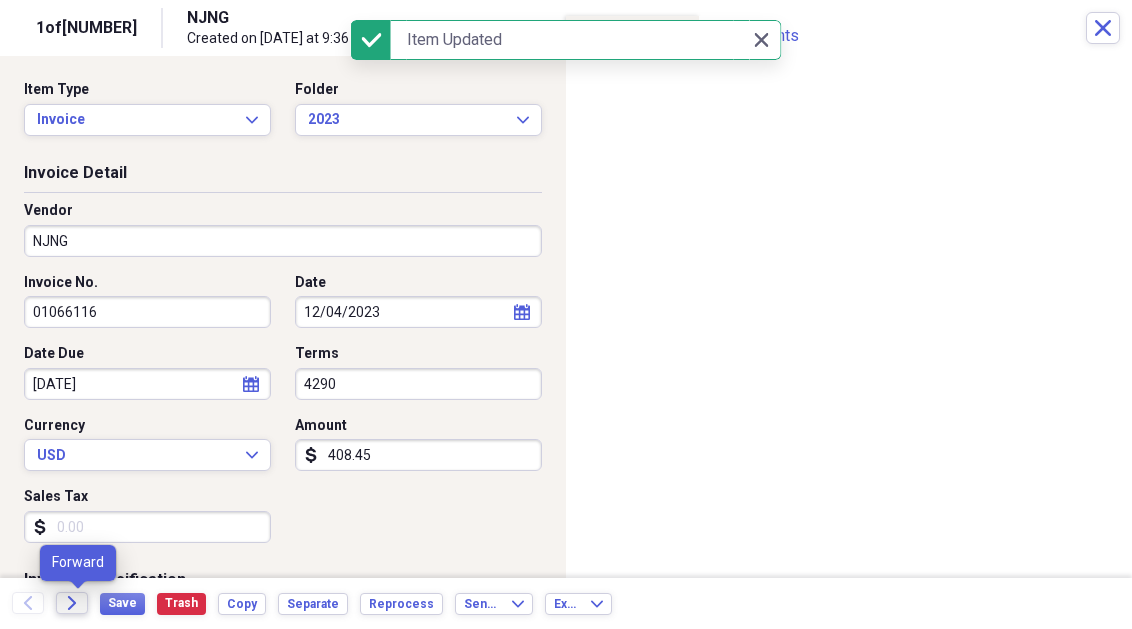 click 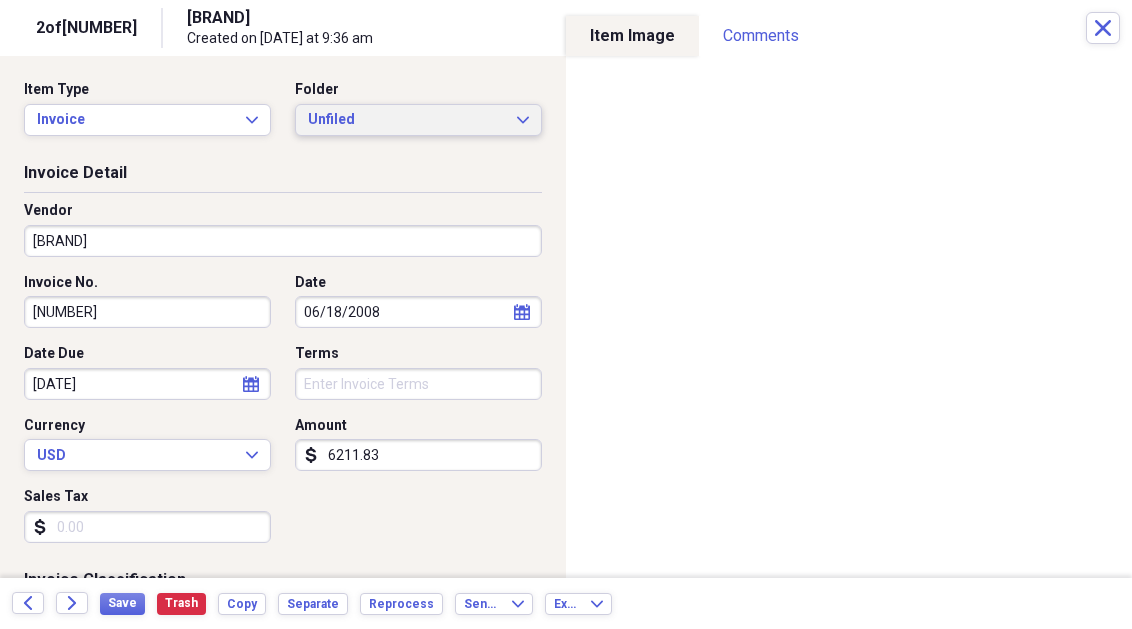 click on "Unfiled" at bounding box center (406, 120) 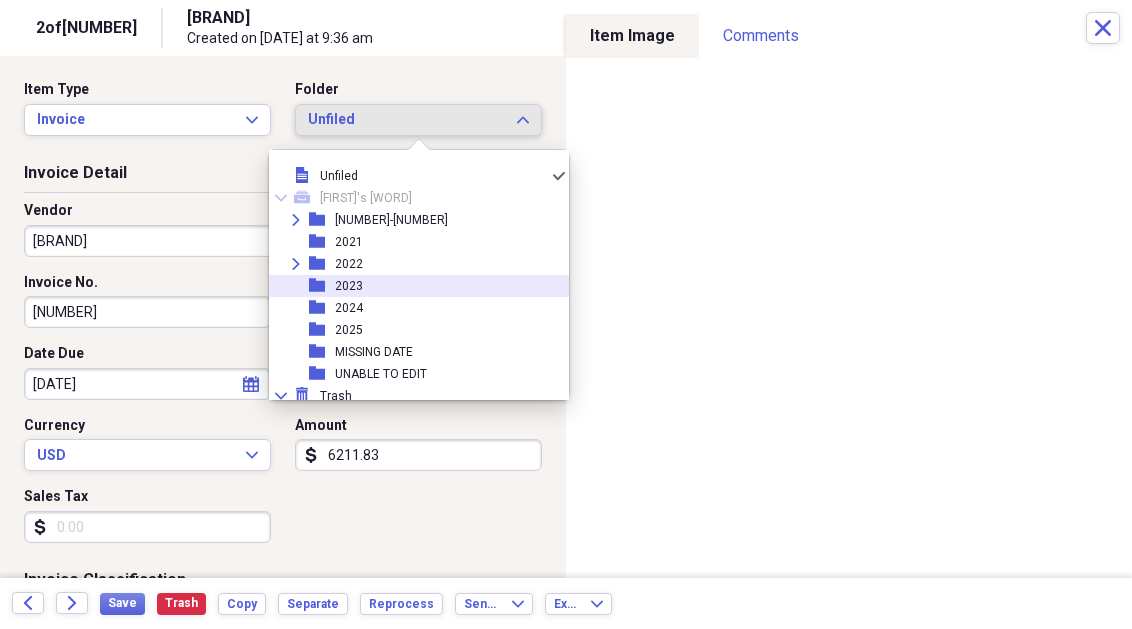 click on "folder 2023" at bounding box center (411, 286) 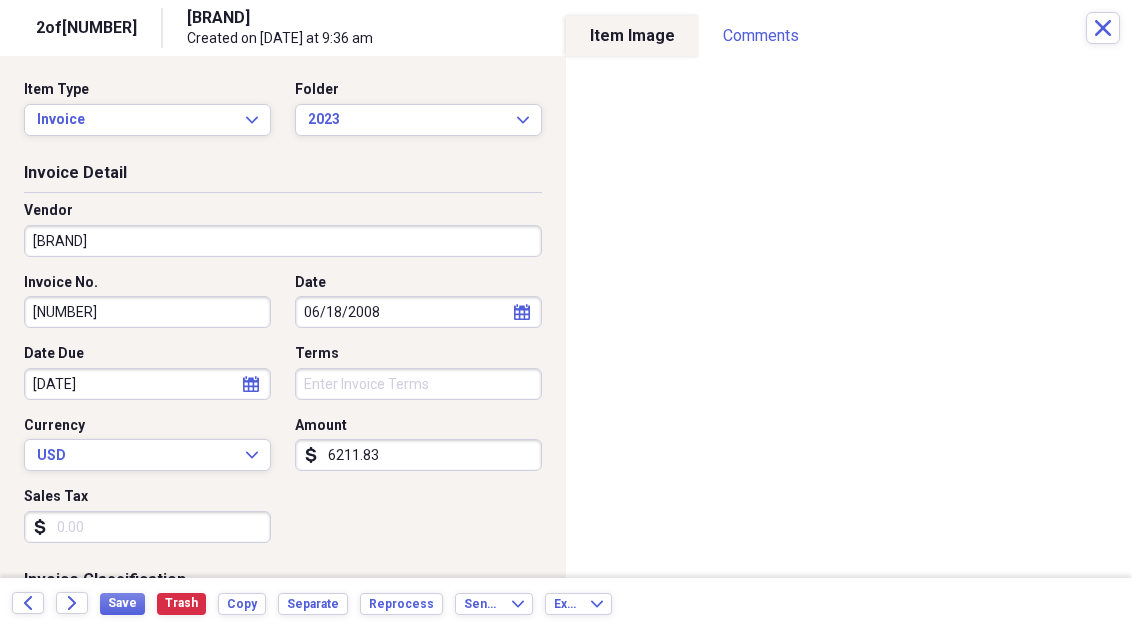 drag, startPoint x: 150, startPoint y: 313, endPoint x: -18, endPoint y: 311, distance: 168.0119 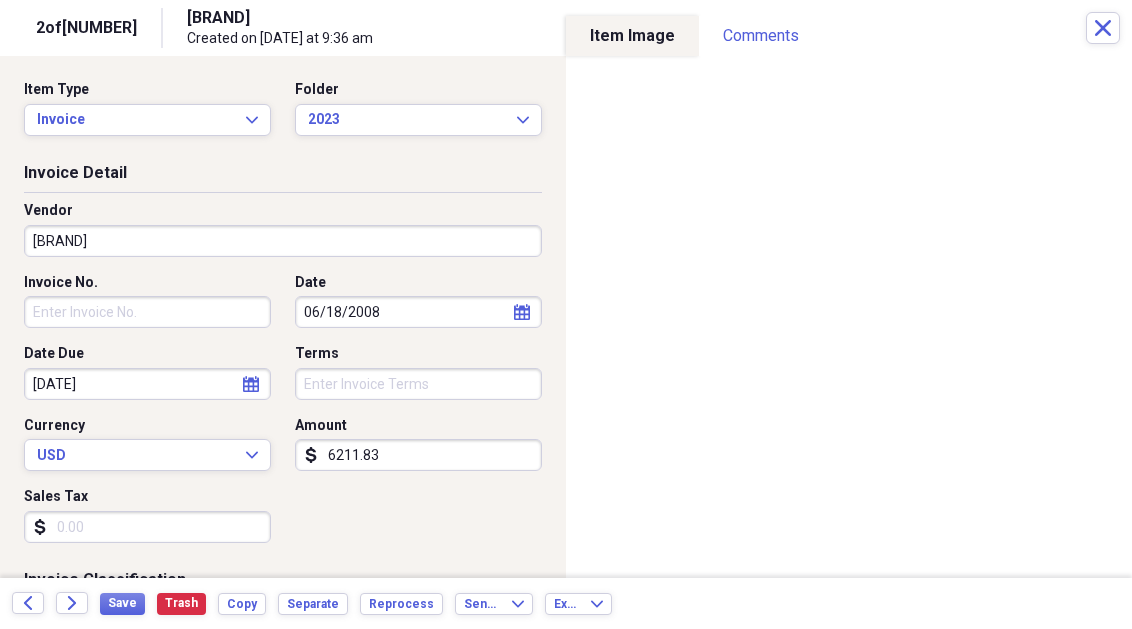 type 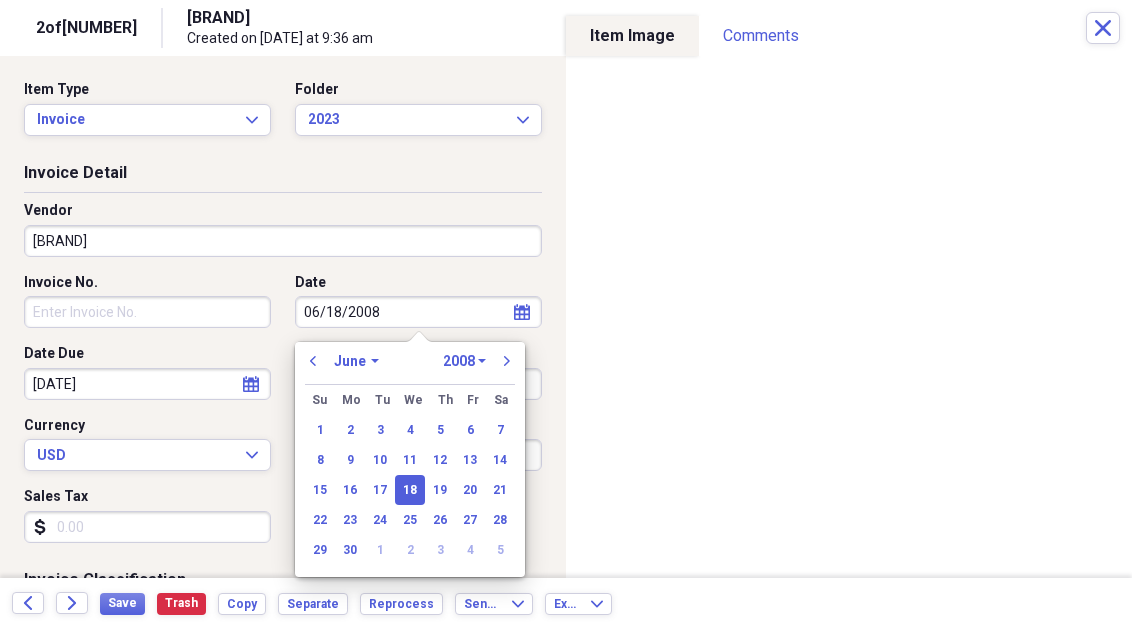 select on "2023" 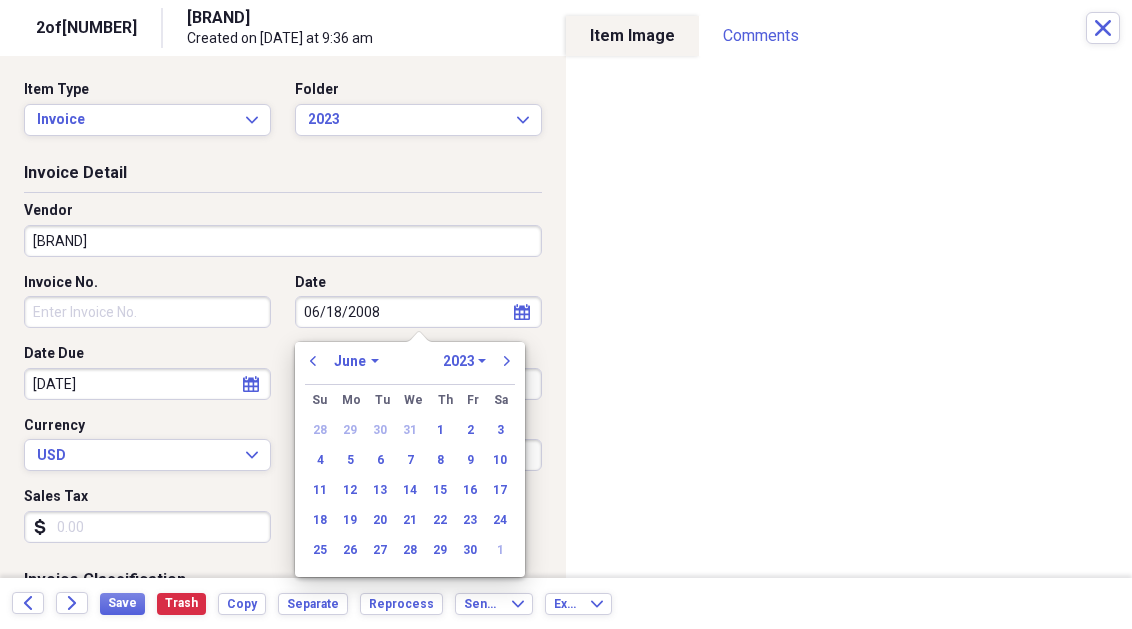 select on "10" 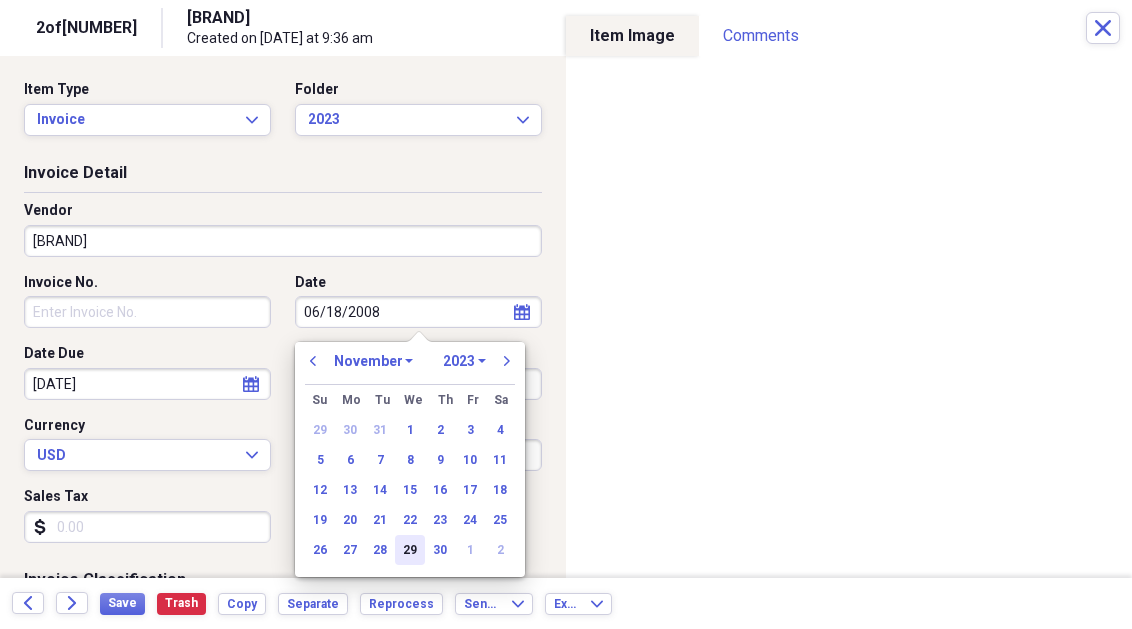 click on "29" at bounding box center [410, 550] 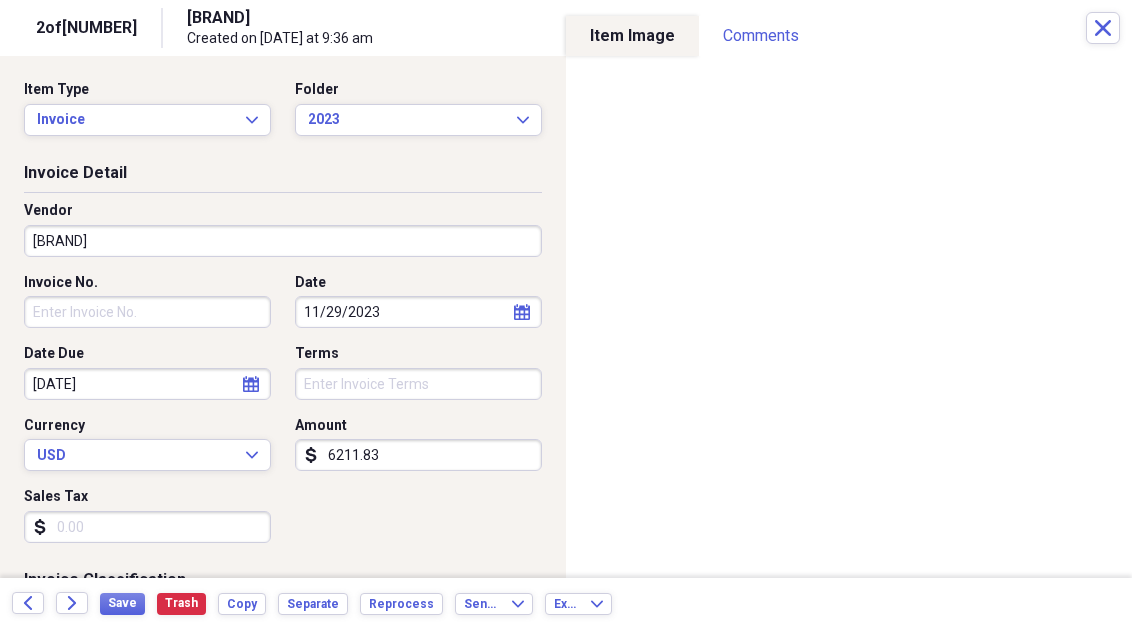 click on "6211.83" at bounding box center (418, 455) 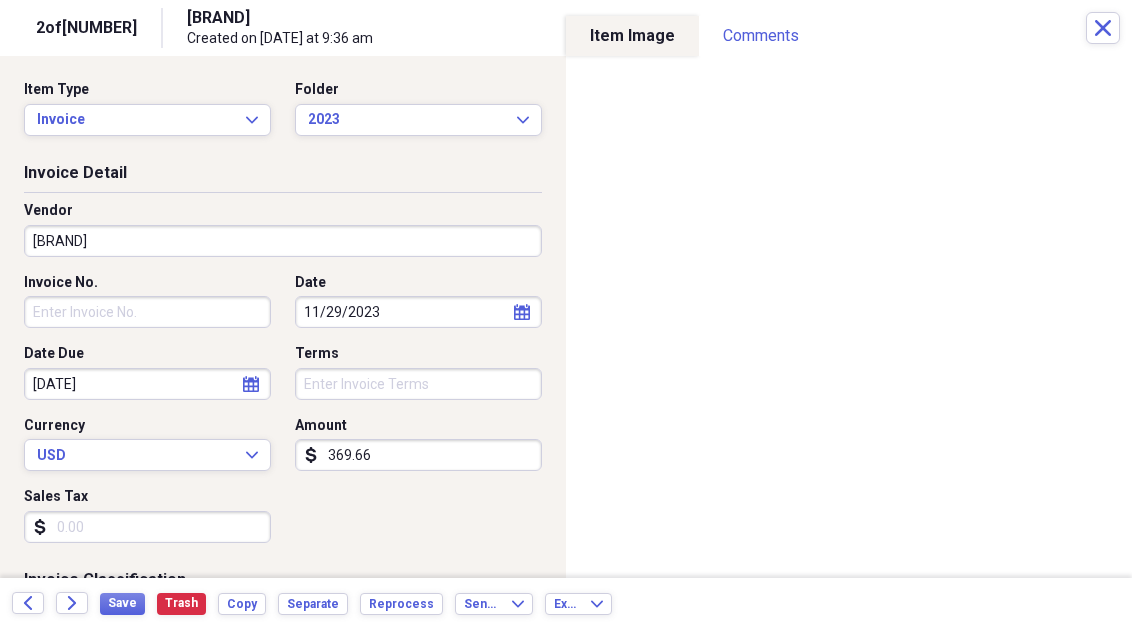 type on "3696.60" 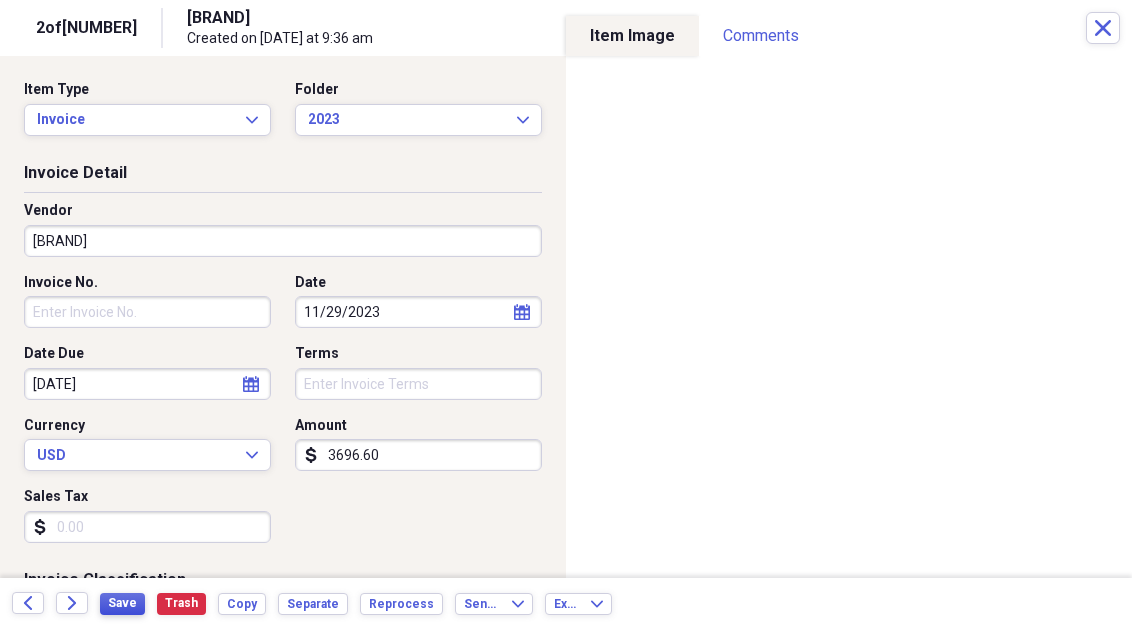 click on "Save" at bounding box center (122, 603) 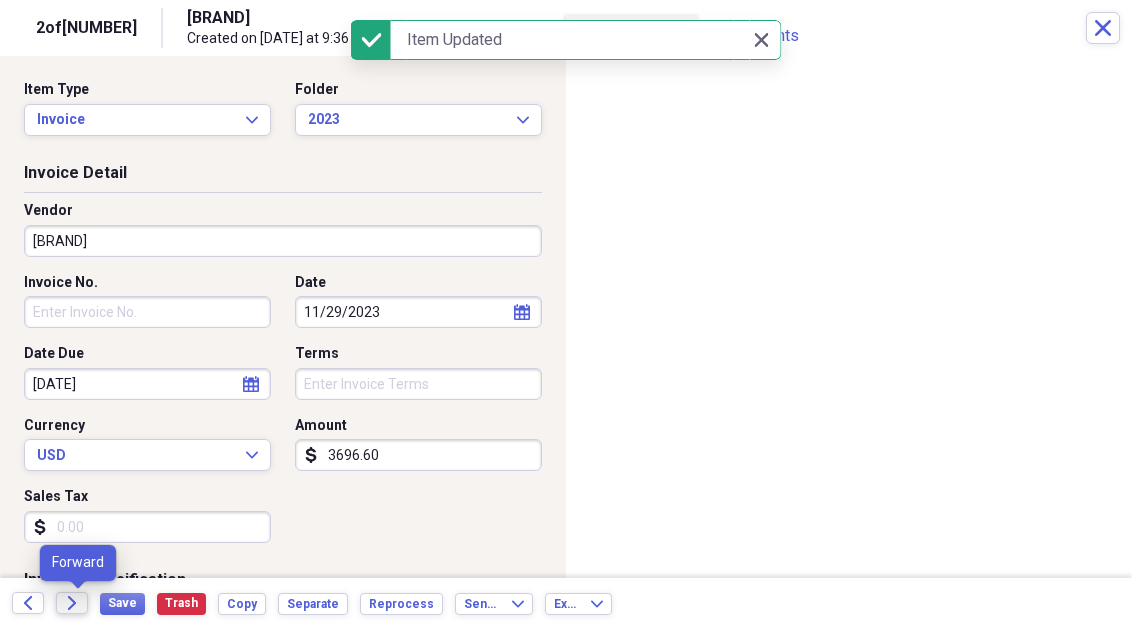 click on "Forward" 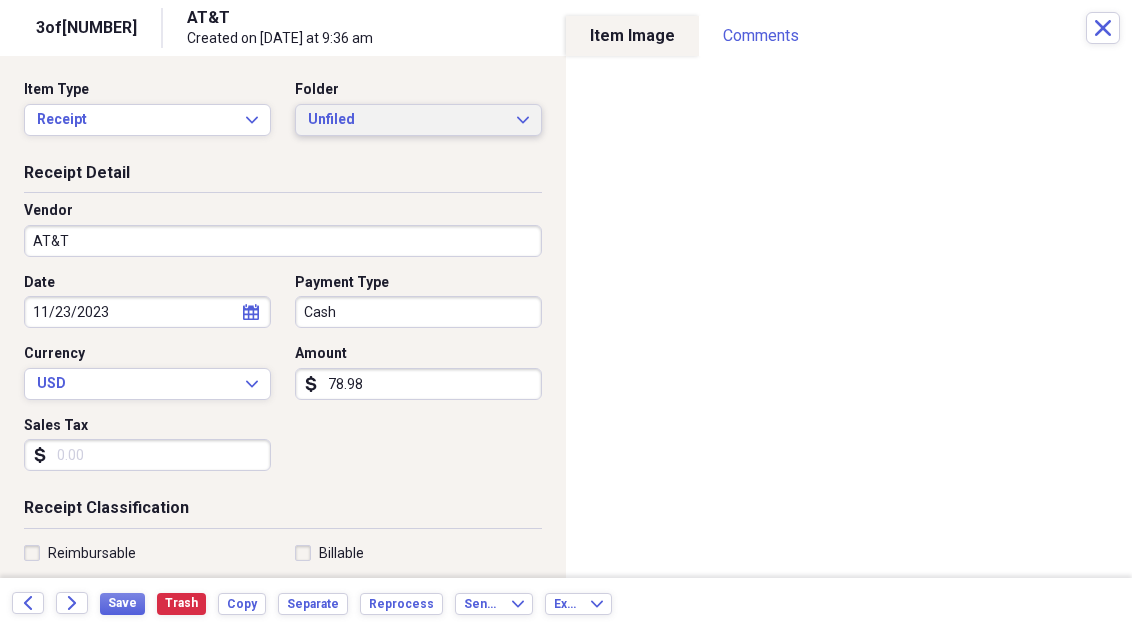 click on "Unfiled" at bounding box center (406, 120) 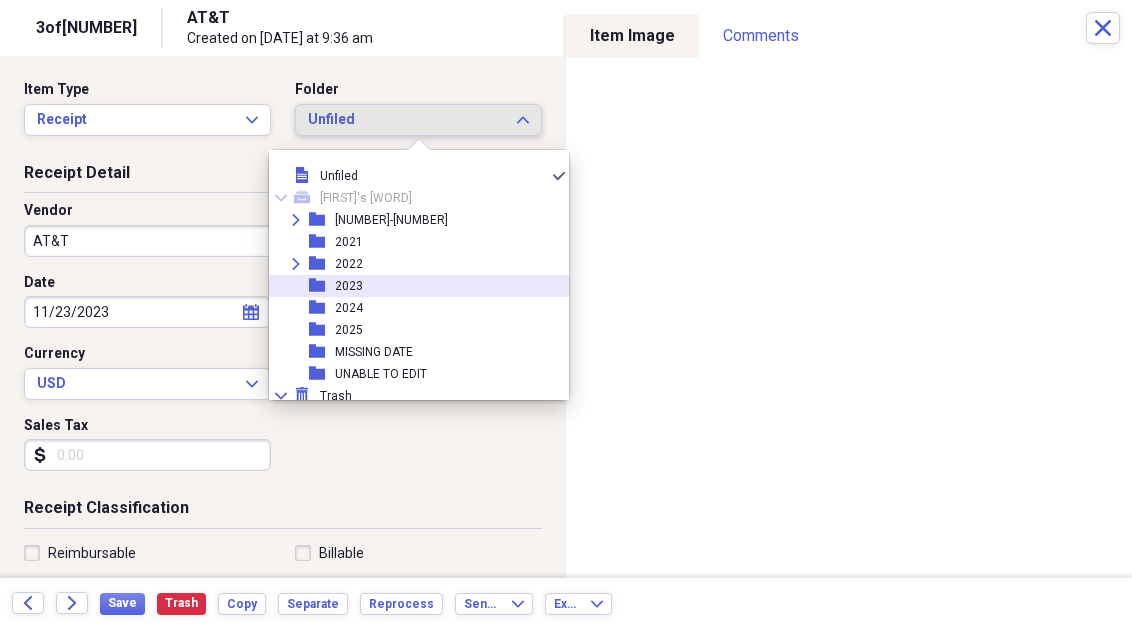 click on "folder 2023" at bounding box center [411, 286] 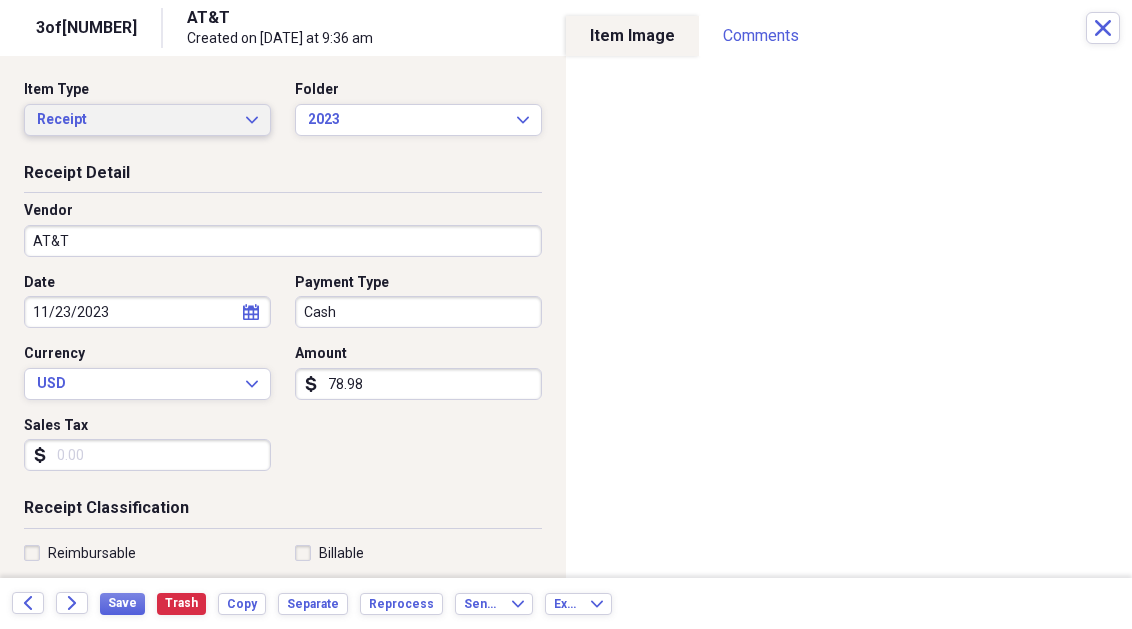 click on "Receipt" at bounding box center [135, 120] 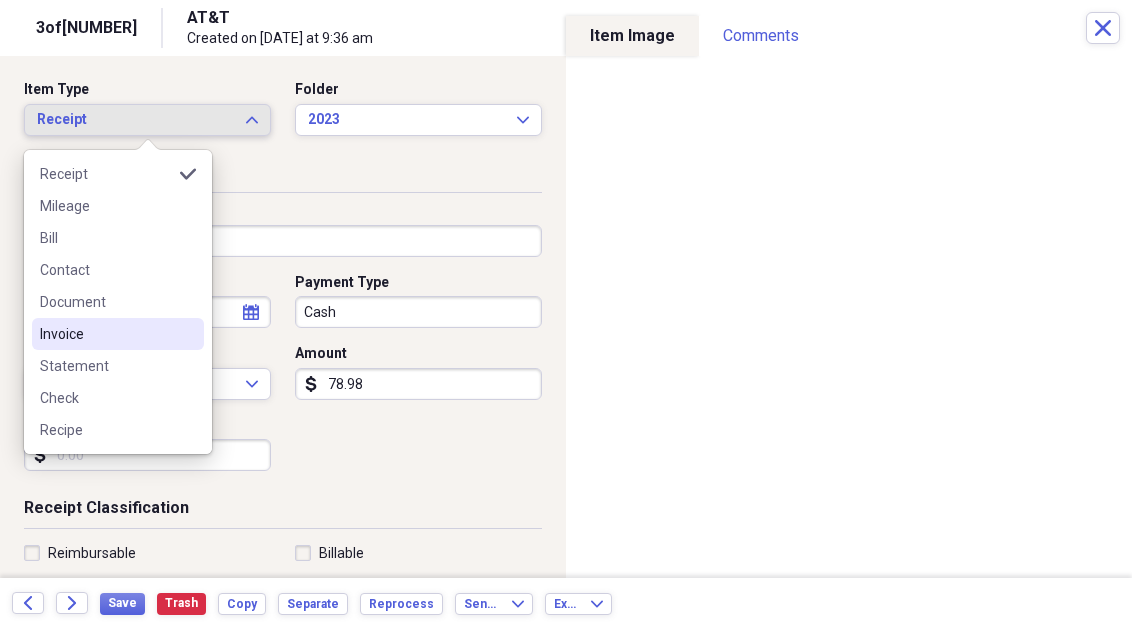 click on "Invoice" at bounding box center [106, 334] 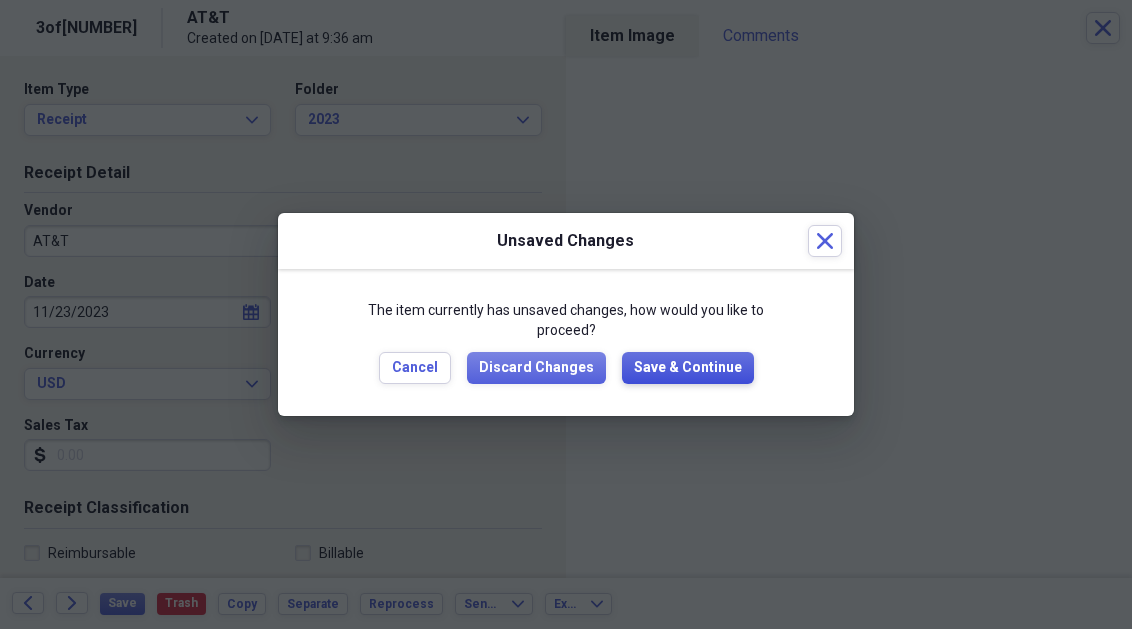 click on "Save & Continue" at bounding box center (688, 368) 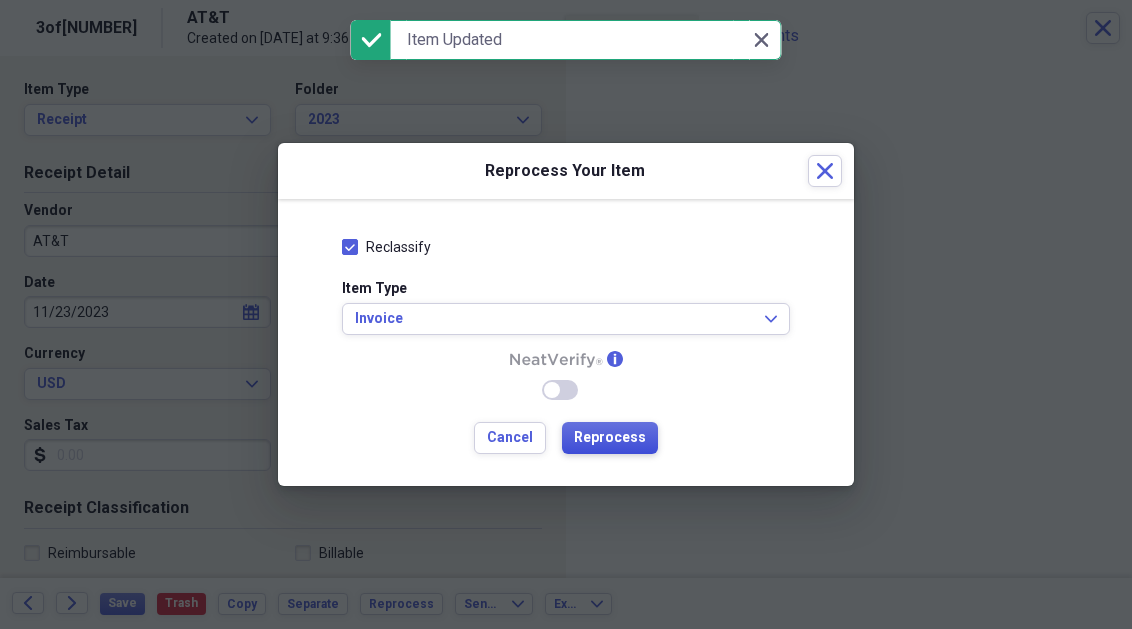 click on "Reprocess" at bounding box center (610, 438) 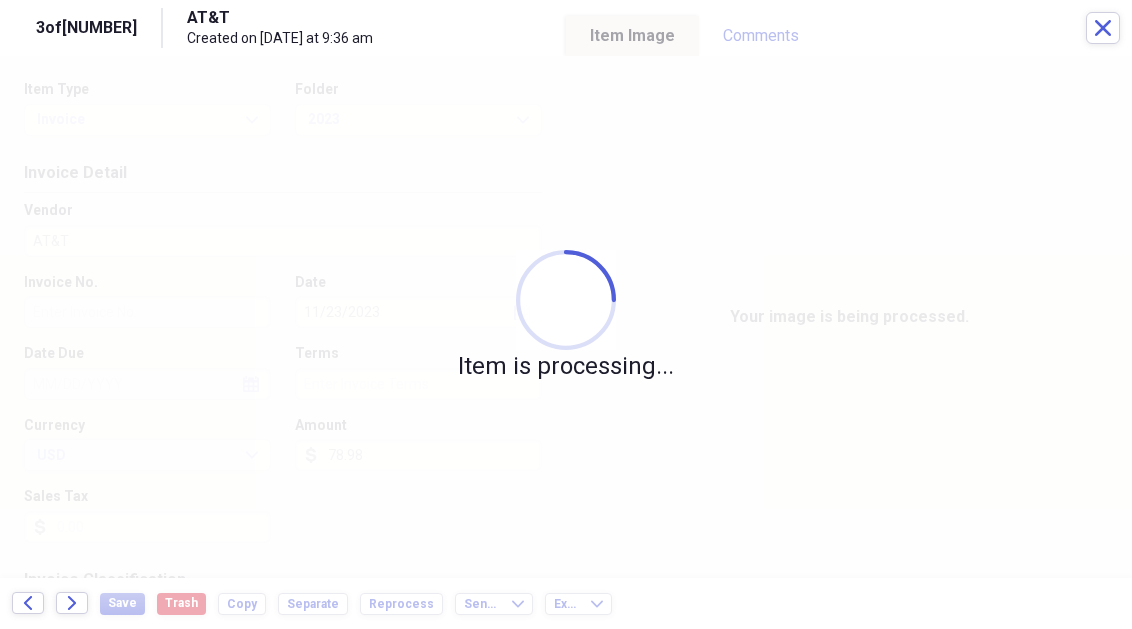 type on "[NUMBER]" 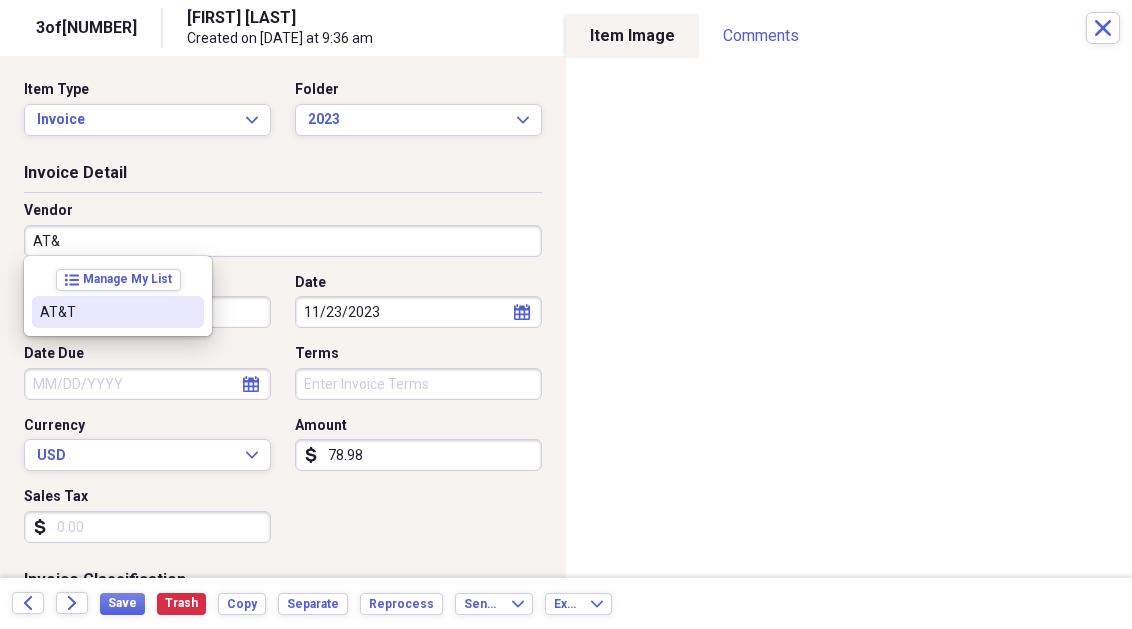 click on "AT&T" at bounding box center (106, 312) 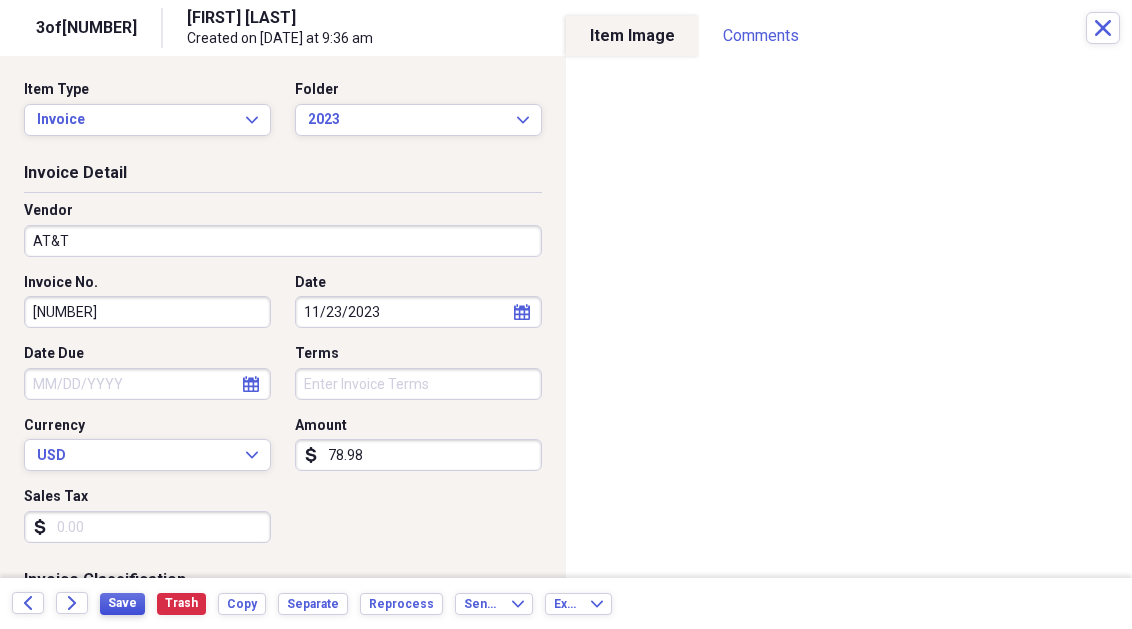 click on "Save" at bounding box center [122, 603] 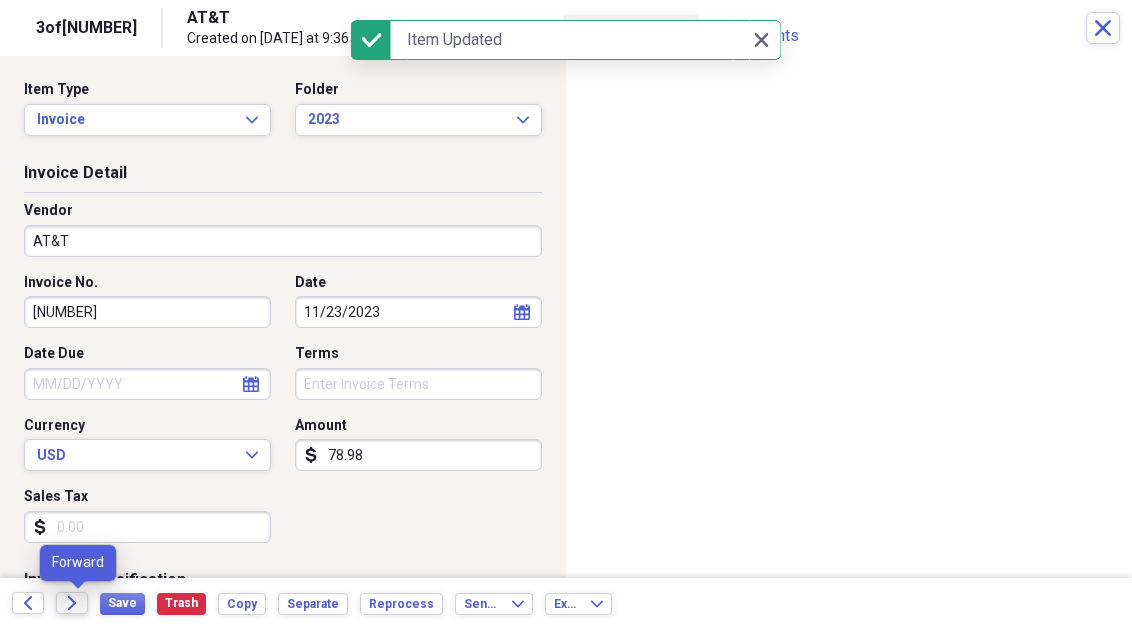 click on "Forward" 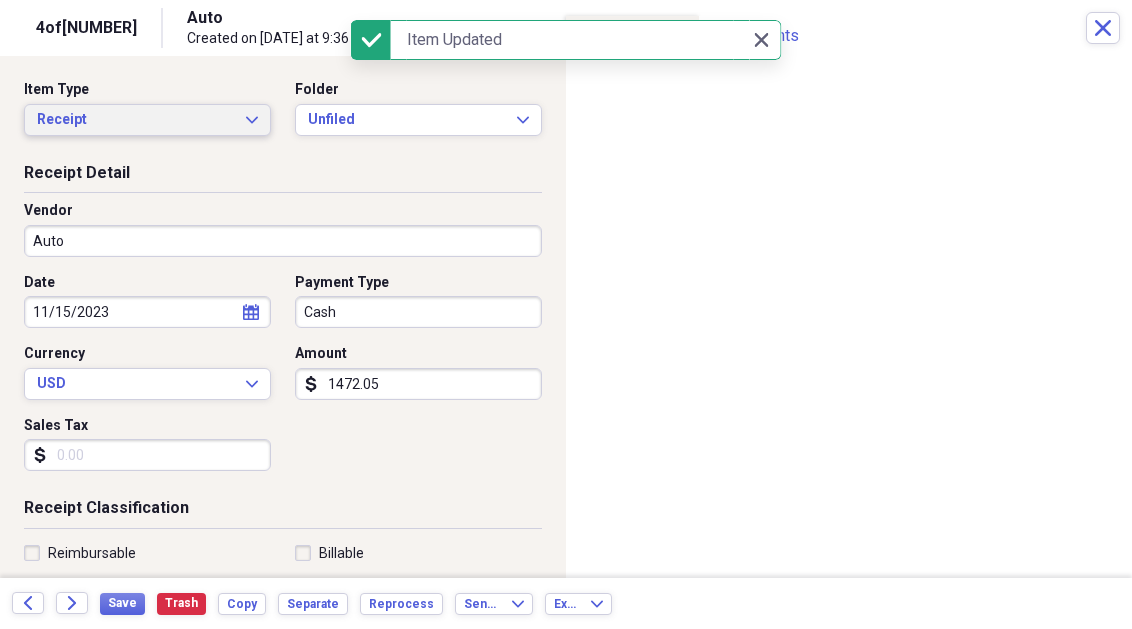 click on "Receipt" at bounding box center (135, 120) 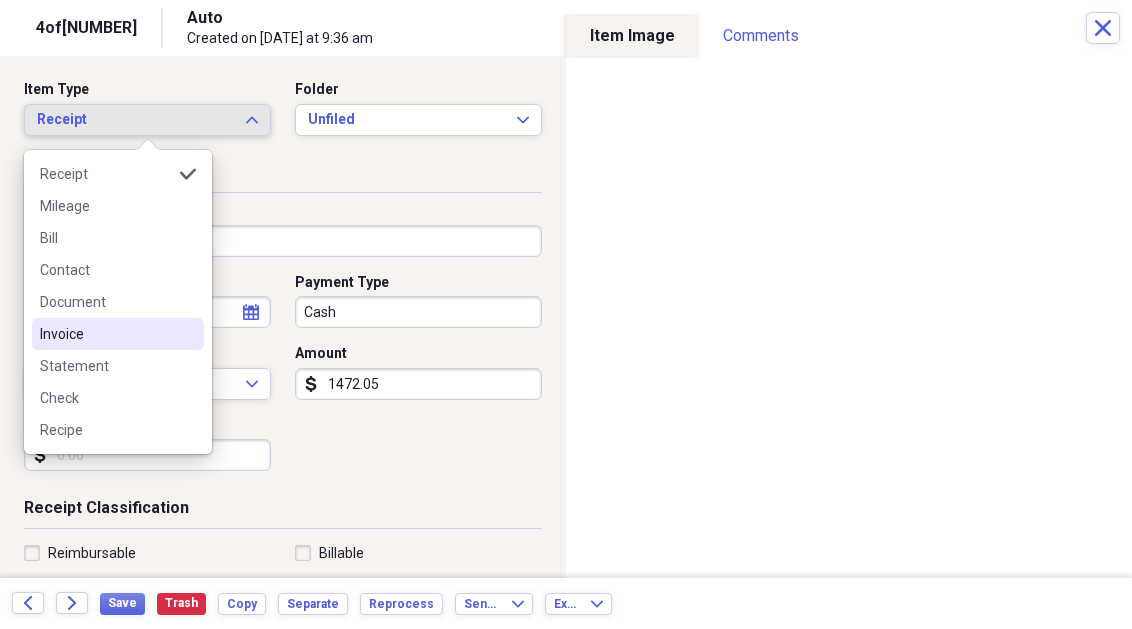 click on "Invoice" at bounding box center [106, 334] 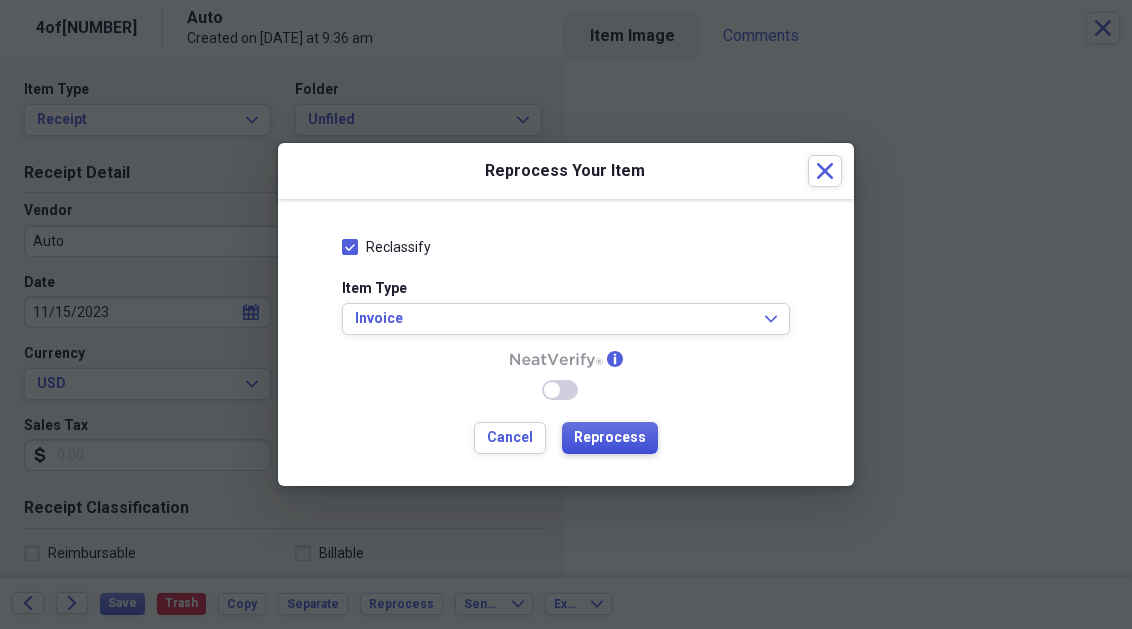 click on "Reprocess" at bounding box center [610, 438] 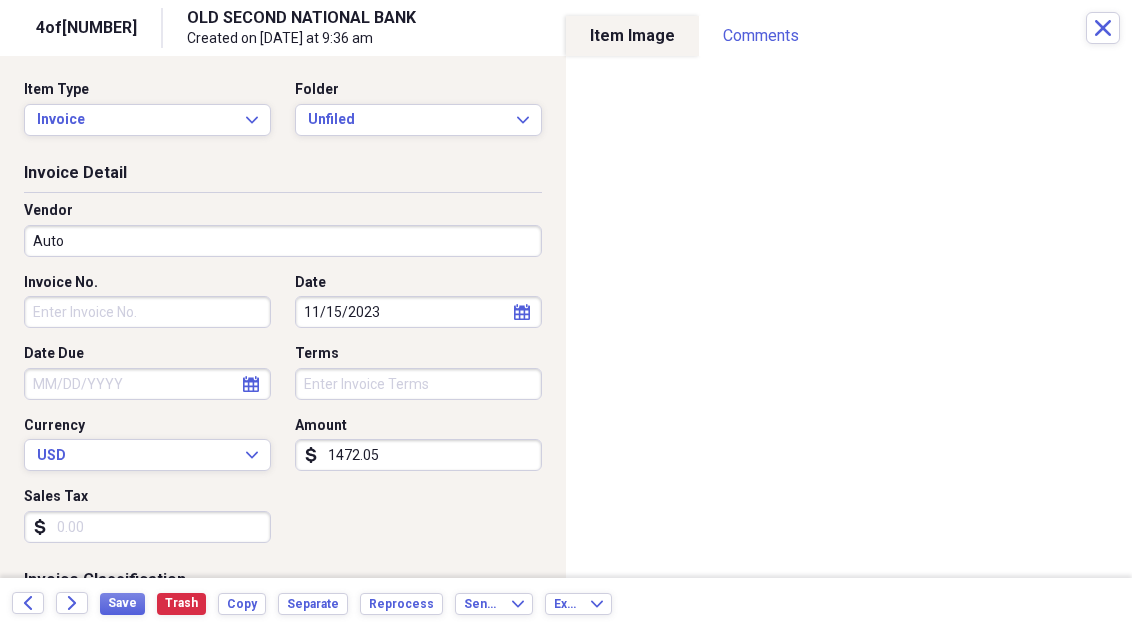type on "OLD SECOND NATIONAL BANK" 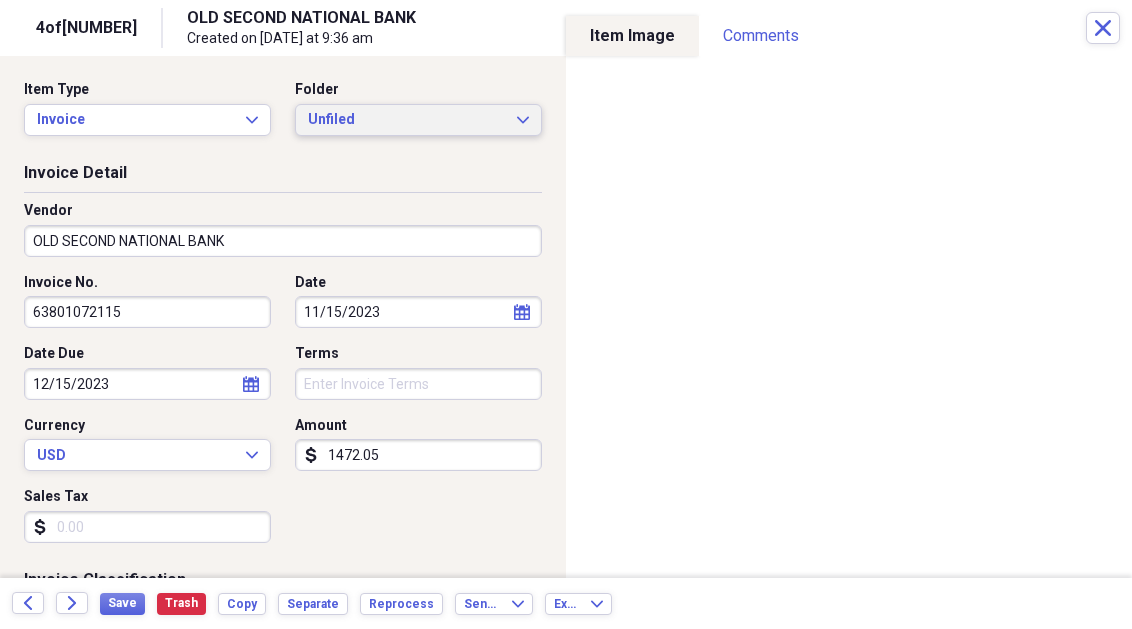 click on "Unfiled" at bounding box center (406, 120) 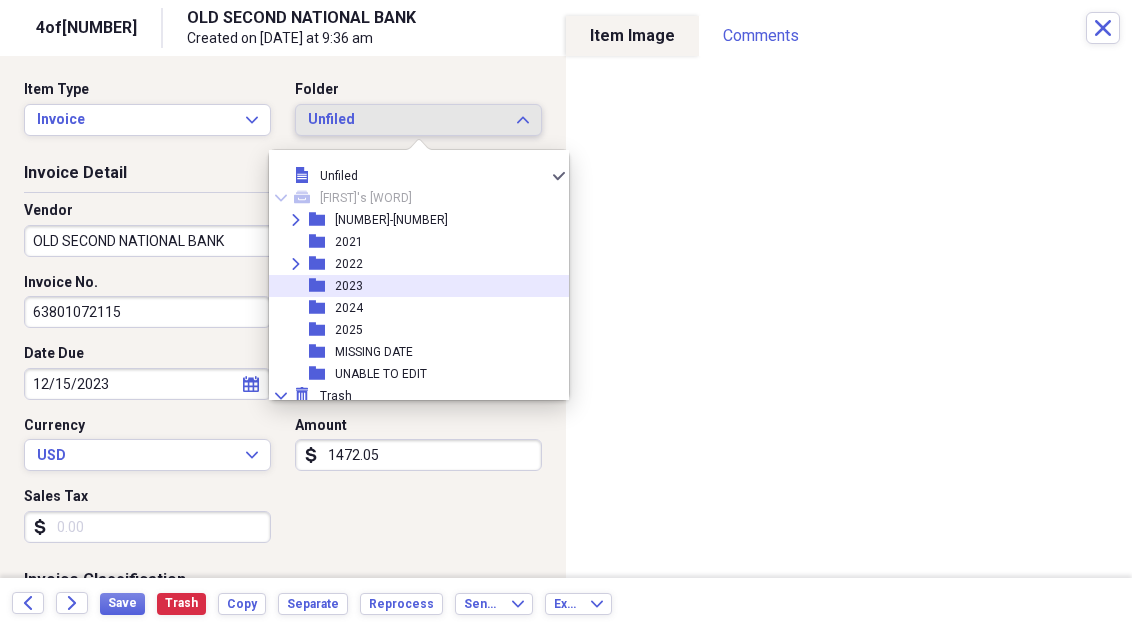 click on "folder 2023" at bounding box center [411, 286] 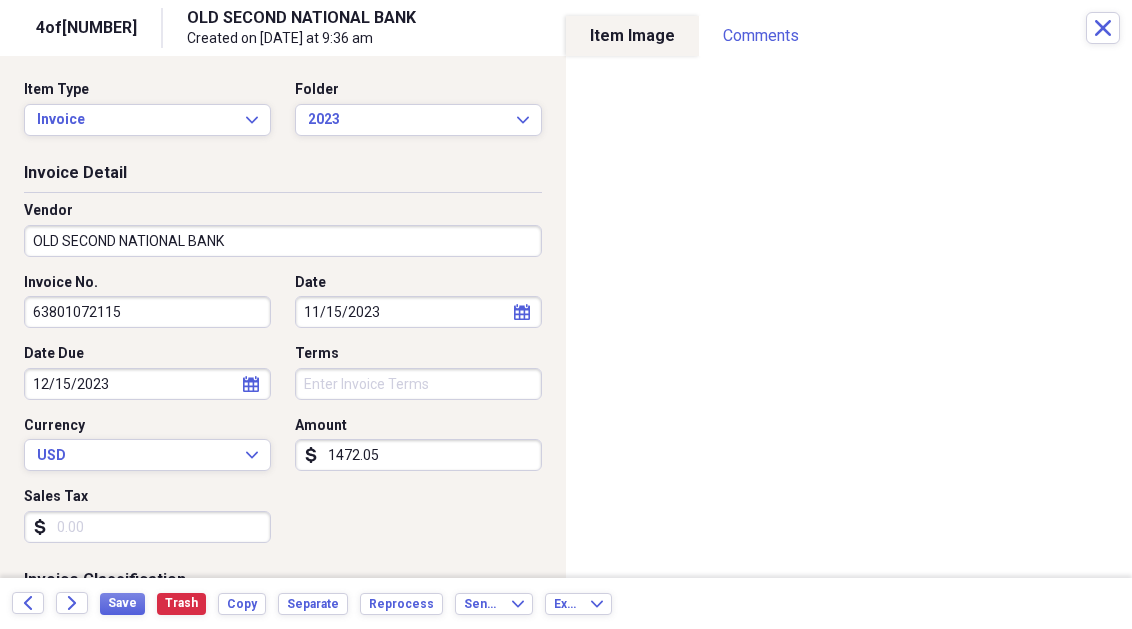 click 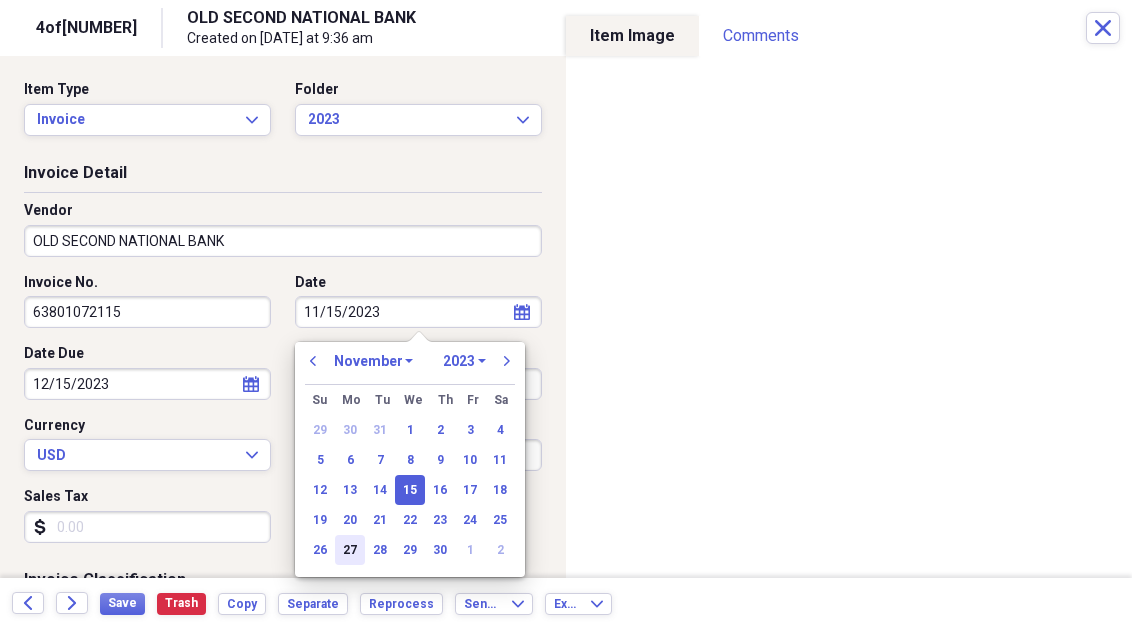 click on "27" at bounding box center (350, 550) 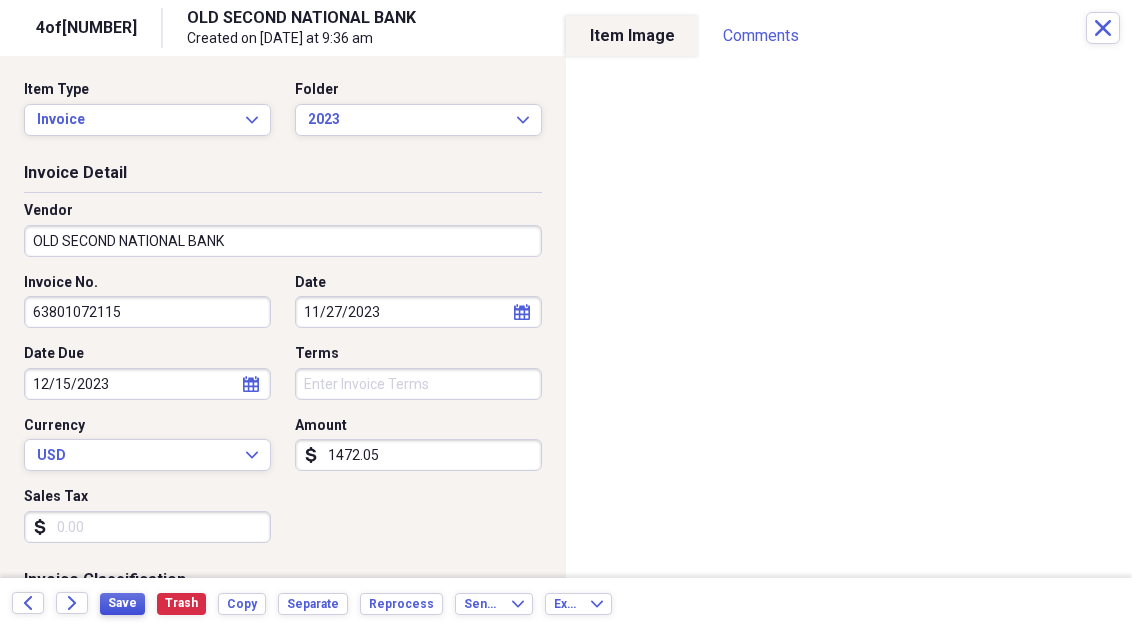 click on "Save" at bounding box center (122, 603) 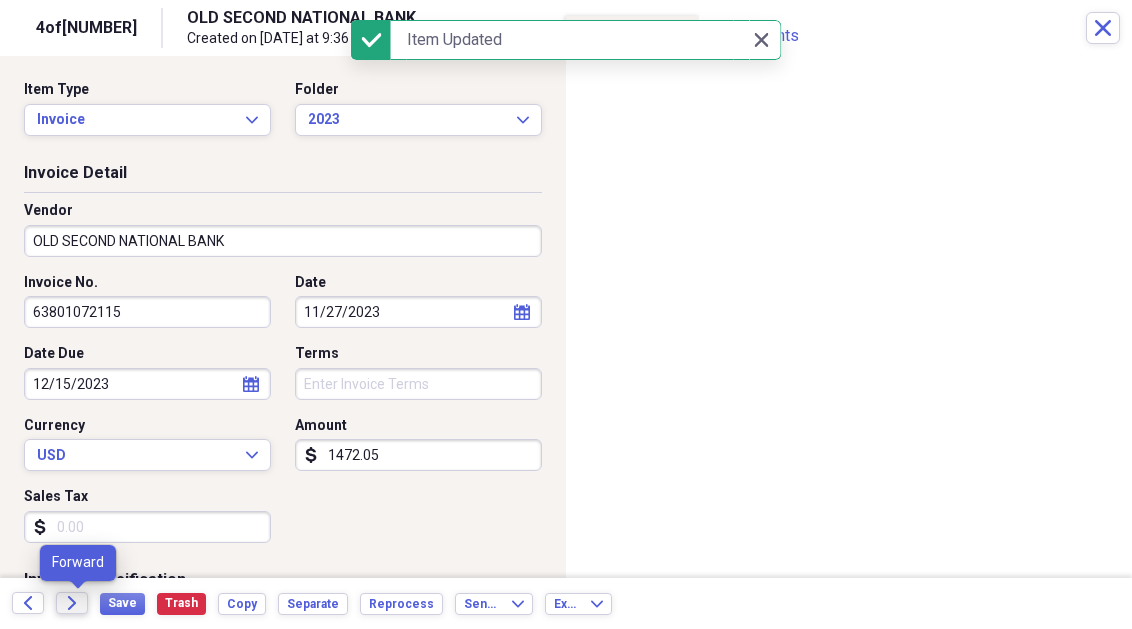 click on "Forward" 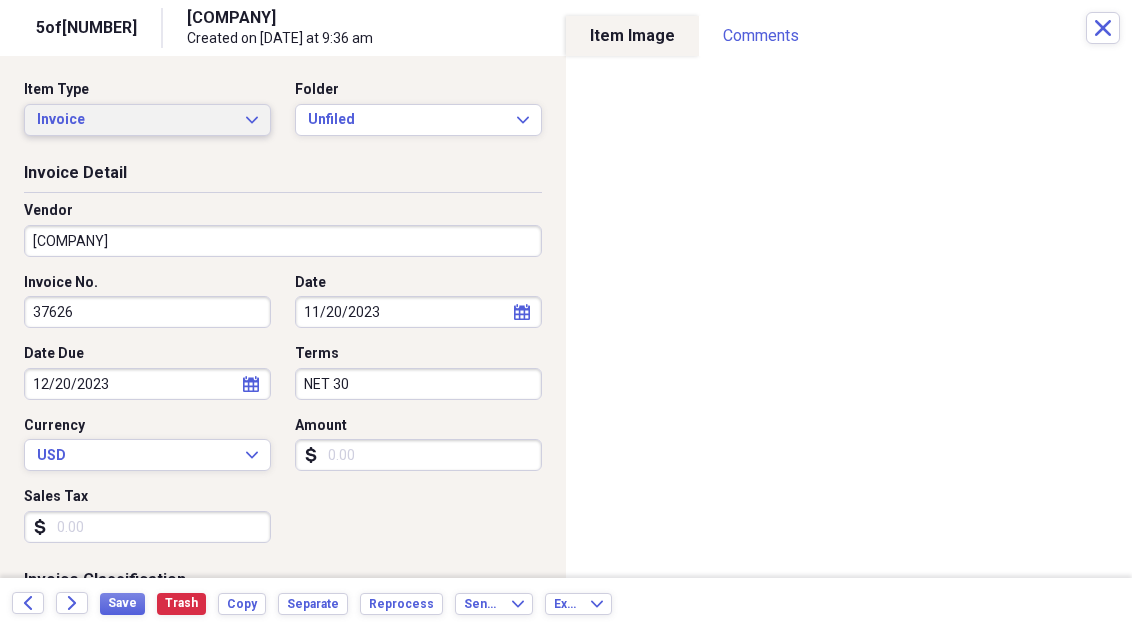 click on "Invoice Expand" at bounding box center (147, 120) 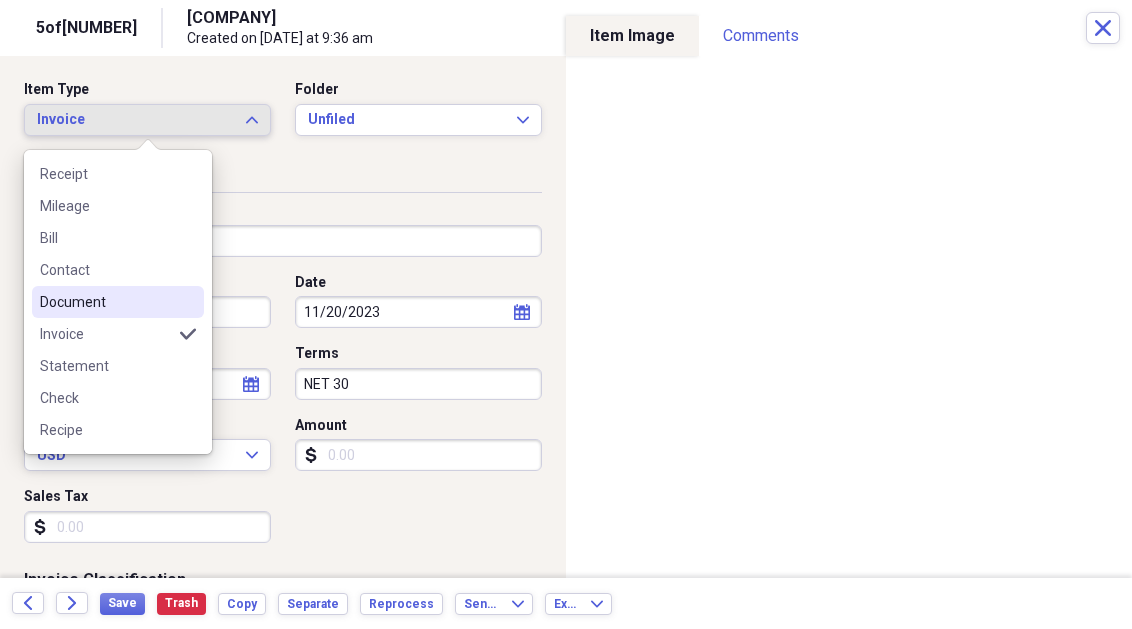 click on "Document" at bounding box center [106, 302] 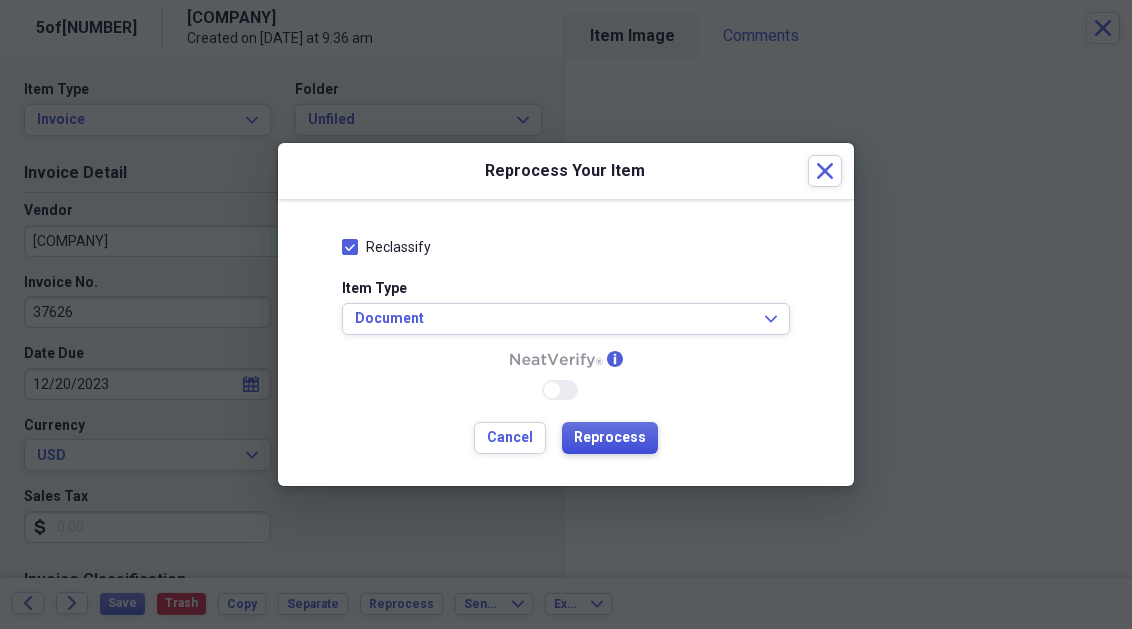 click on "Reprocess" at bounding box center [610, 438] 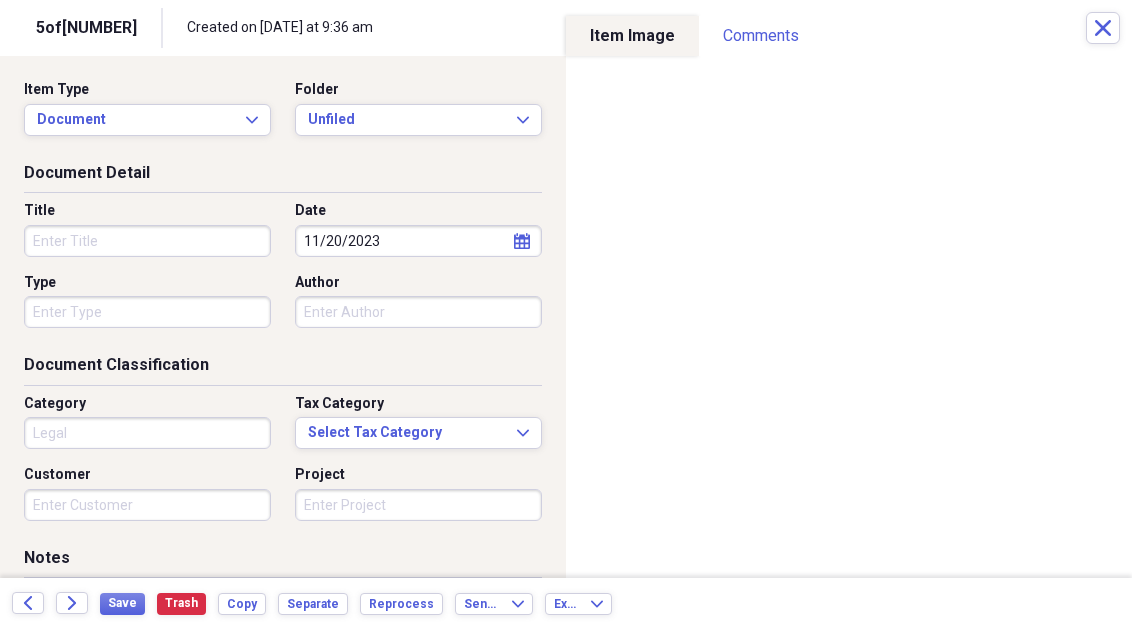 type on "Legal" 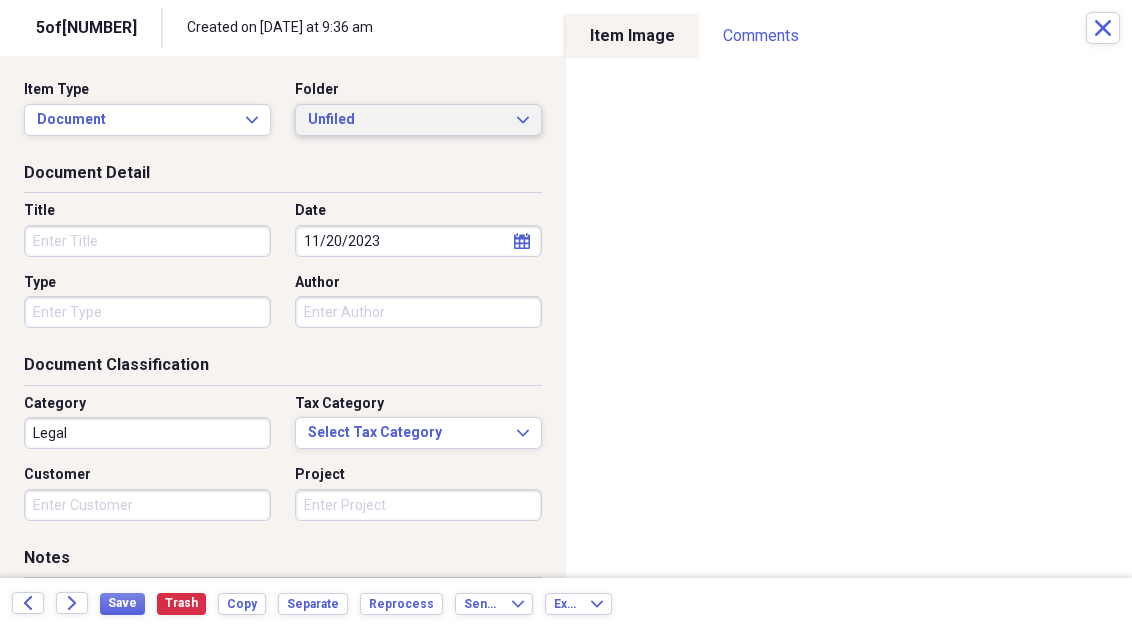 click on "Unfiled" at bounding box center (406, 120) 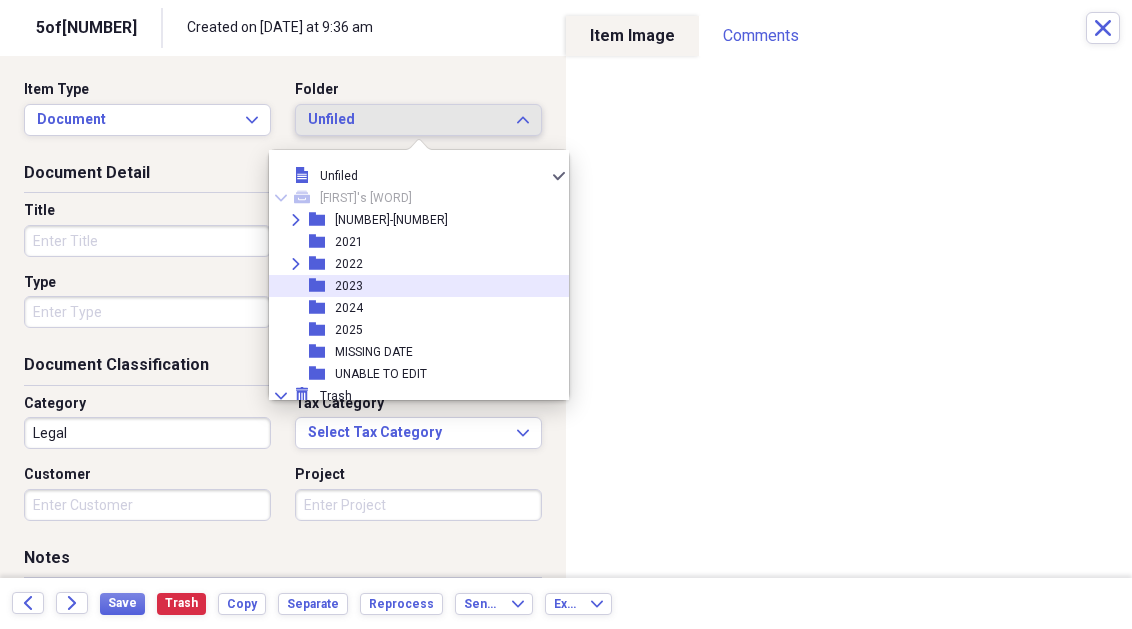 click on "2023" at bounding box center [349, 286] 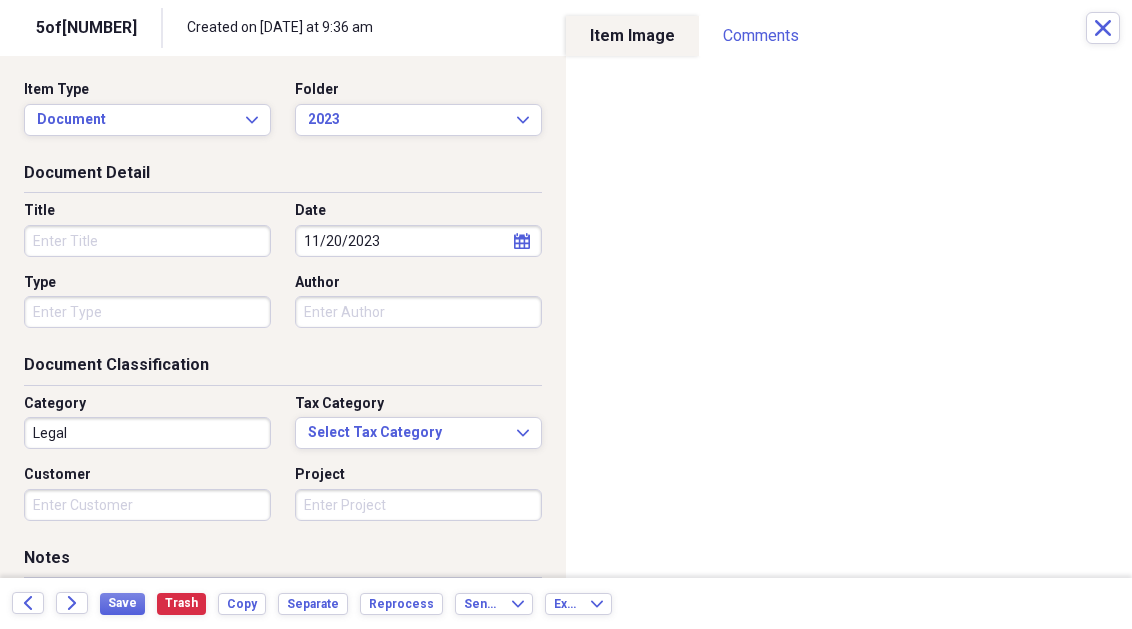 click on "Title" at bounding box center [147, 241] 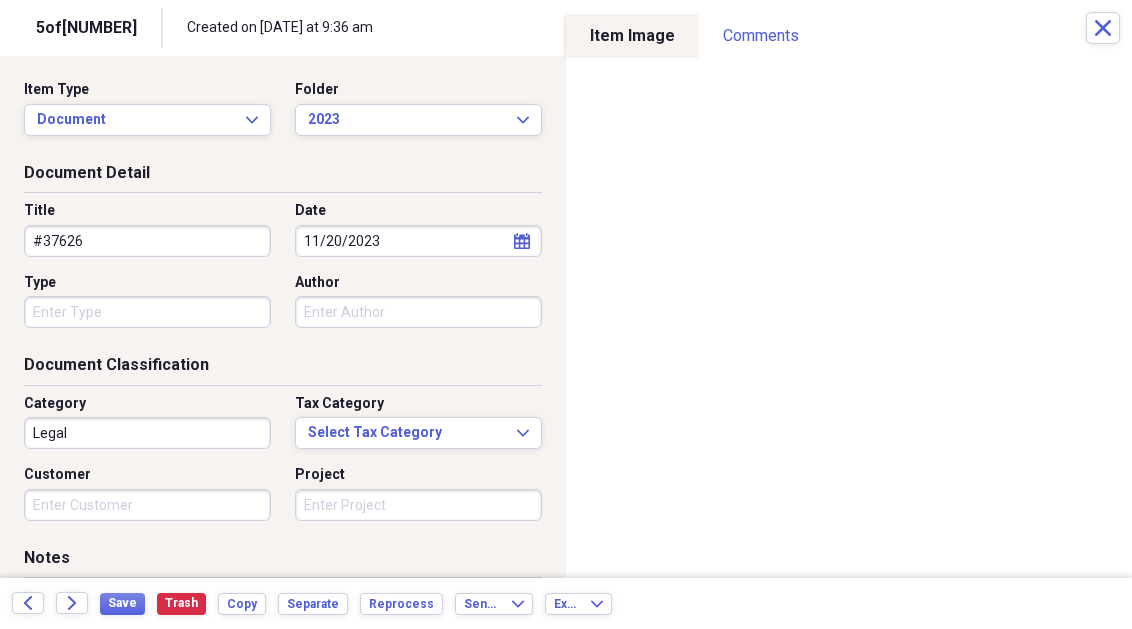 type on "#37626" 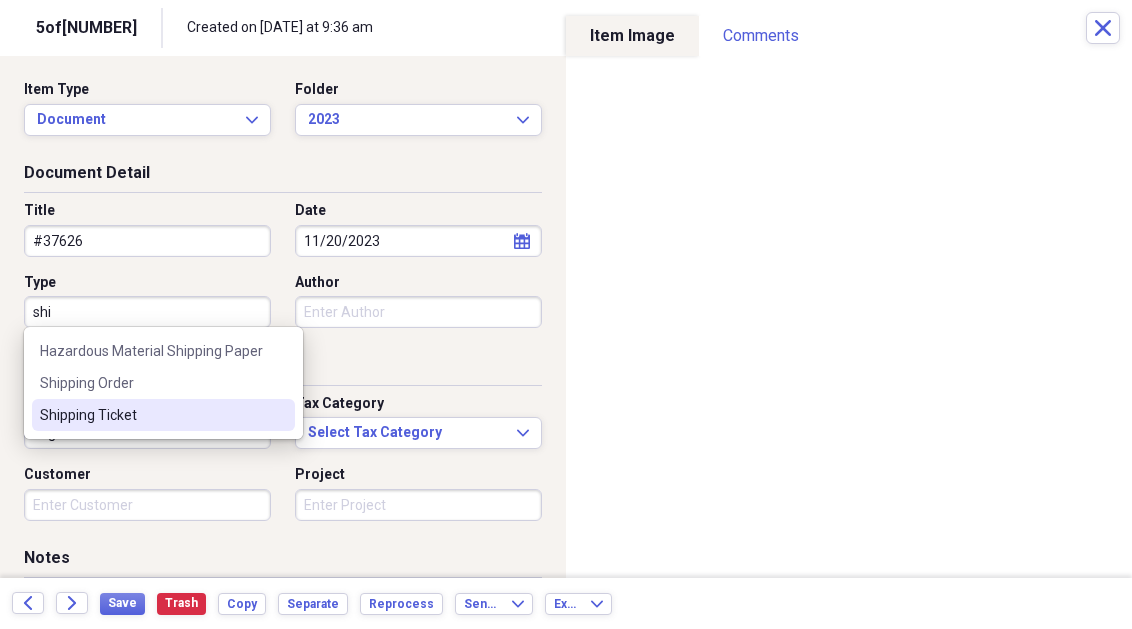 click on "Shipping Ticket" at bounding box center (151, 415) 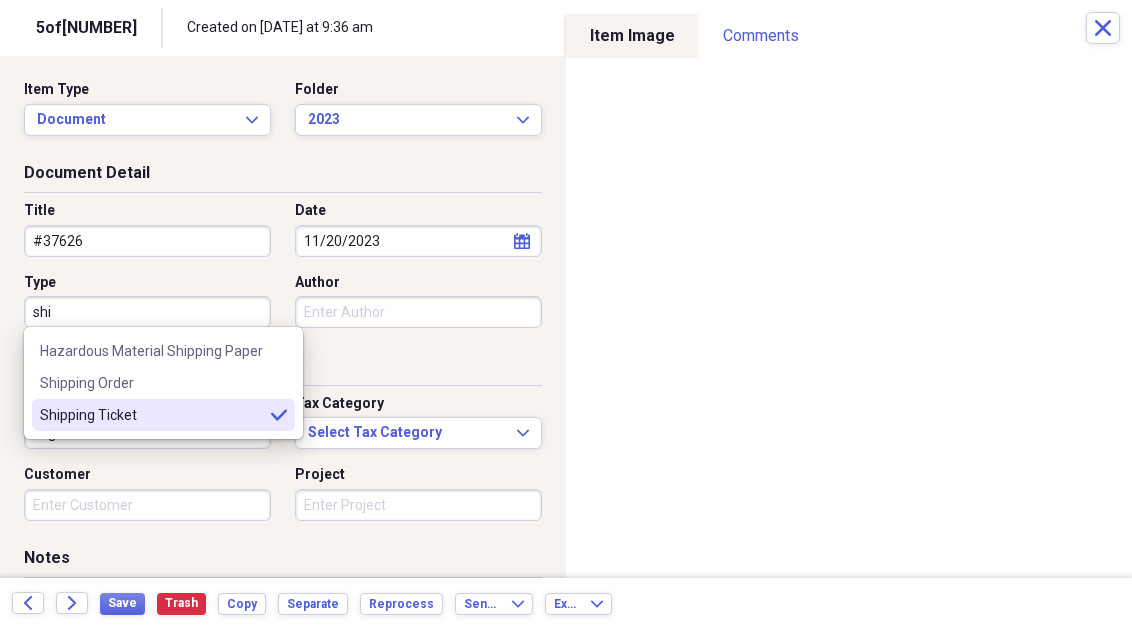type on "Shipping Ticket" 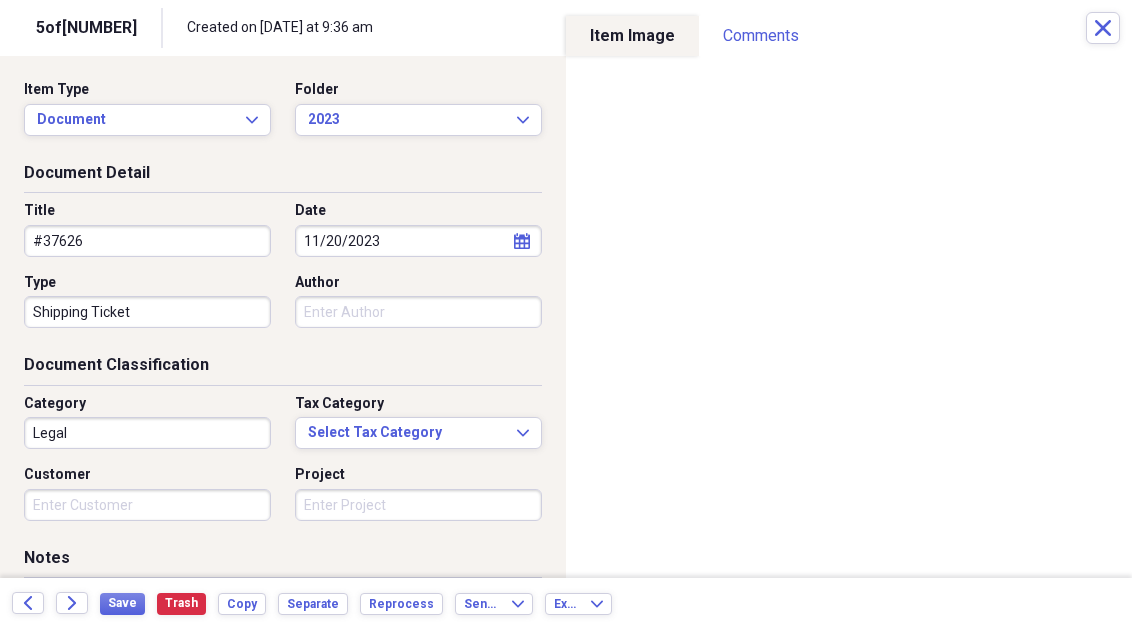 click on "Author" at bounding box center (418, 312) 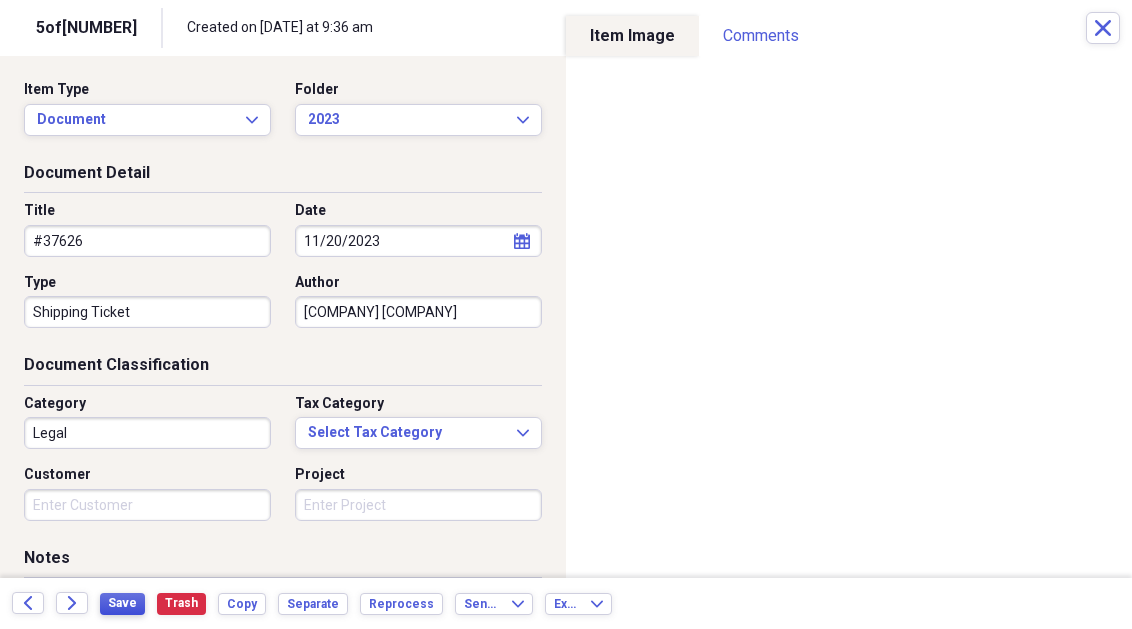 type on "[COMPANY] [COMPANY]" 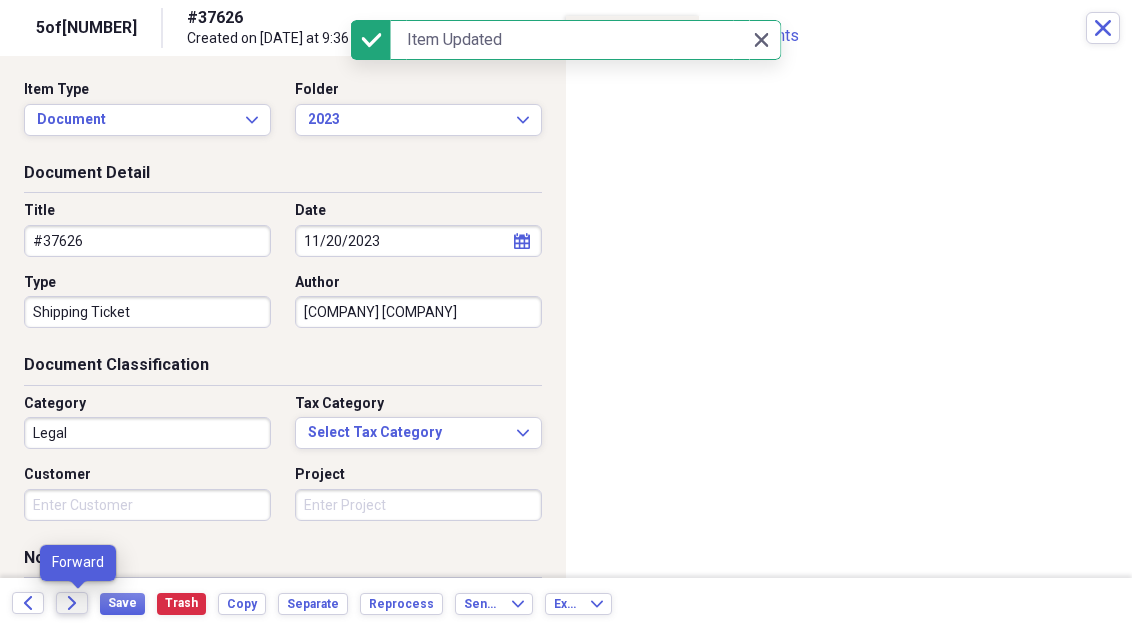 click 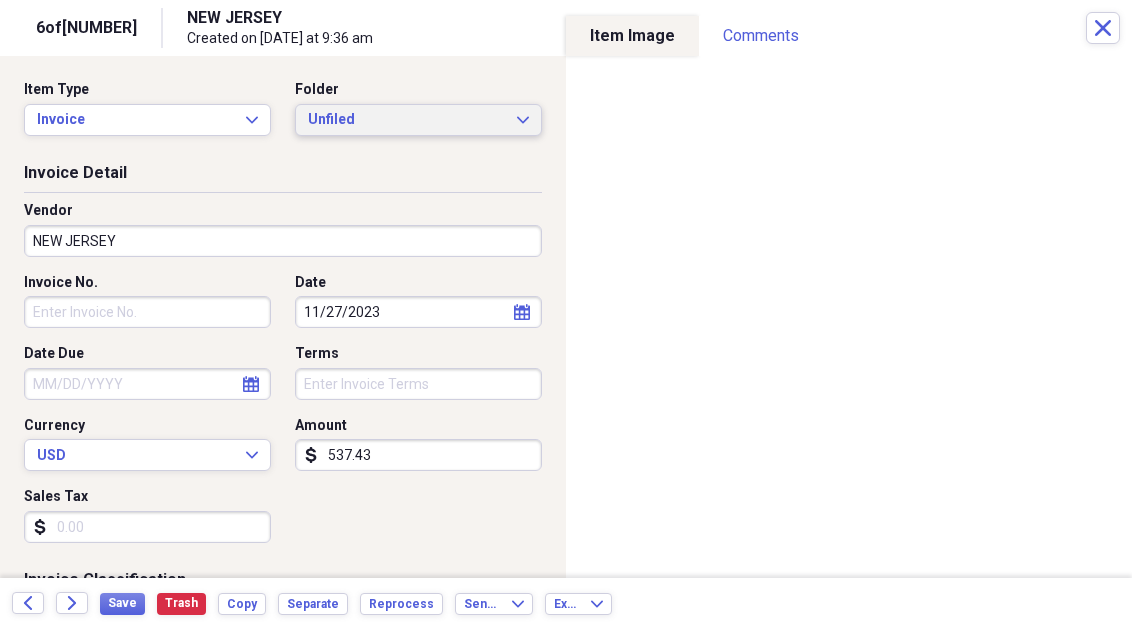 click on "Unfiled" at bounding box center (406, 120) 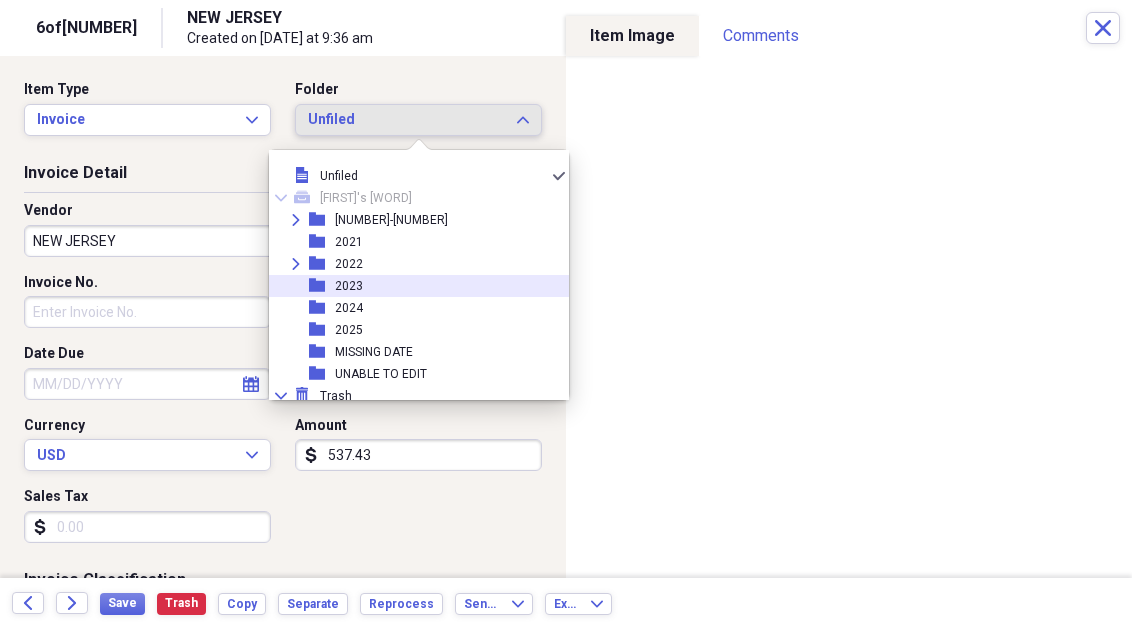 click on "2023" at bounding box center (349, 286) 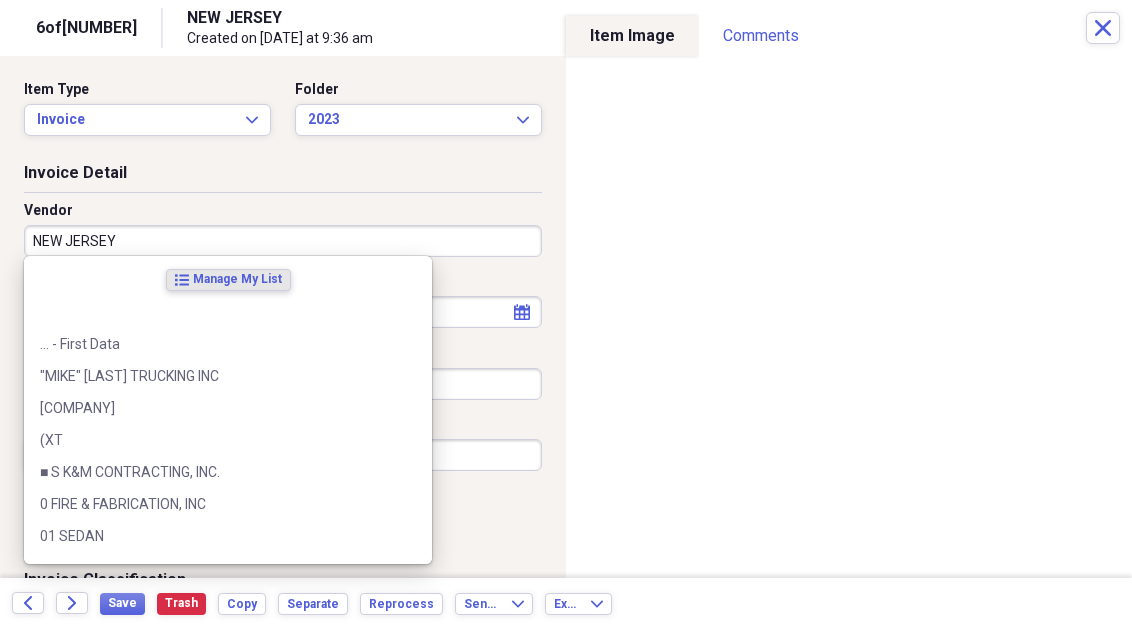 click on "NEW JERSEY" at bounding box center (283, 241) 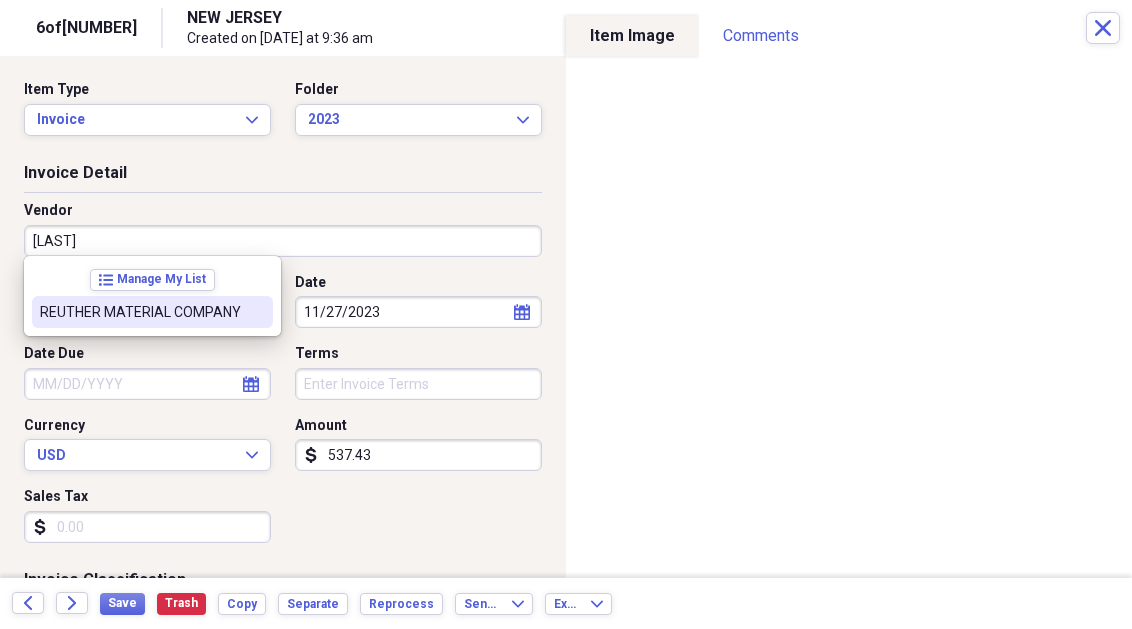 click on "REUTHER MATERIAL COMPANY" at bounding box center (140, 312) 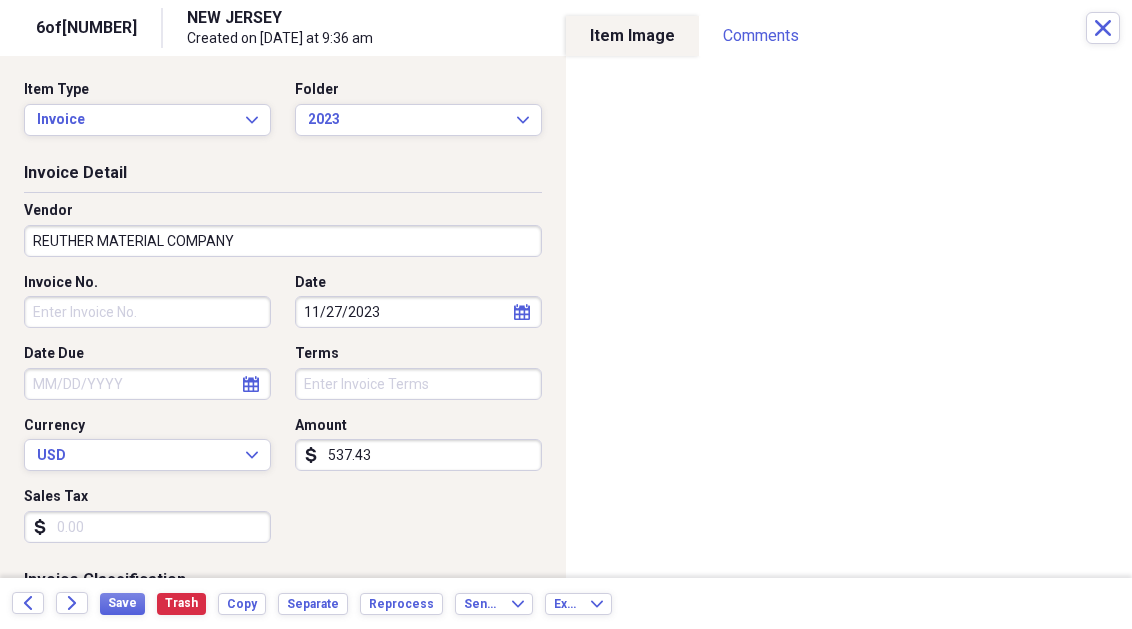 type on "Parts" 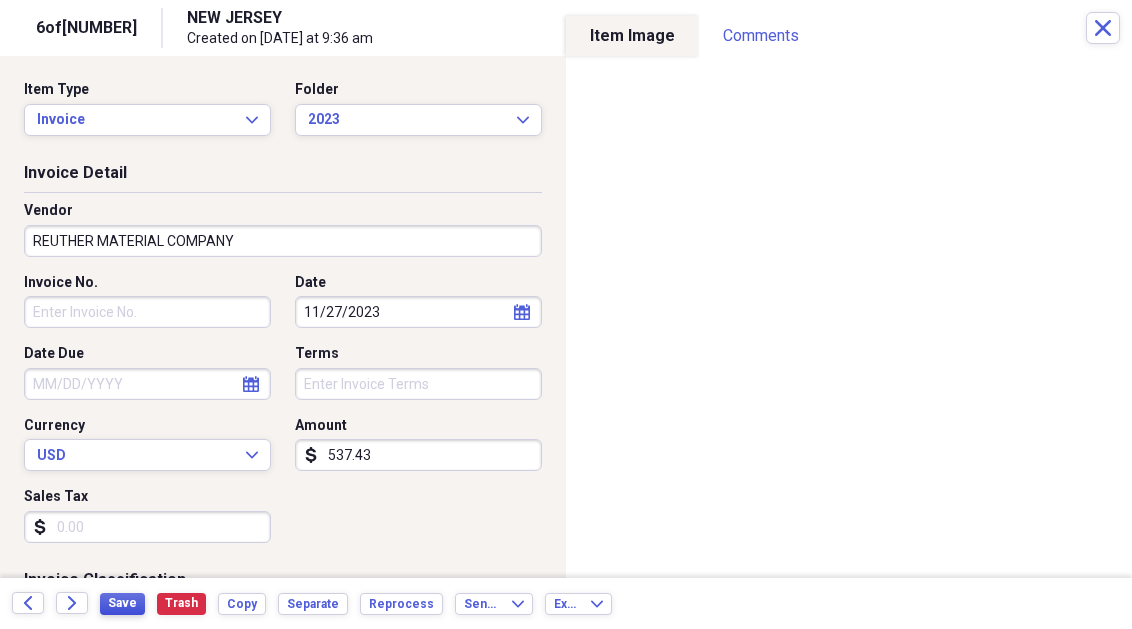 click on "Save" at bounding box center (122, 603) 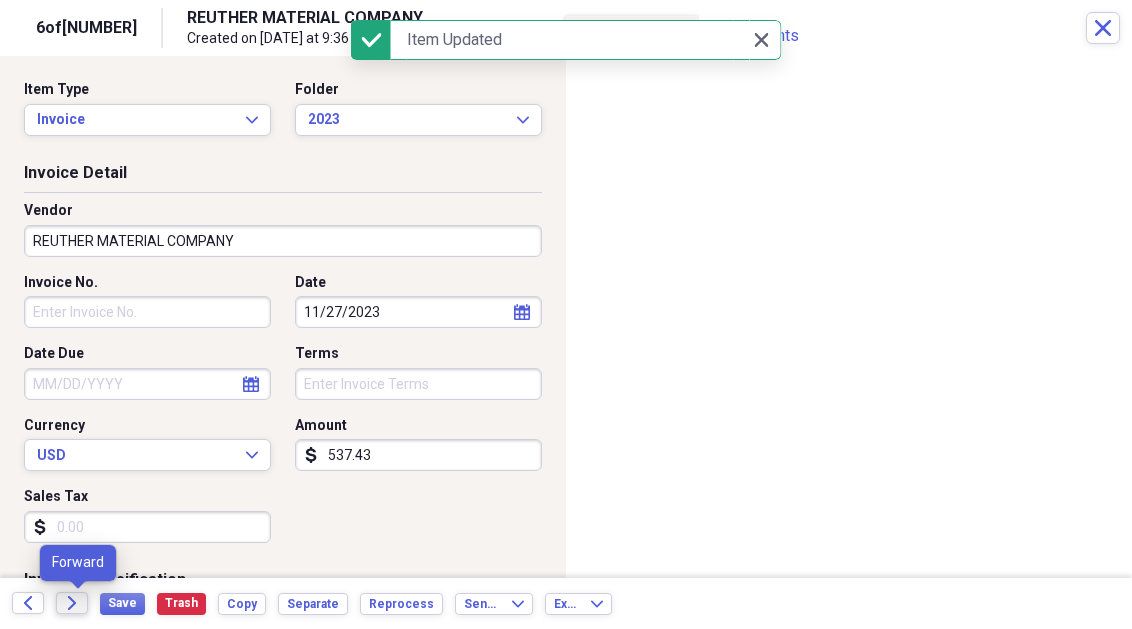 click 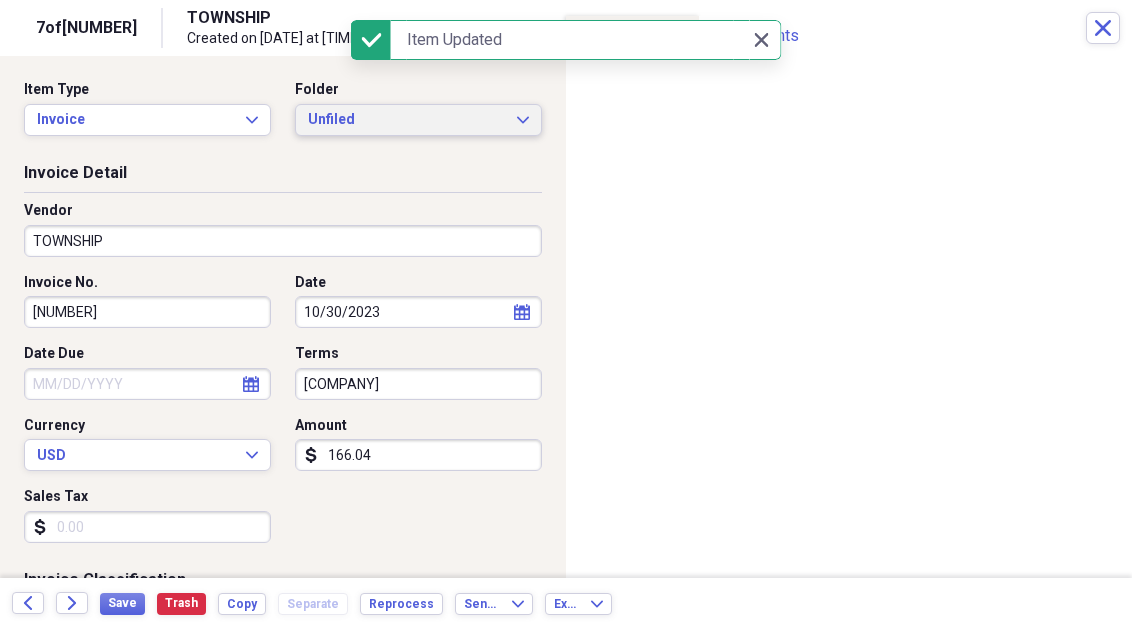 click on "Unfiled" at bounding box center (406, 120) 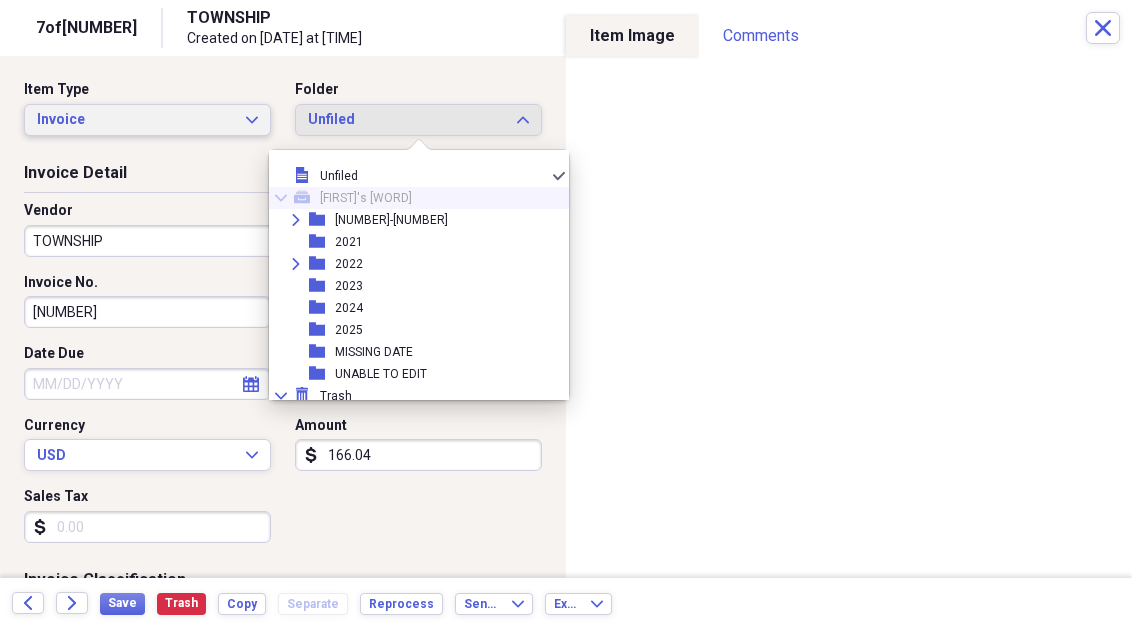 click on "Invoice" at bounding box center (135, 120) 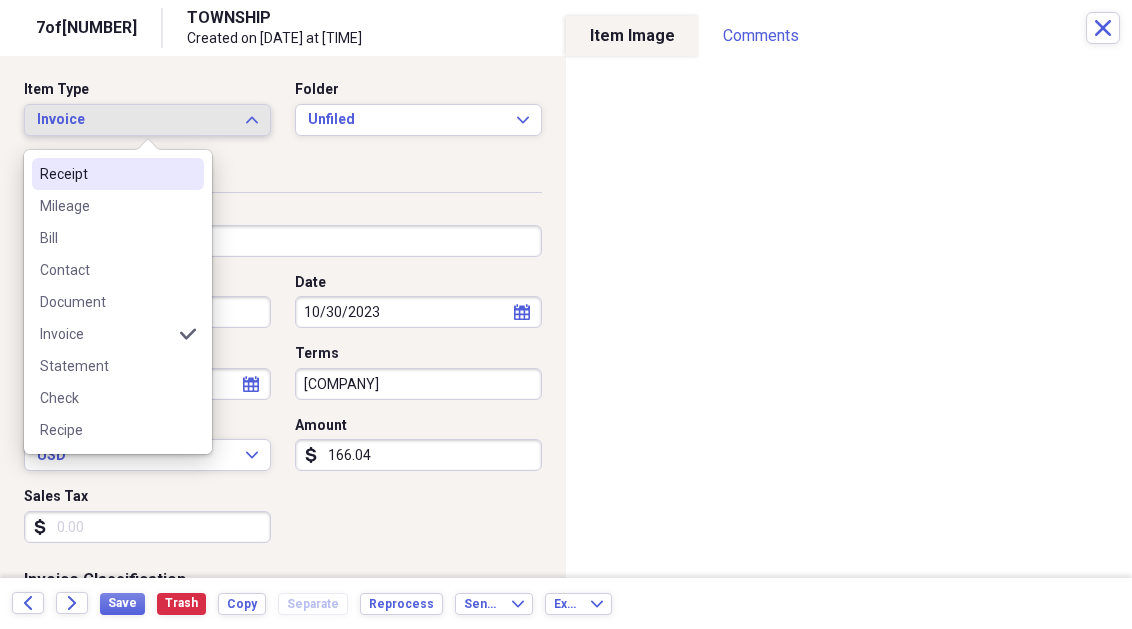 click on "Receipt" at bounding box center (106, 174) 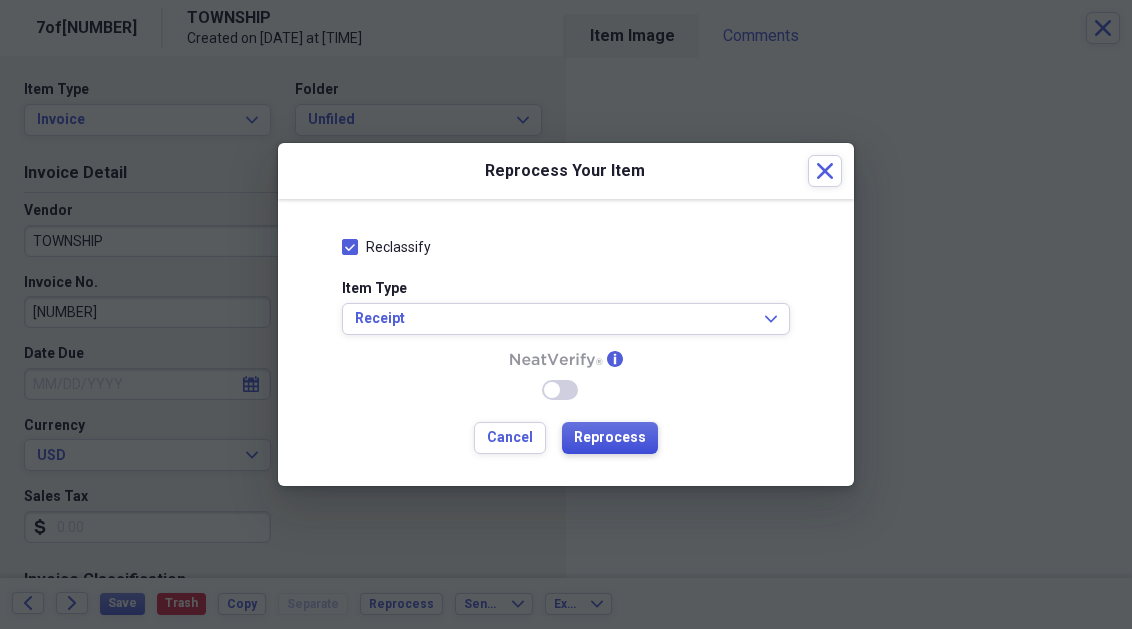 click on "Reprocess" at bounding box center (610, 438) 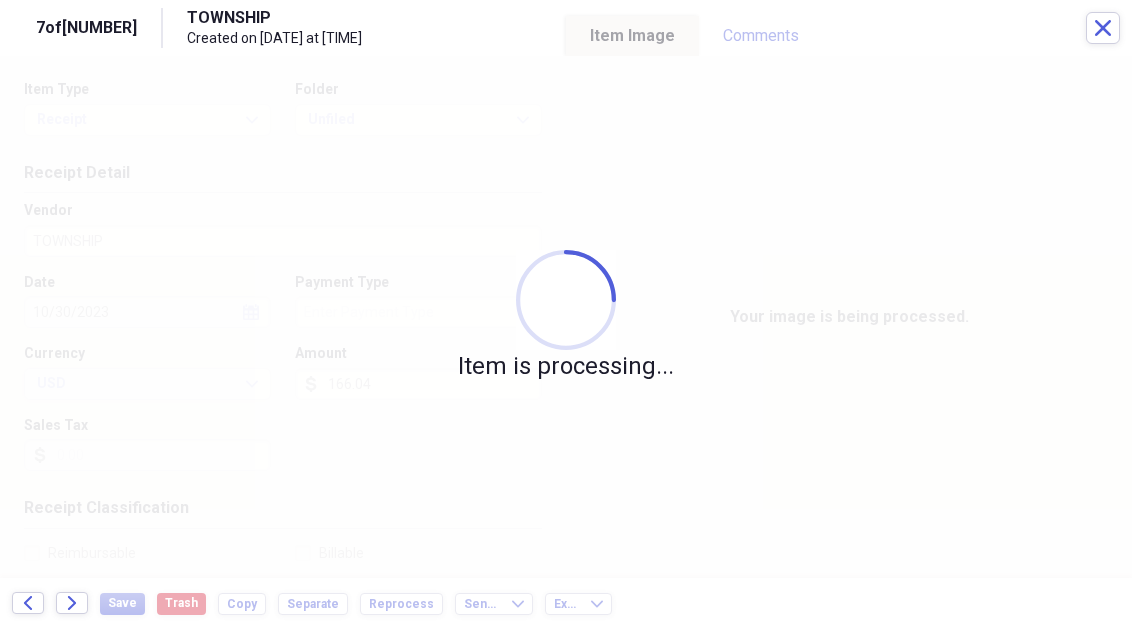 type on "Inc" 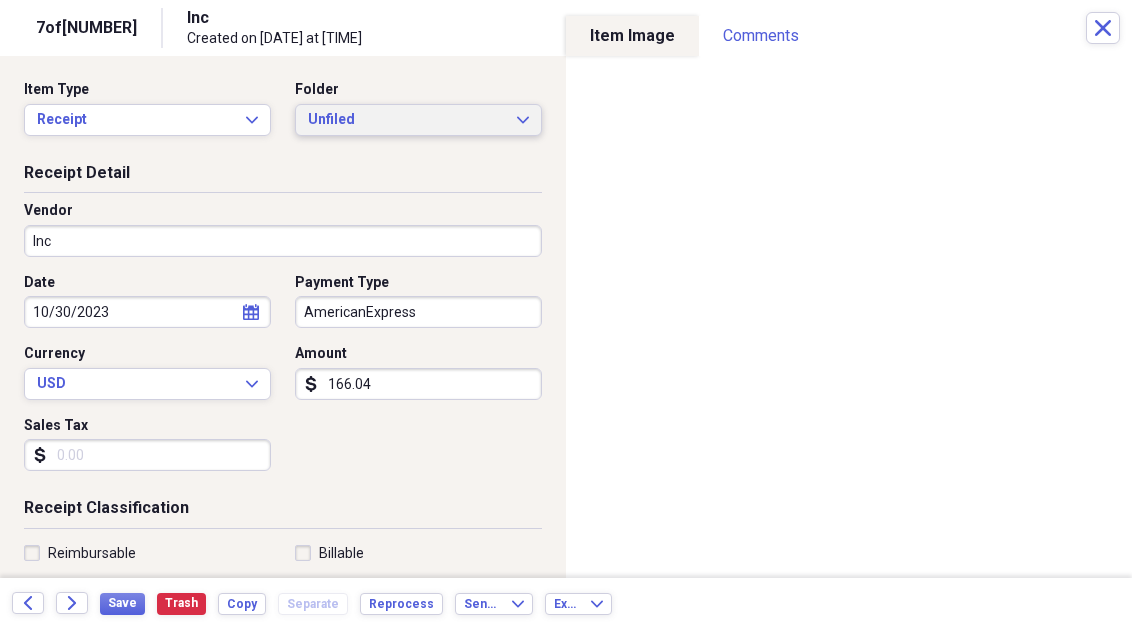 click on "Unfiled" at bounding box center [406, 120] 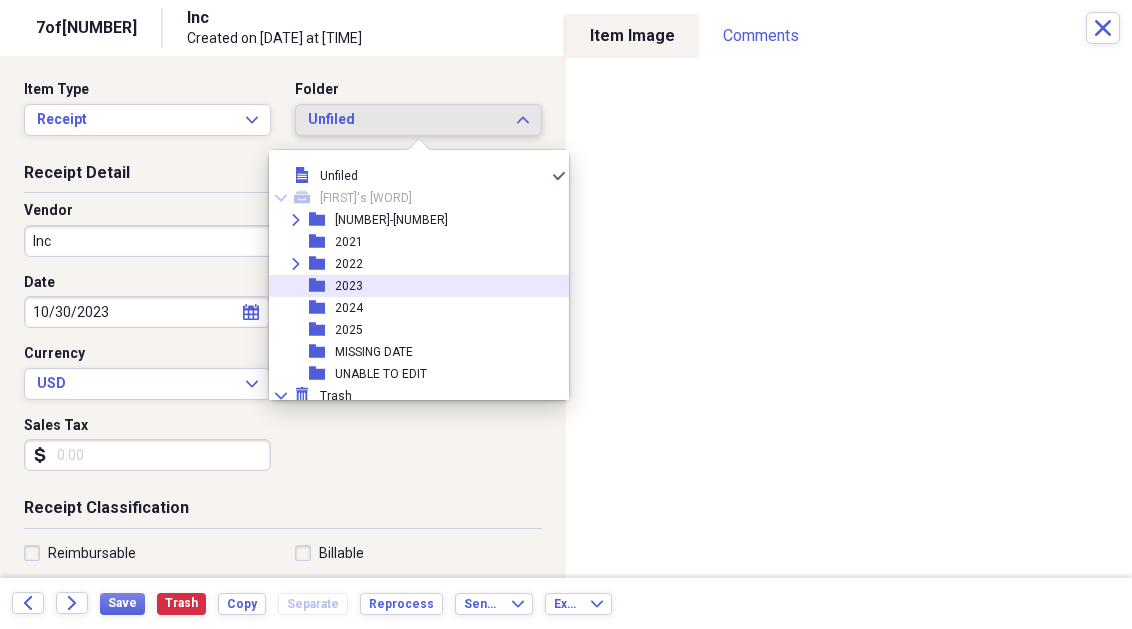click on "folder 2023" at bounding box center (411, 286) 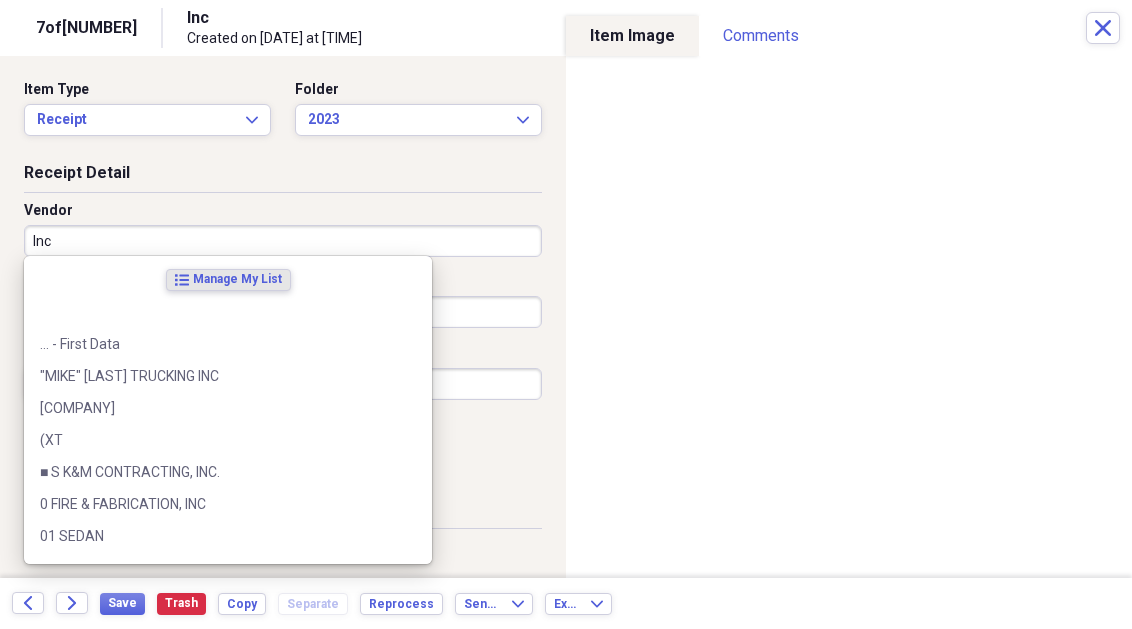 click on "Inc" at bounding box center [283, 241] 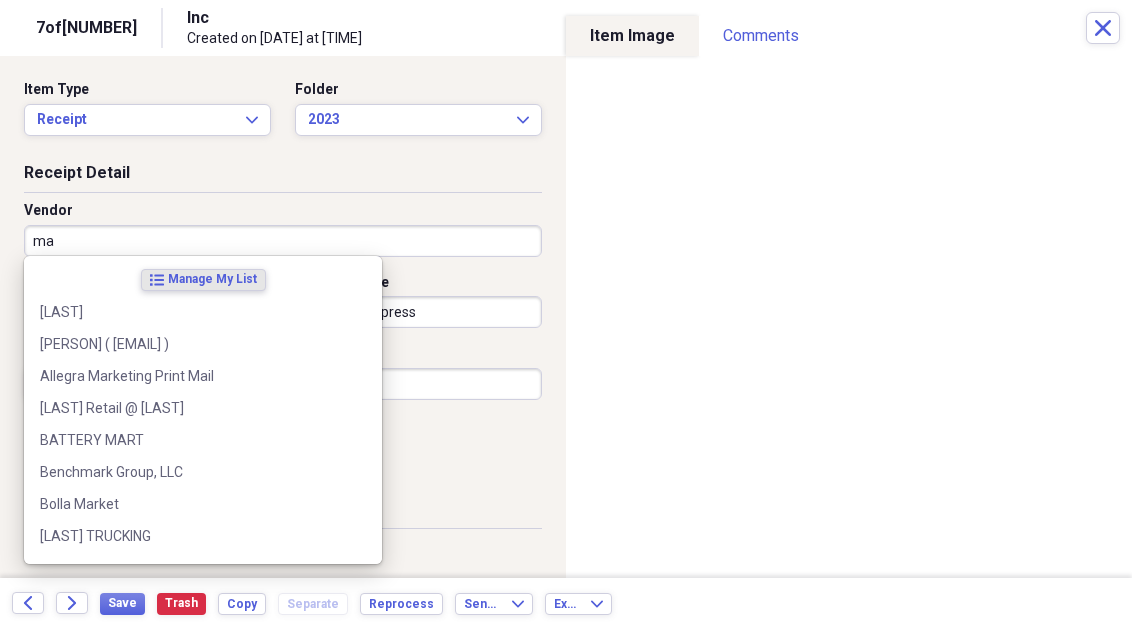 type on "m" 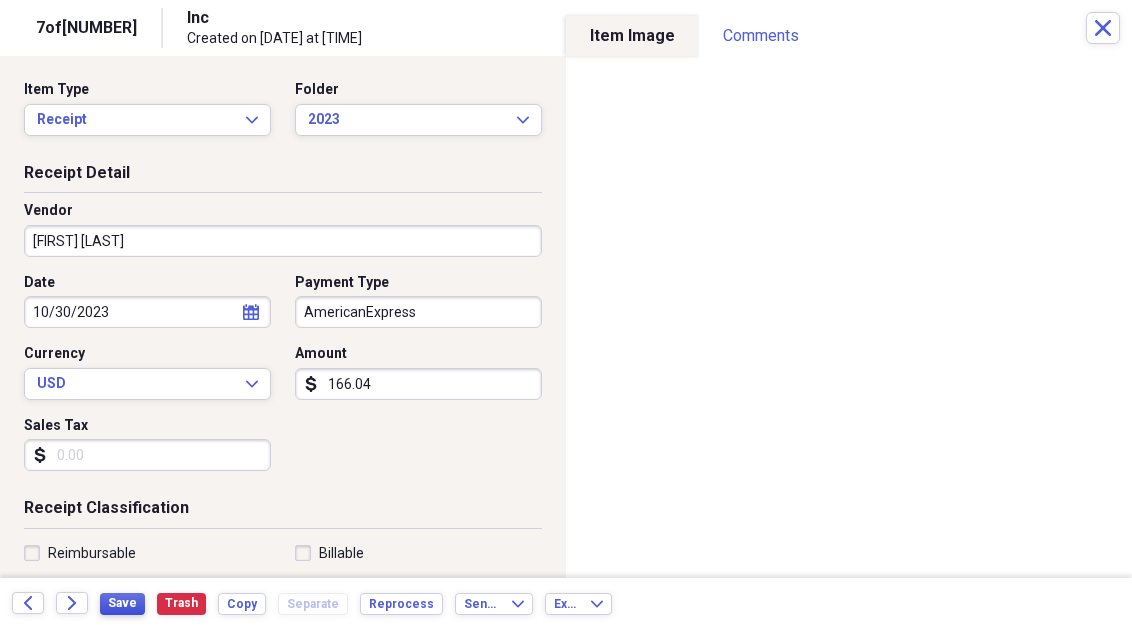 type on "[FIRST] [LAST]" 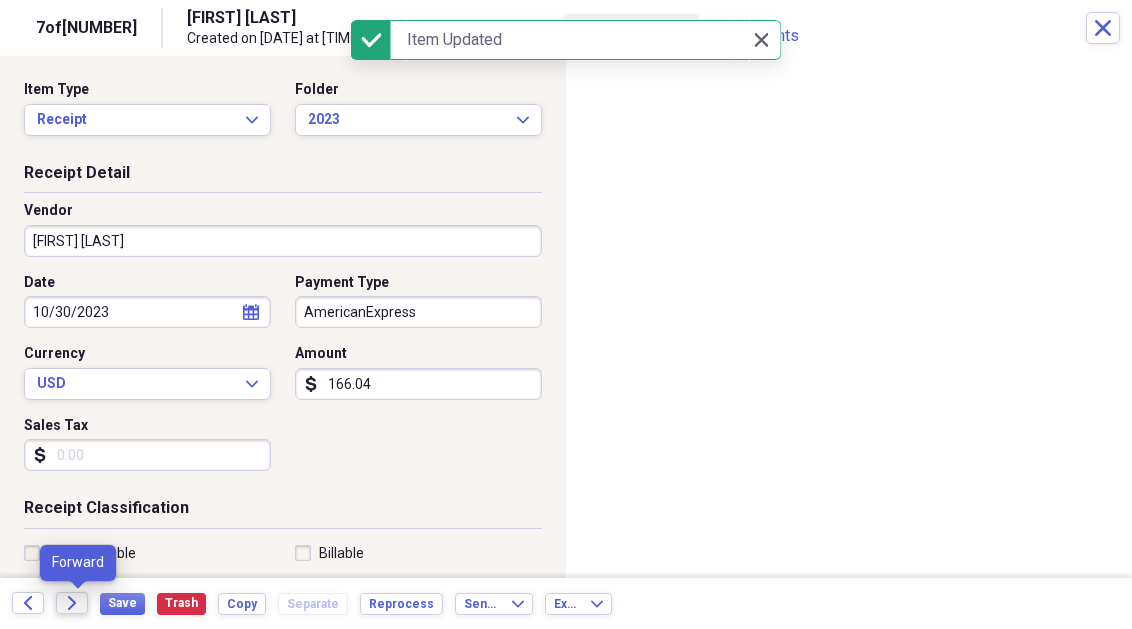 click on "Forward" 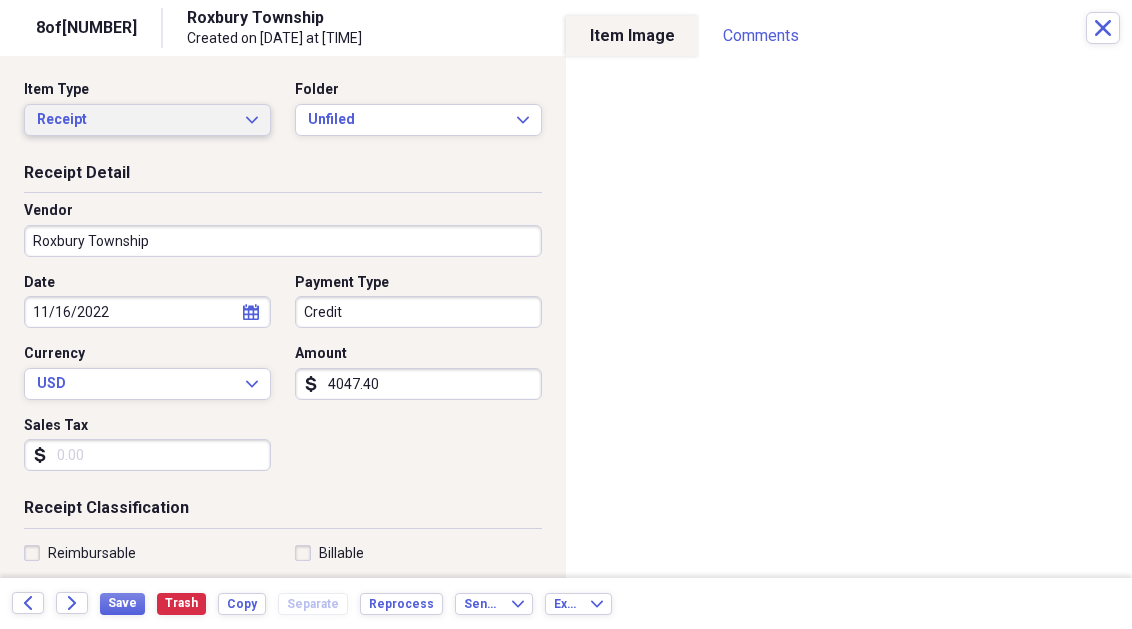 click on "Receipt" at bounding box center [135, 120] 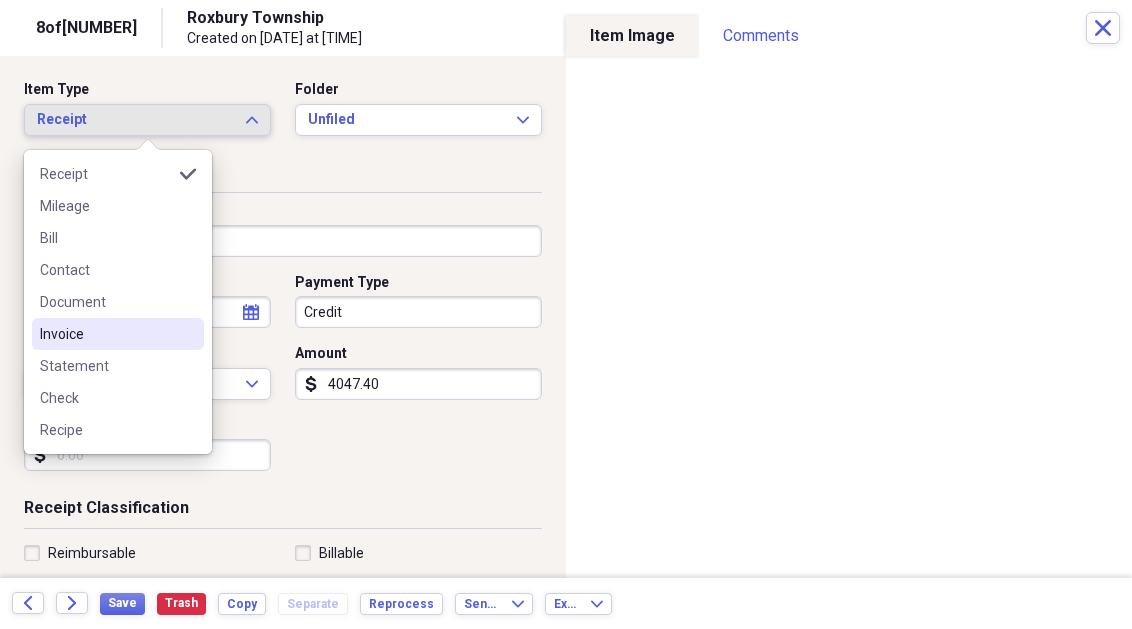 click on "Invoice" at bounding box center [106, 334] 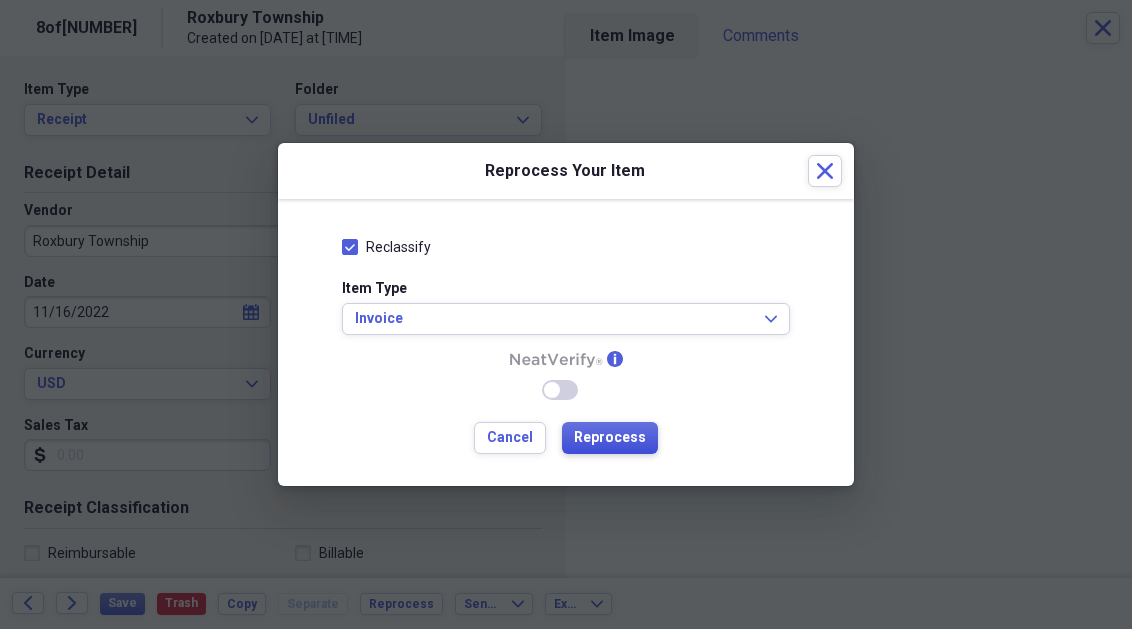click on "Reprocess" at bounding box center [610, 438] 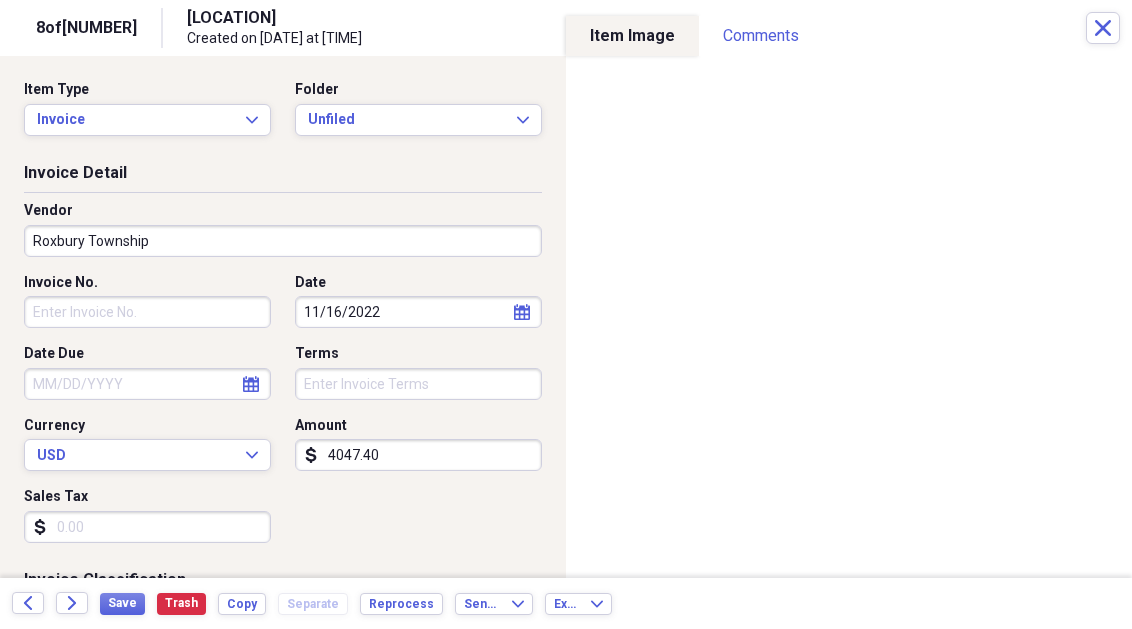 type on "[LOCATION]" 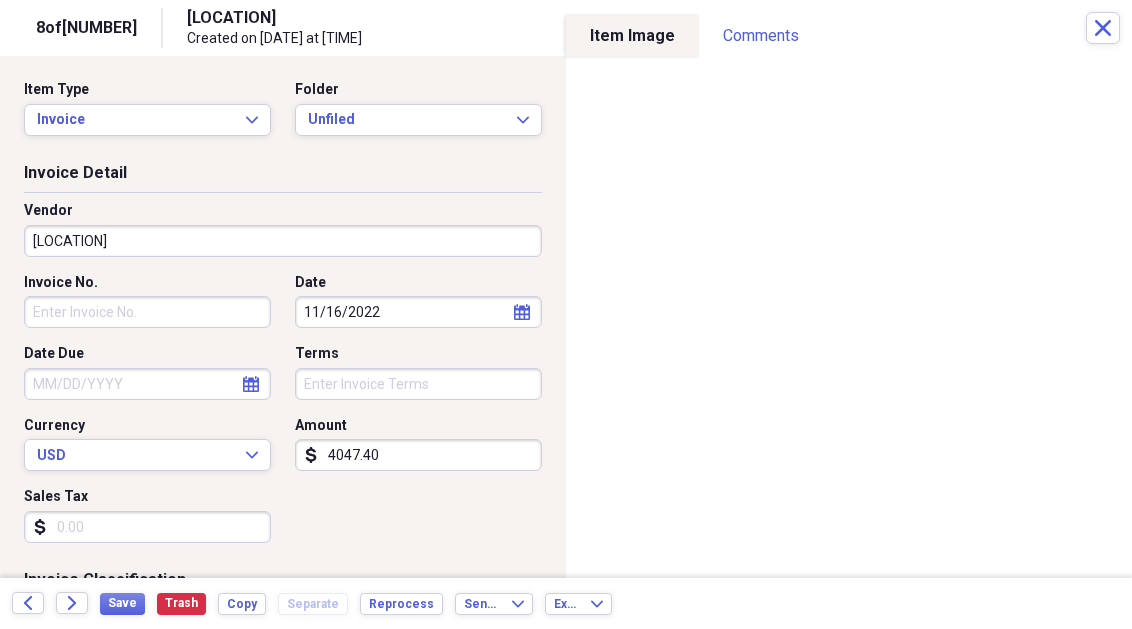 type on "5437" 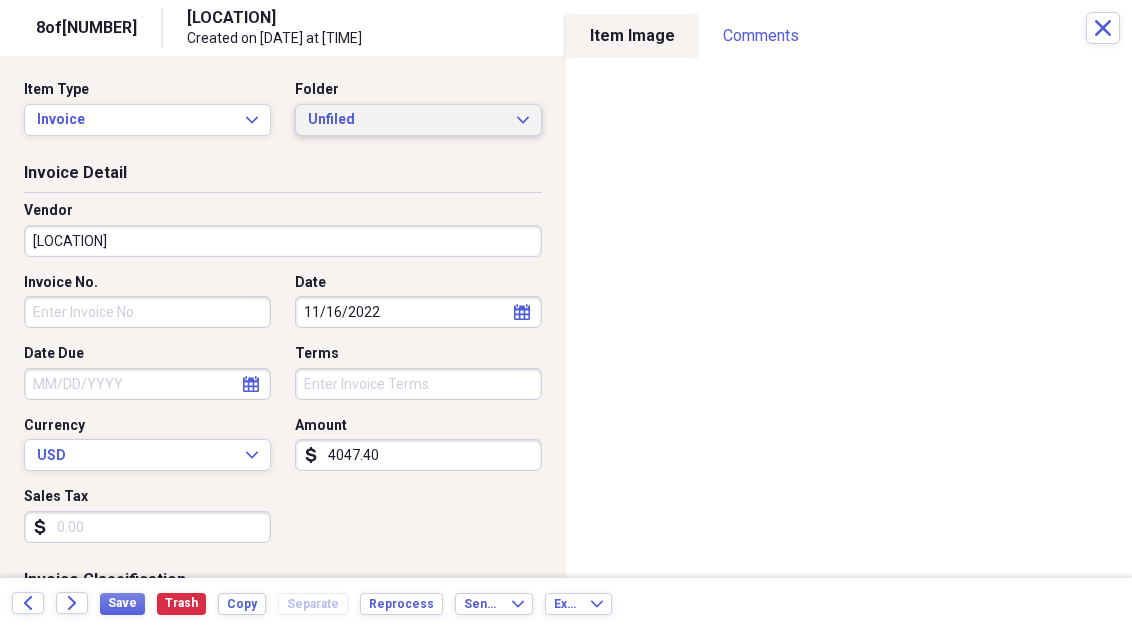 click on "Unfiled" at bounding box center [406, 120] 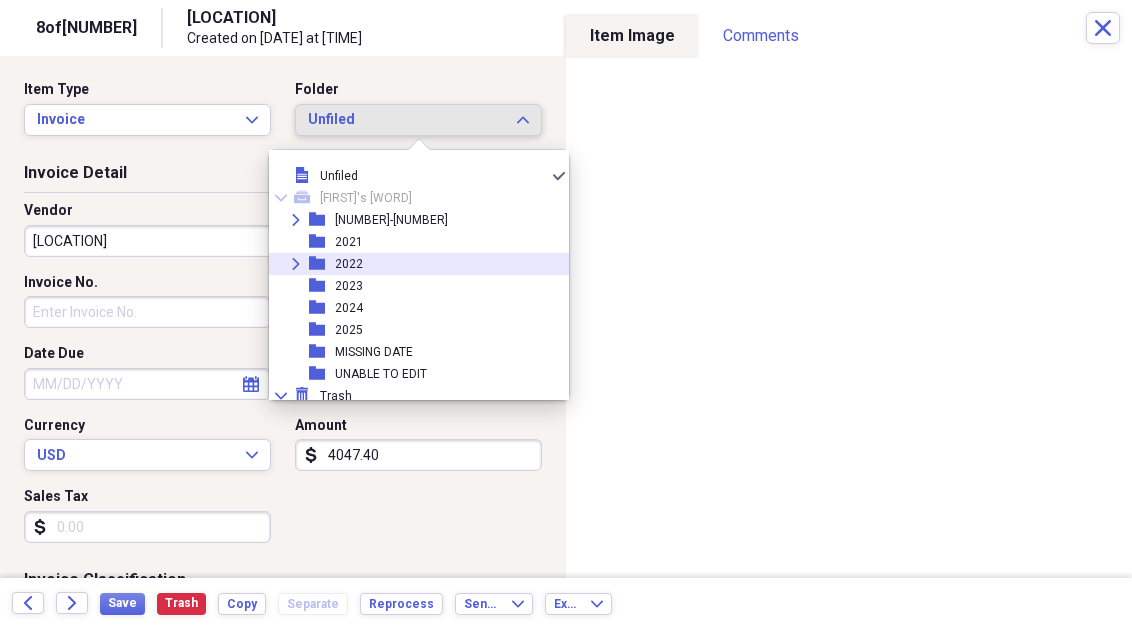 click on "2022" at bounding box center (349, 264) 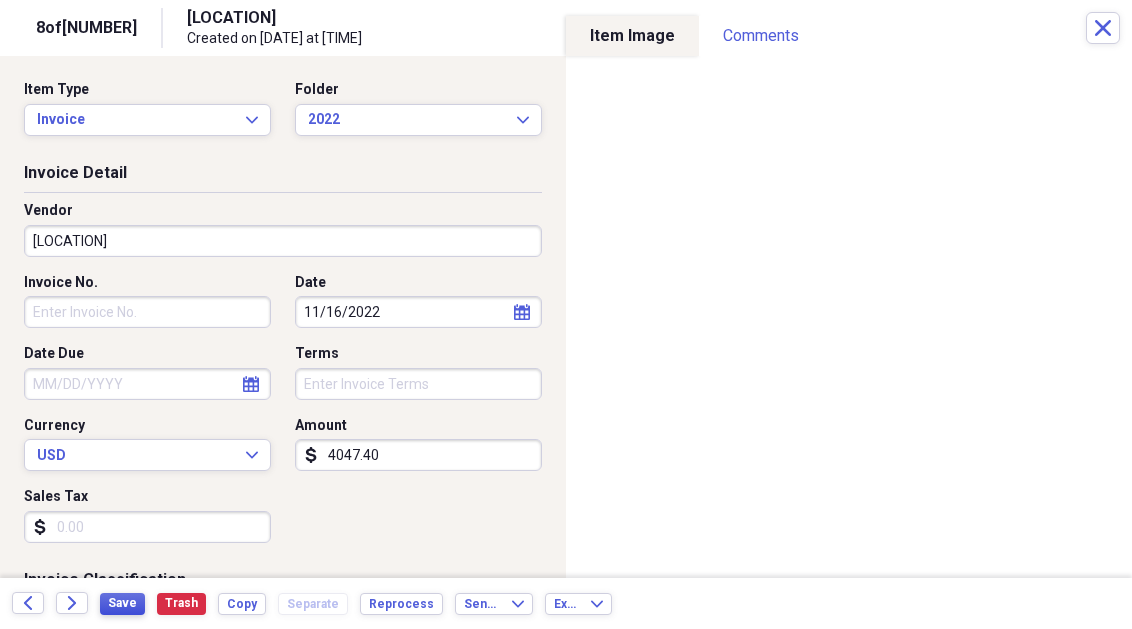 click on "Save" at bounding box center (122, 603) 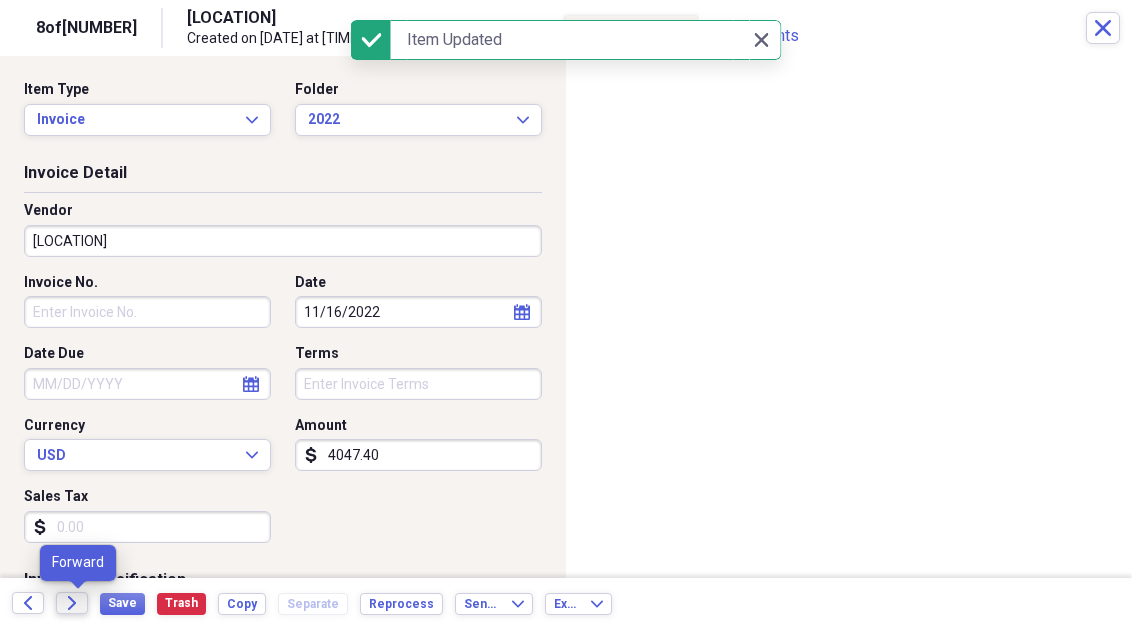 click 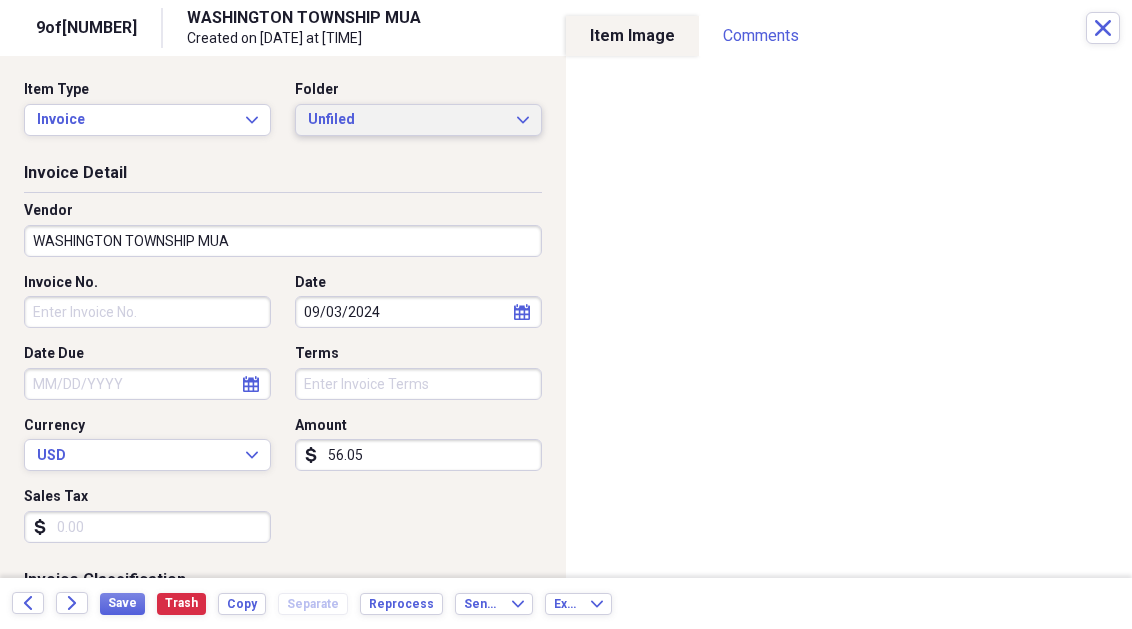 click on "Unfiled Expand" at bounding box center [418, 120] 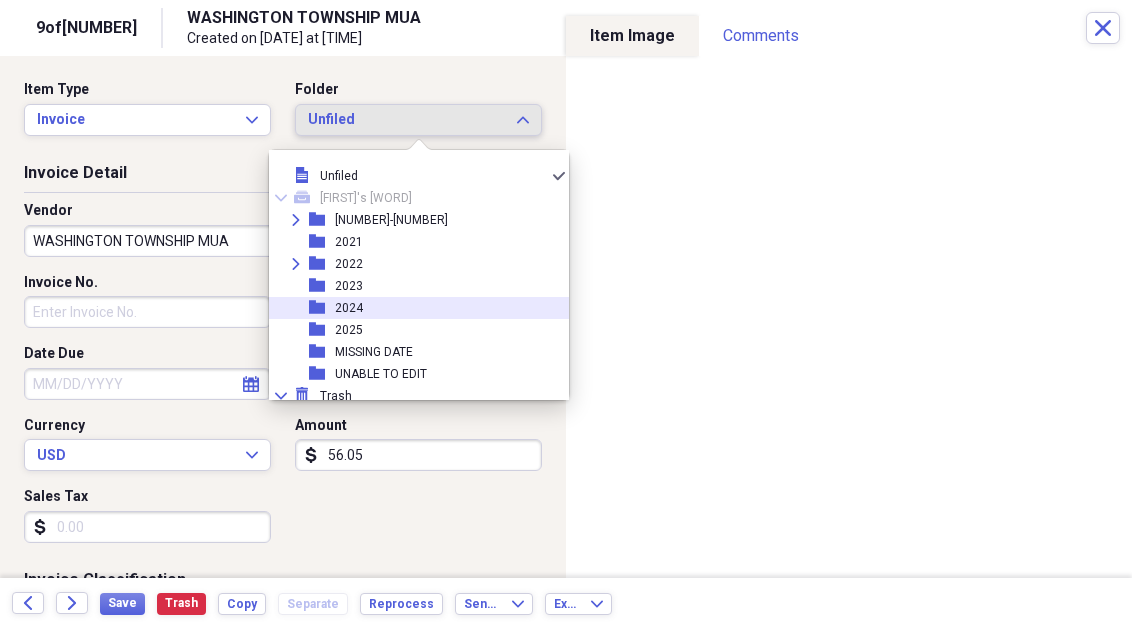 click on "folder 2024" at bounding box center [411, 308] 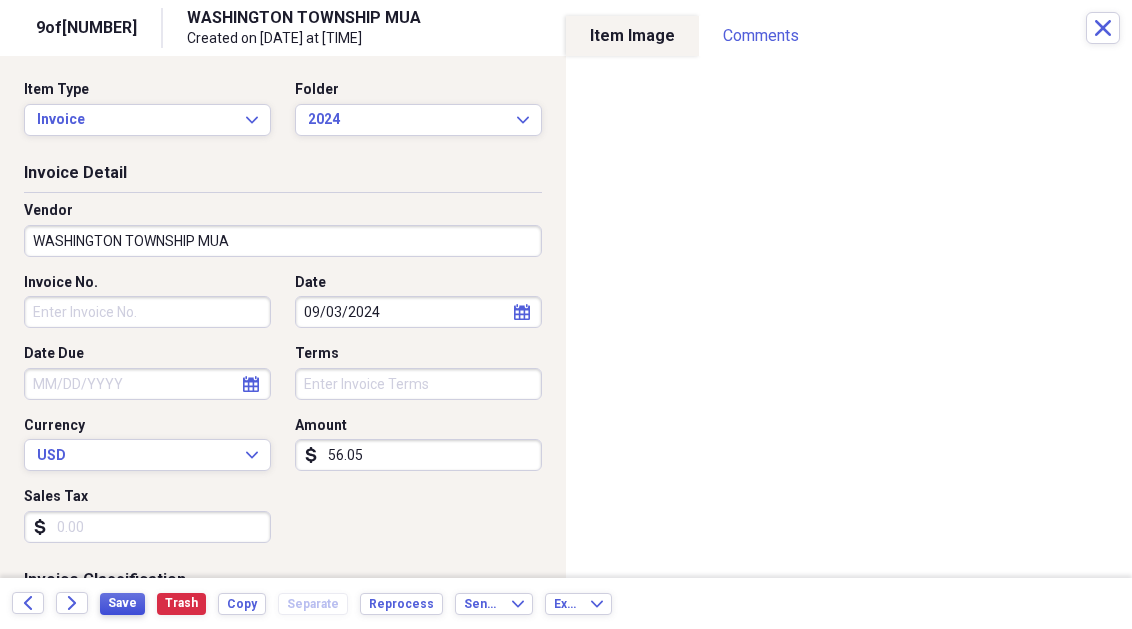 click on "Save" at bounding box center [122, 603] 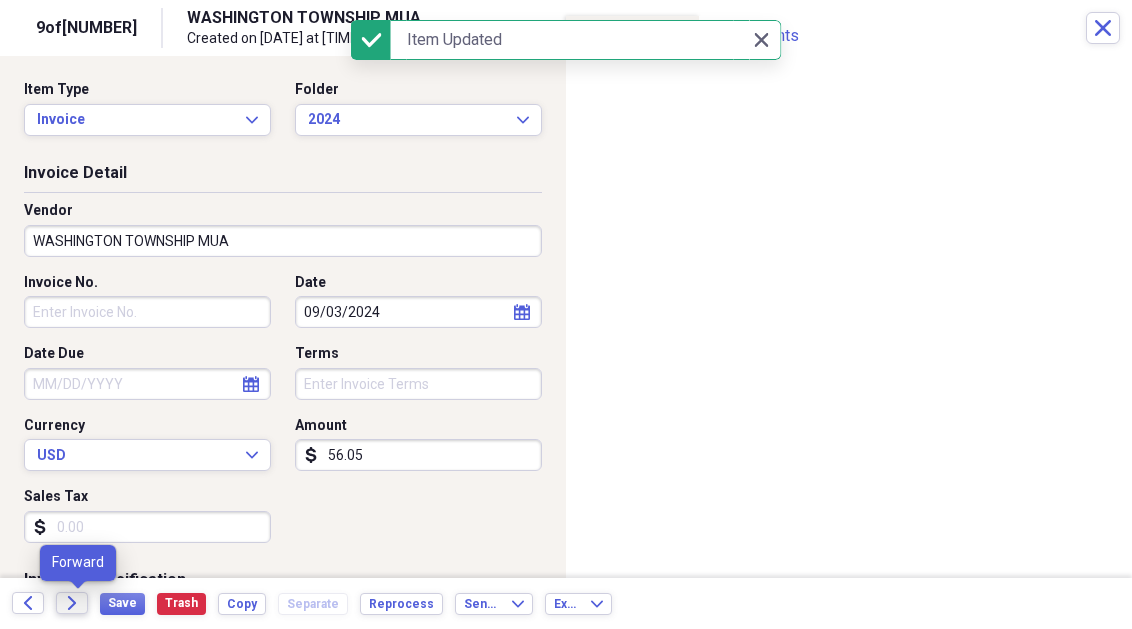 click on "Forward" 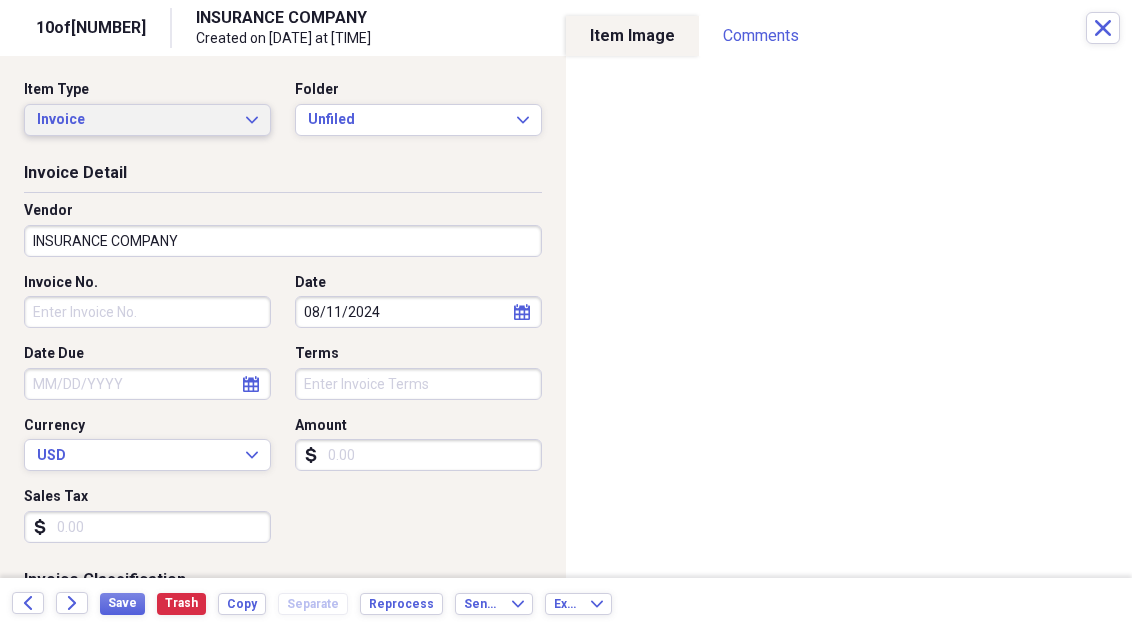 click on "Invoice" at bounding box center (135, 120) 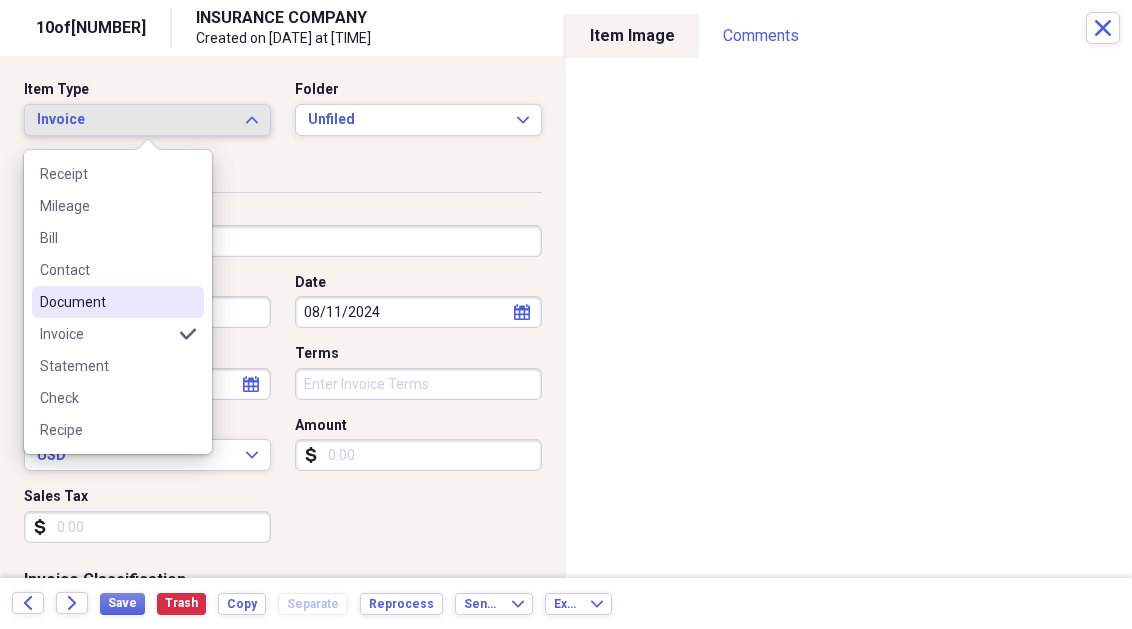 click on "Document" at bounding box center (106, 302) 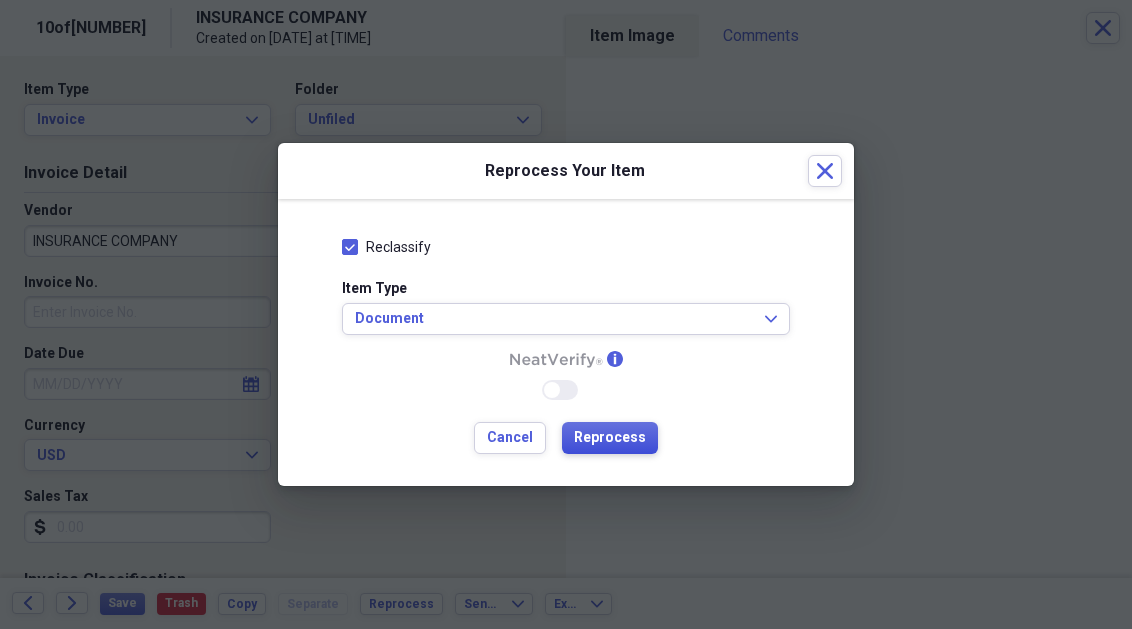 click on "Reprocess" at bounding box center [610, 438] 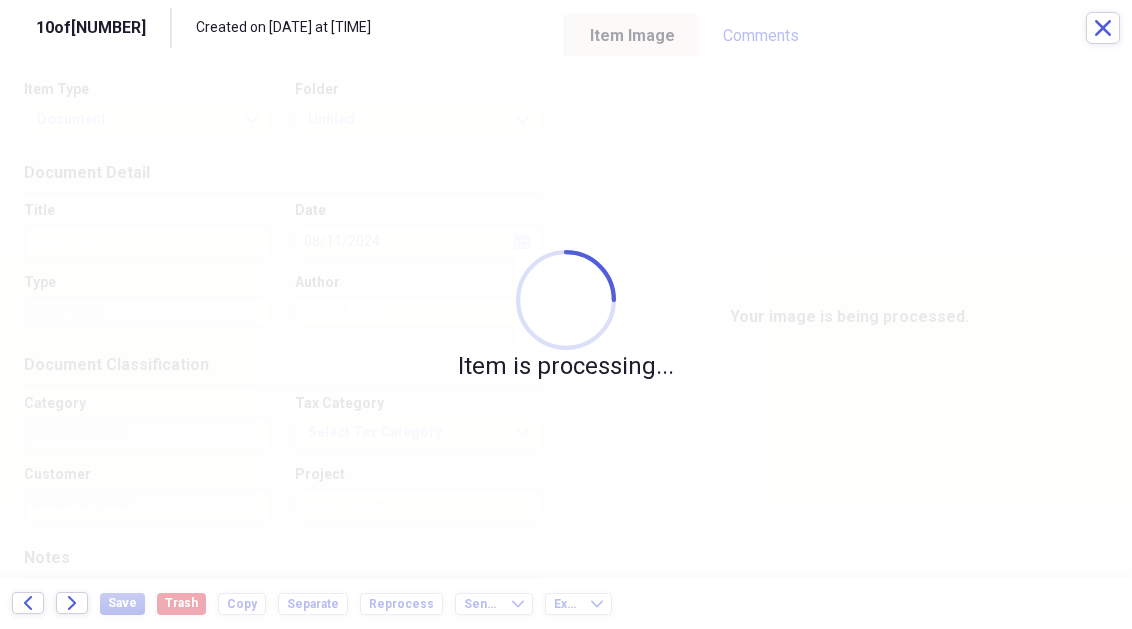 type on "Technology" 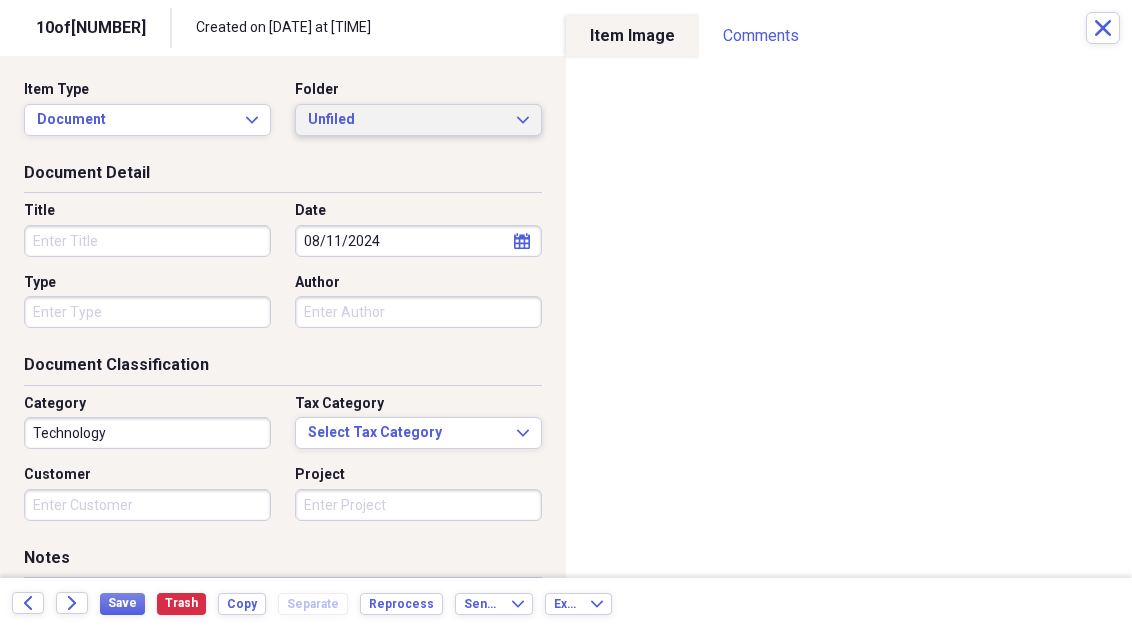 click on "Unfiled" at bounding box center [406, 120] 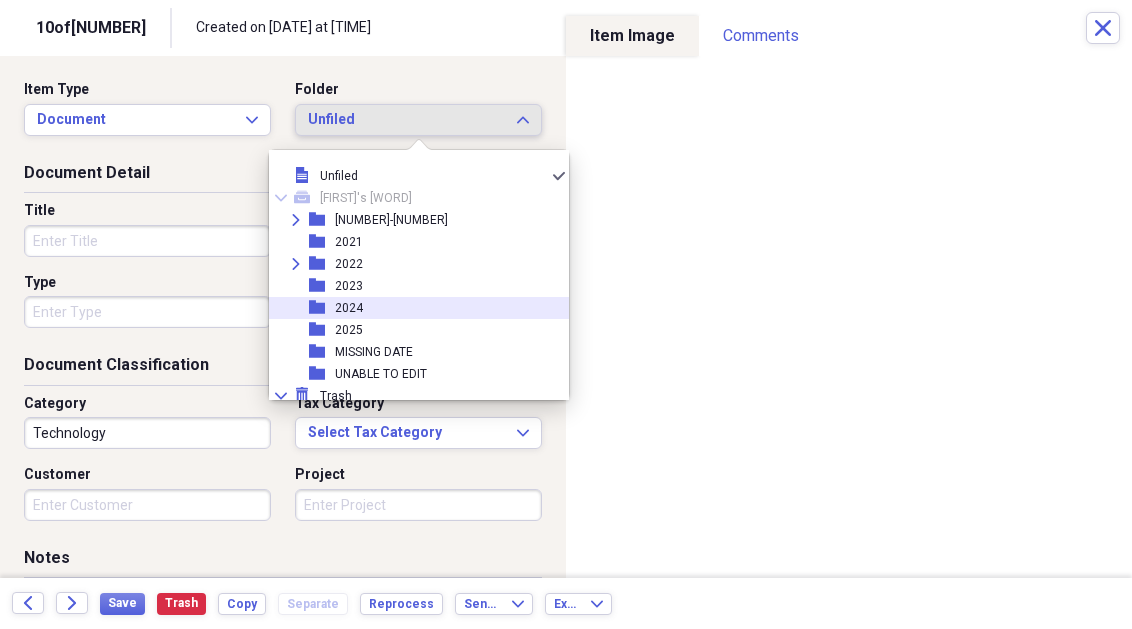 click on "folder 2024" at bounding box center [411, 308] 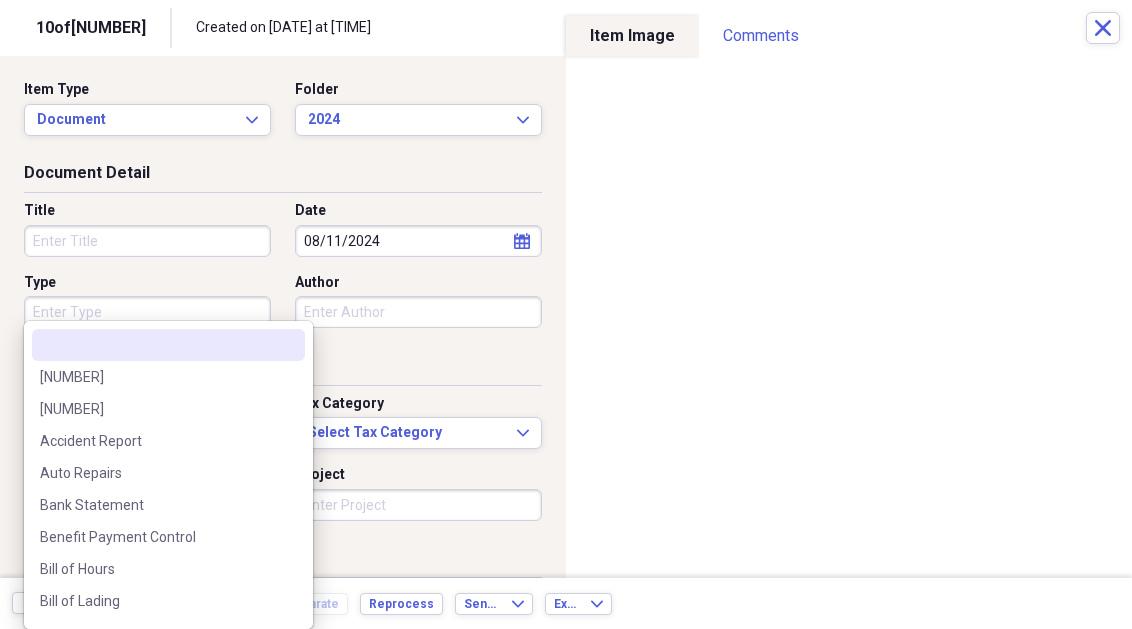click on "Type" at bounding box center (147, 312) 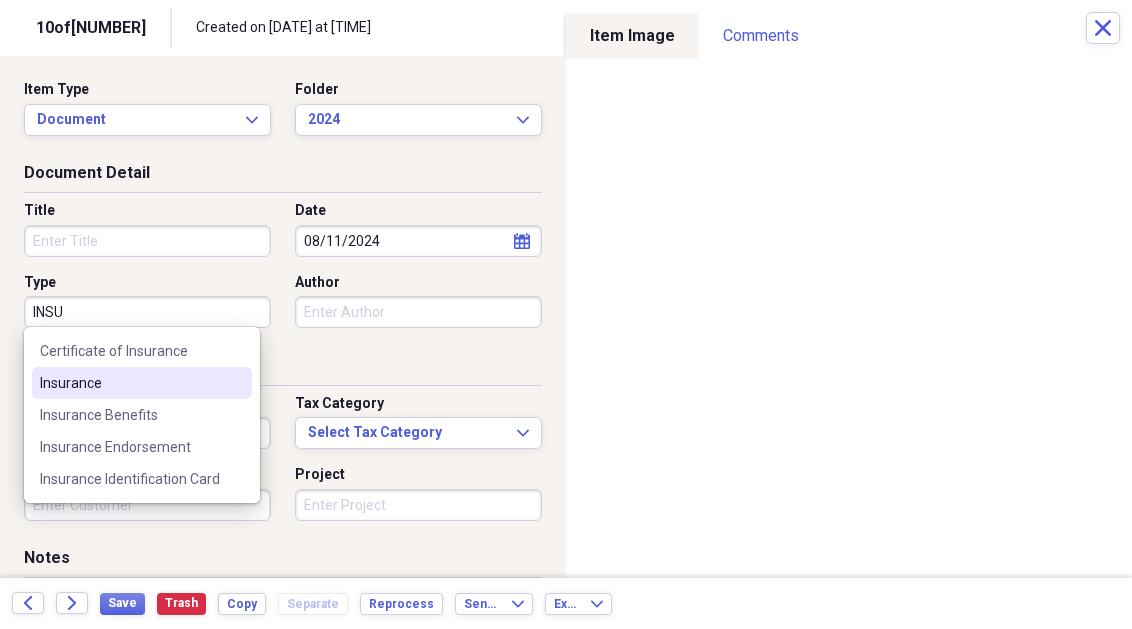 click on "Insurance" at bounding box center [130, 383] 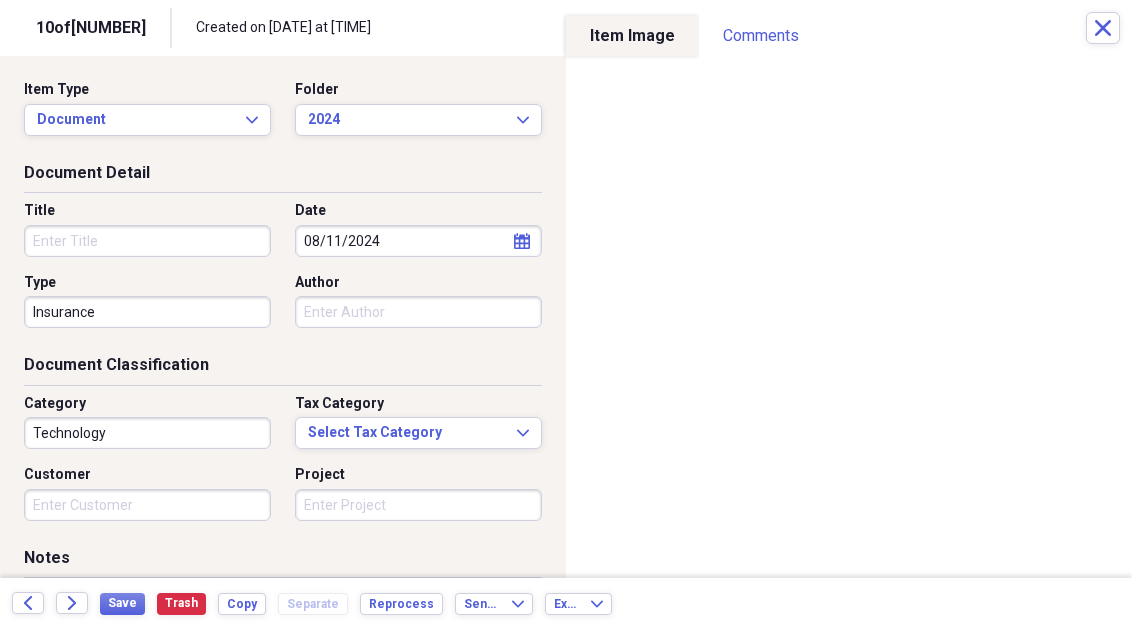 click on "Author" at bounding box center [418, 312] 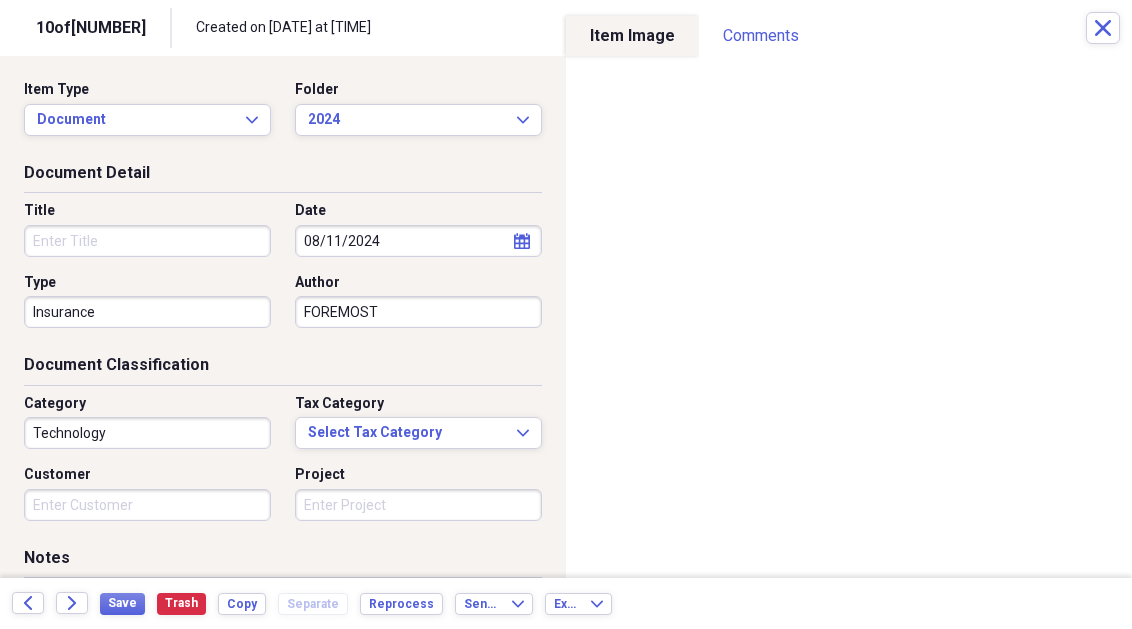 type on "FOREMOST" 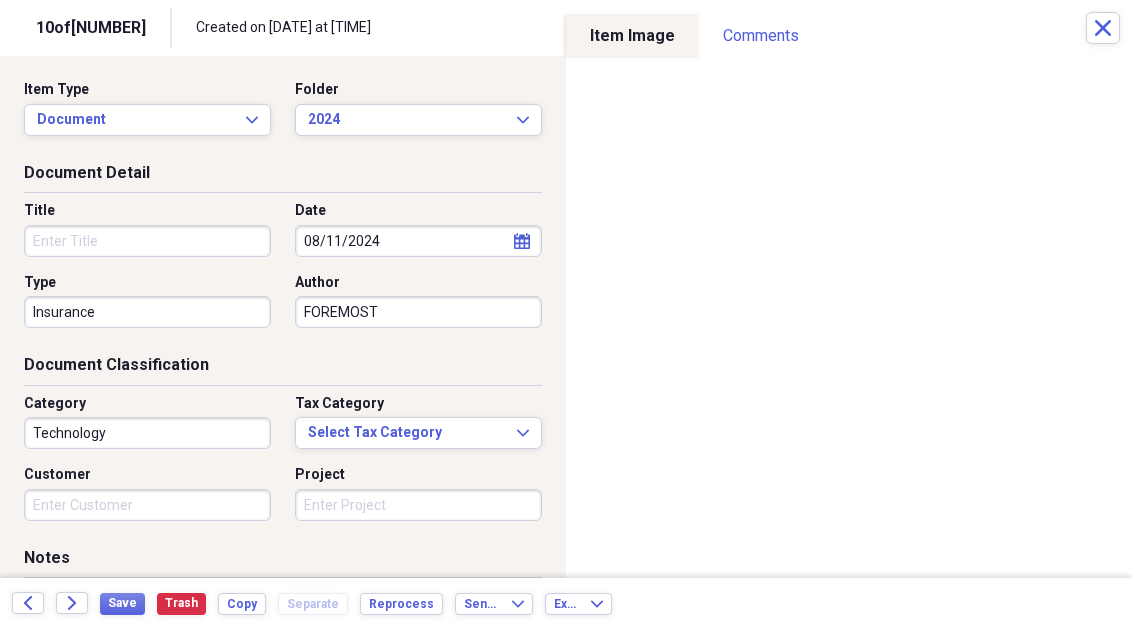 click on "Title" at bounding box center (147, 241) 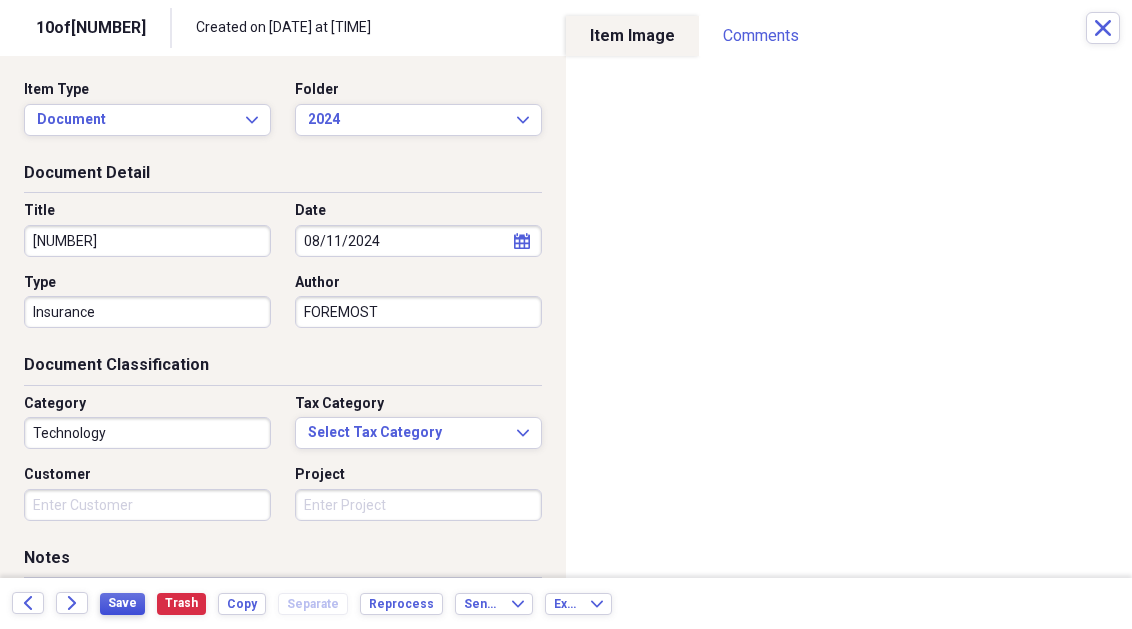 type on "[NUMBER]" 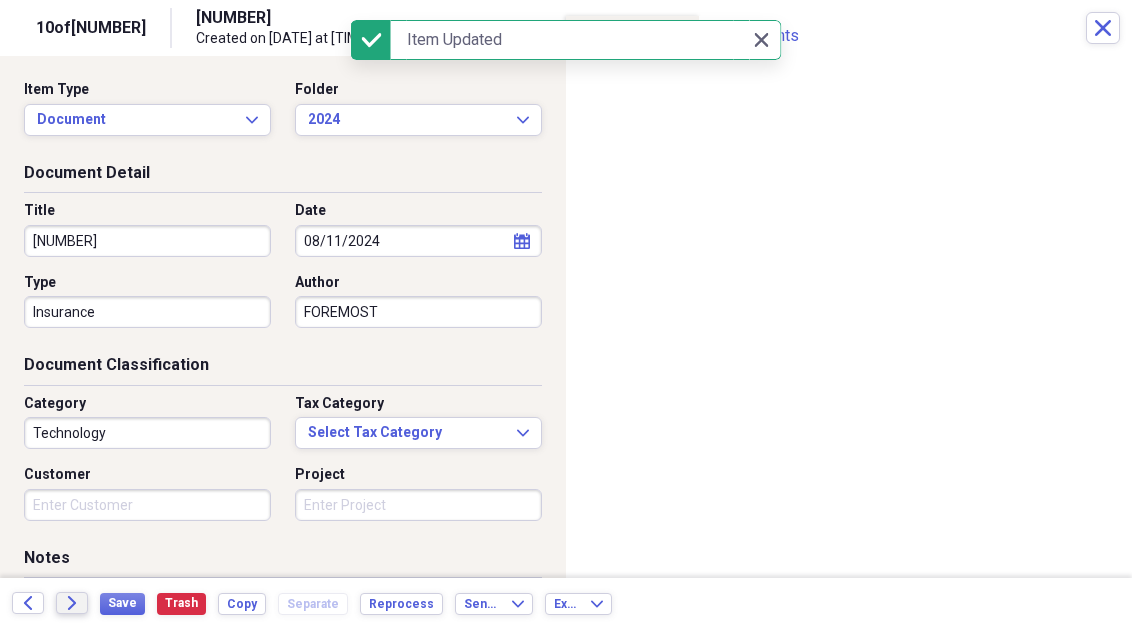 click 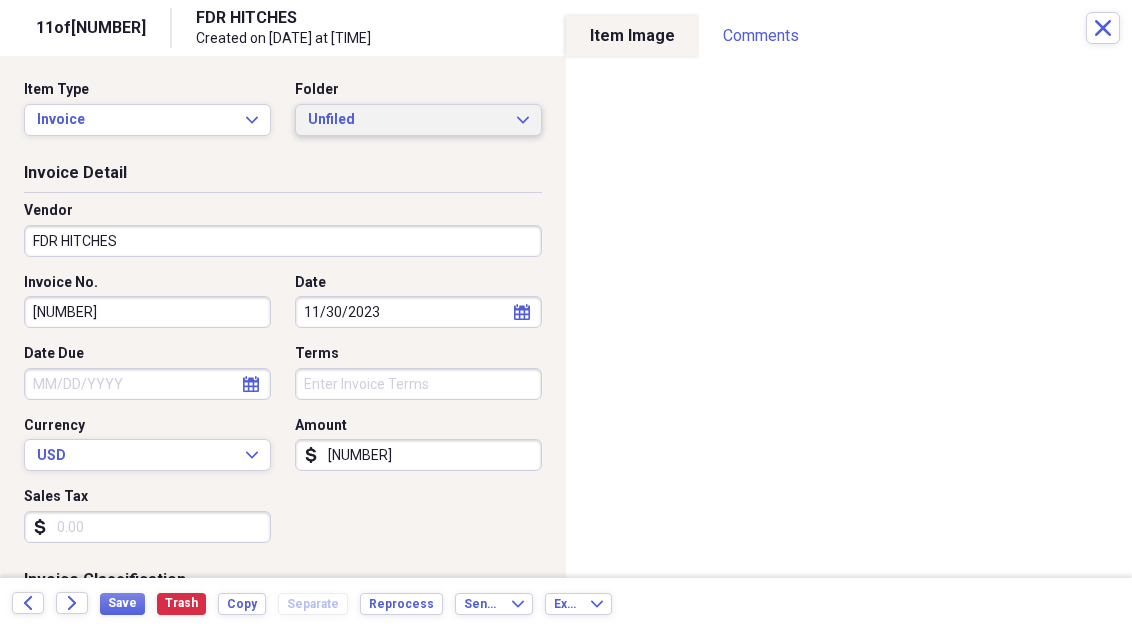 click on "Unfiled" at bounding box center (406, 120) 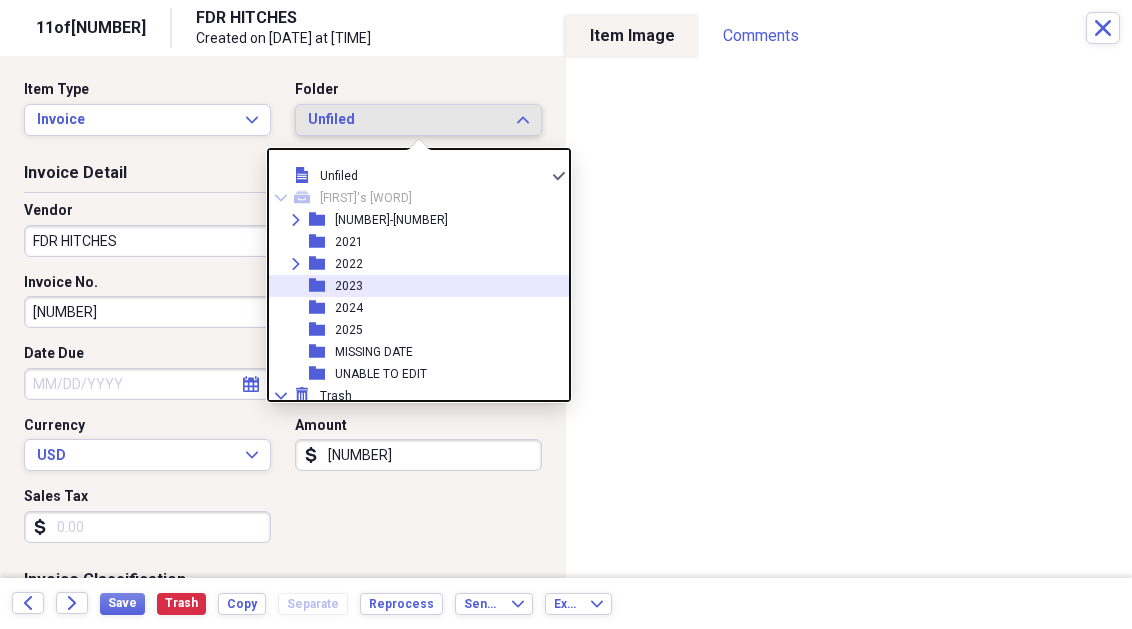 click on "folder 2023" at bounding box center [411, 286] 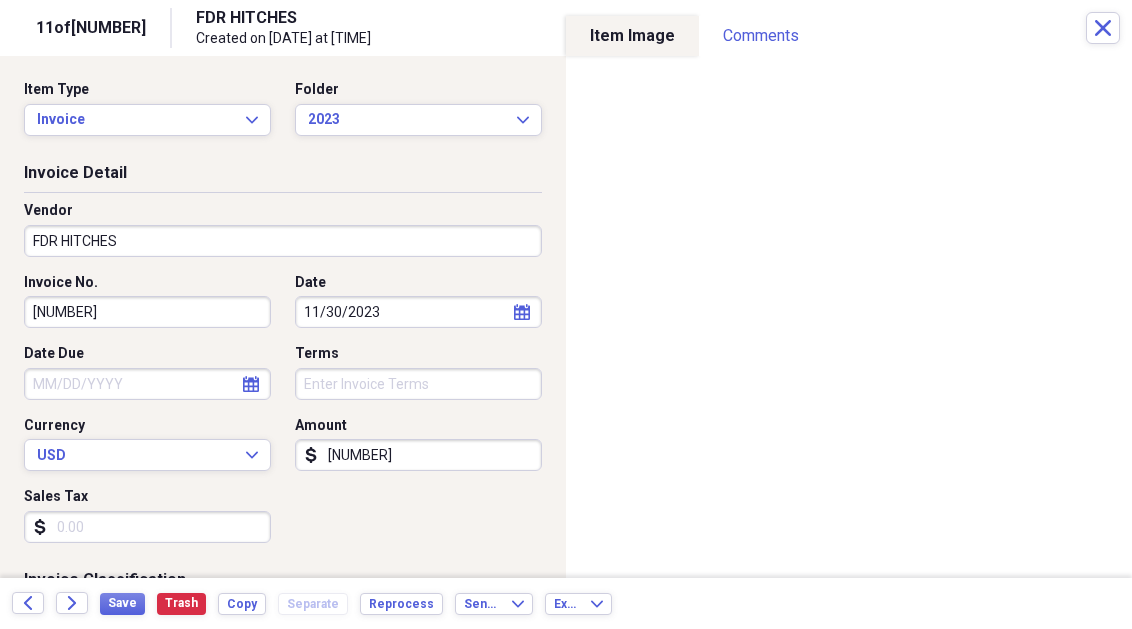 click on "[NUMBER]" at bounding box center [418, 455] 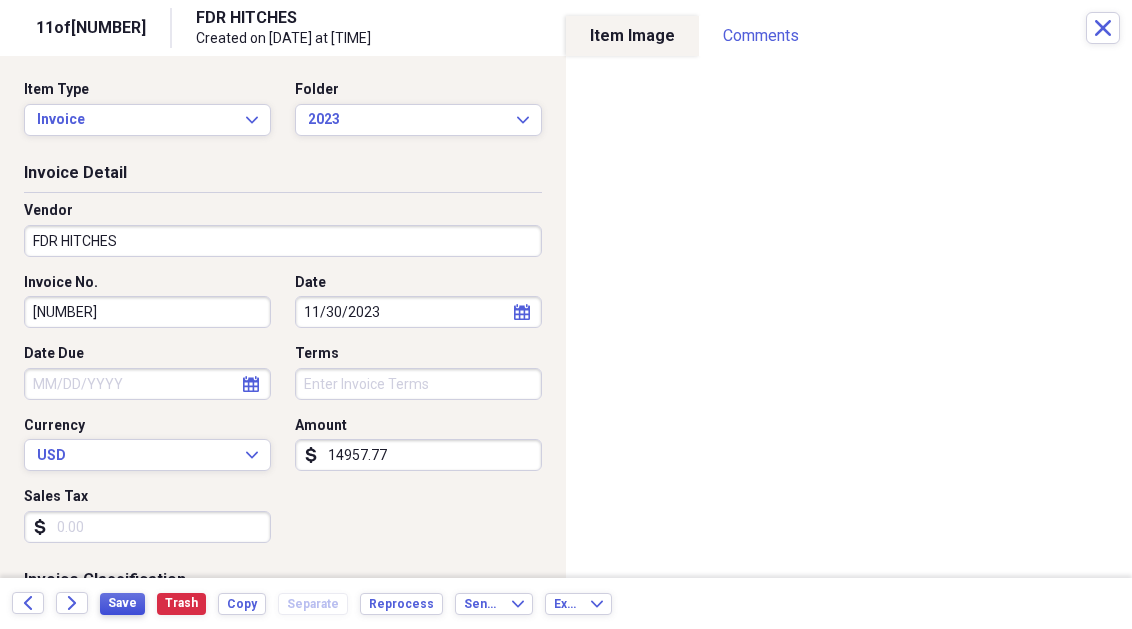 click on "Save" at bounding box center [122, 603] 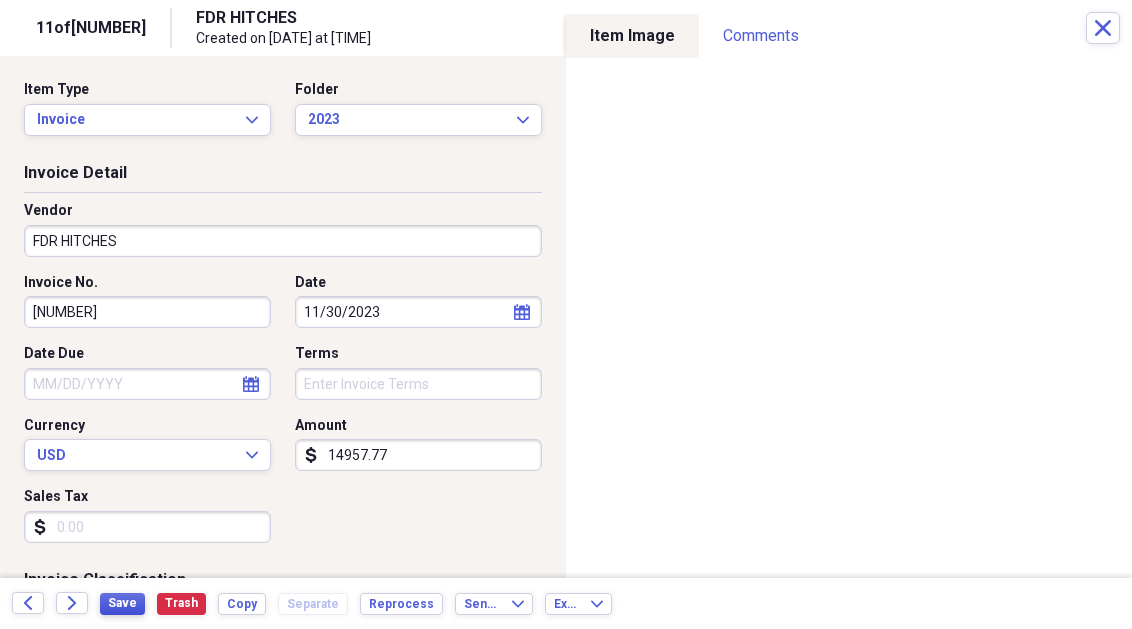 click on "Save" at bounding box center [122, 603] 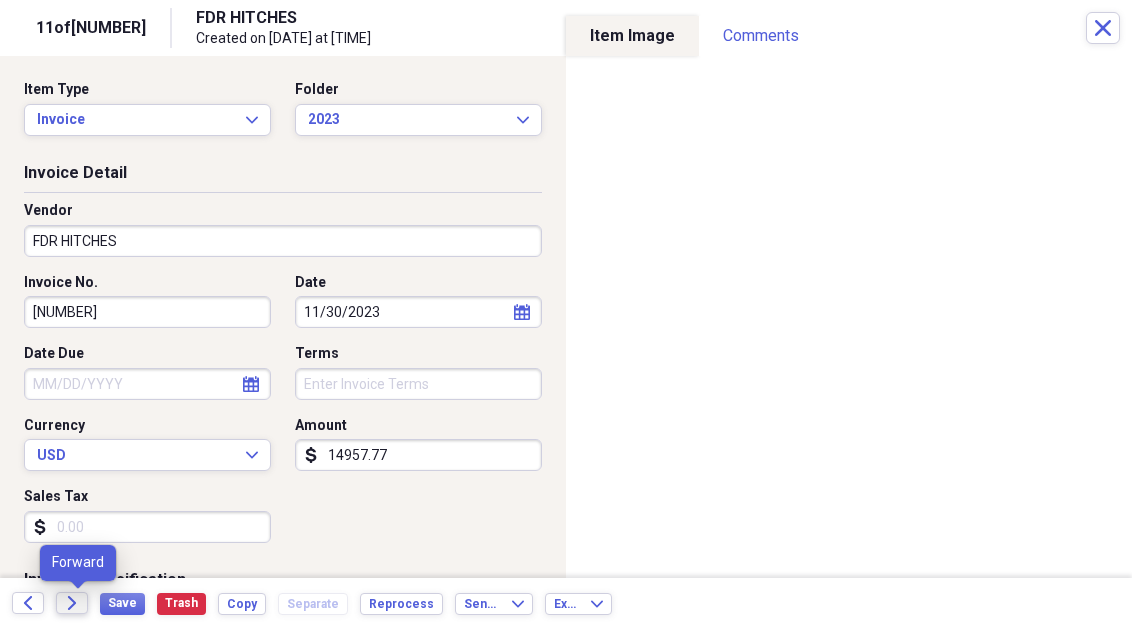 click 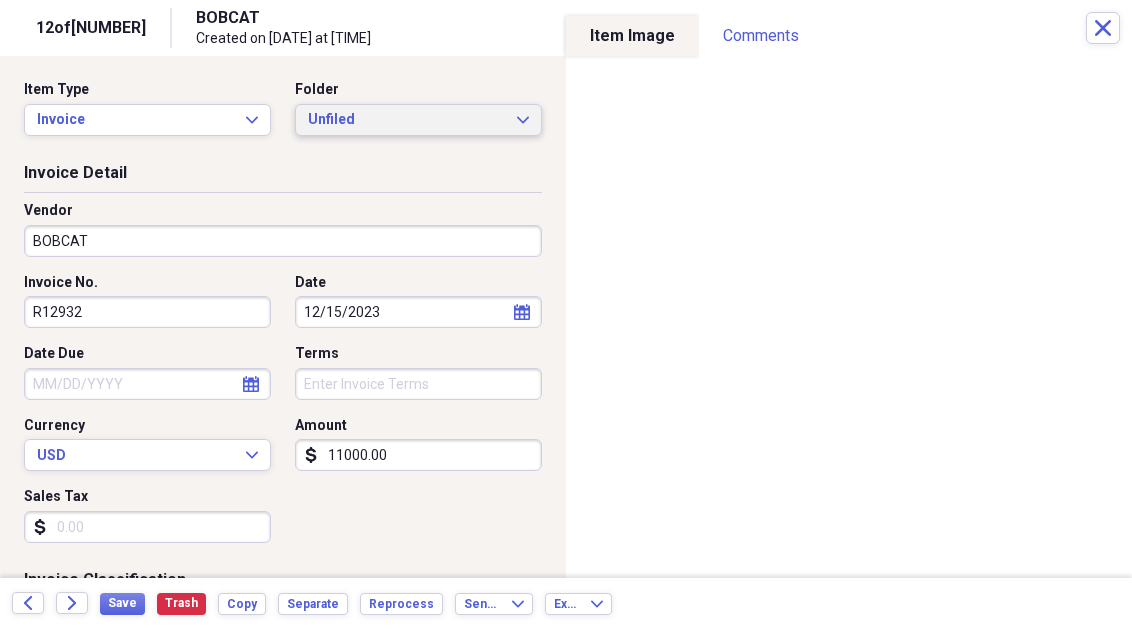 click on "Unfiled" at bounding box center [406, 120] 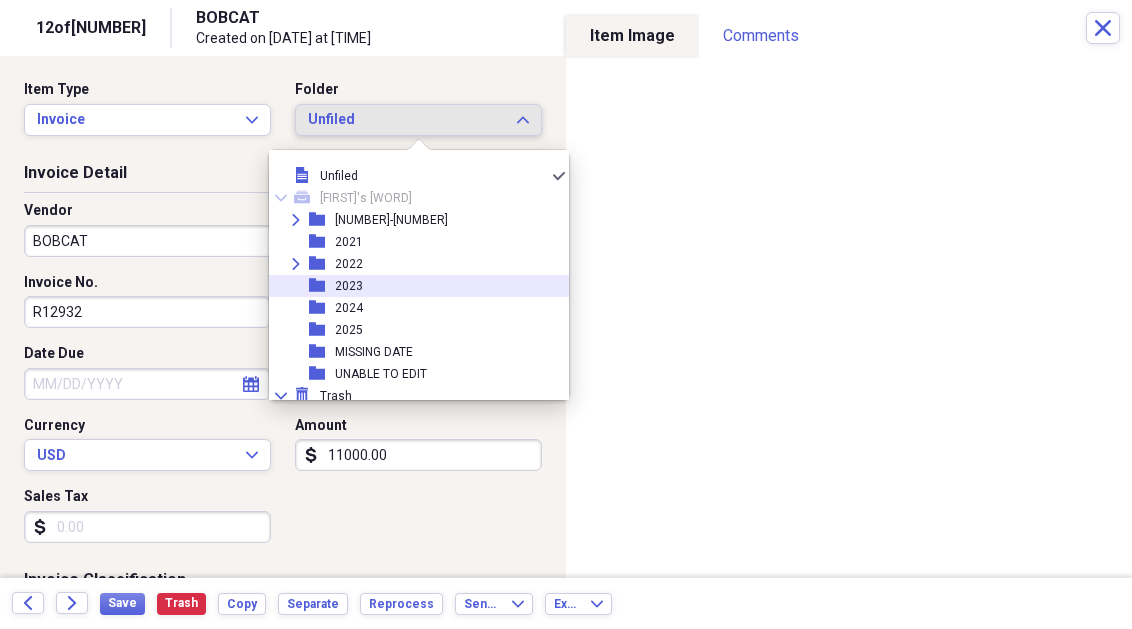 click on "folder 2023" at bounding box center (411, 286) 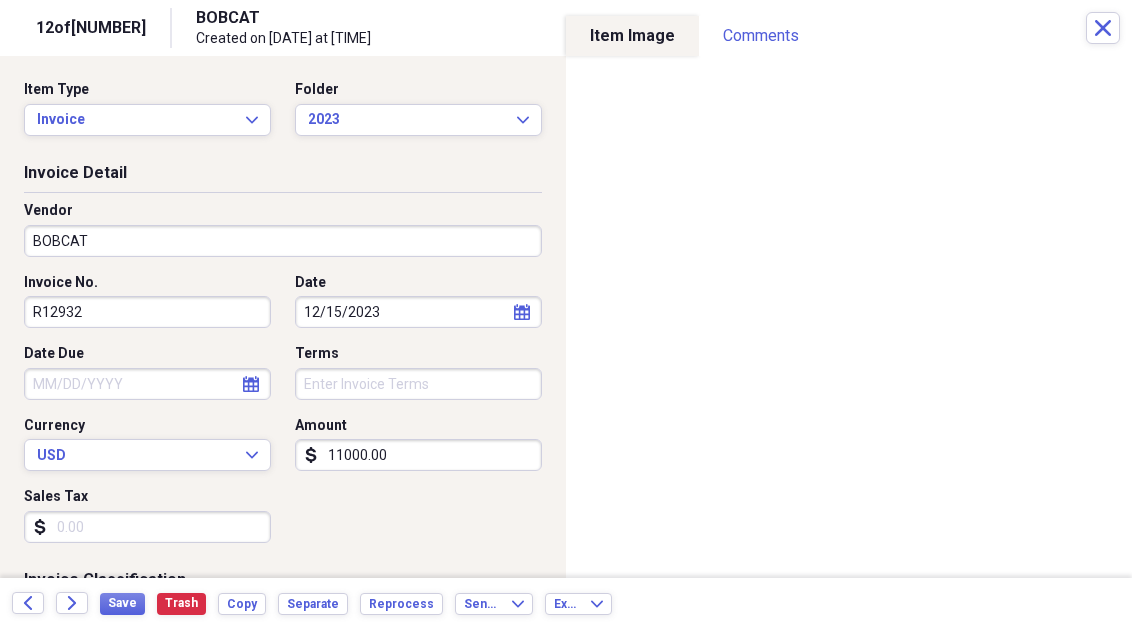 click 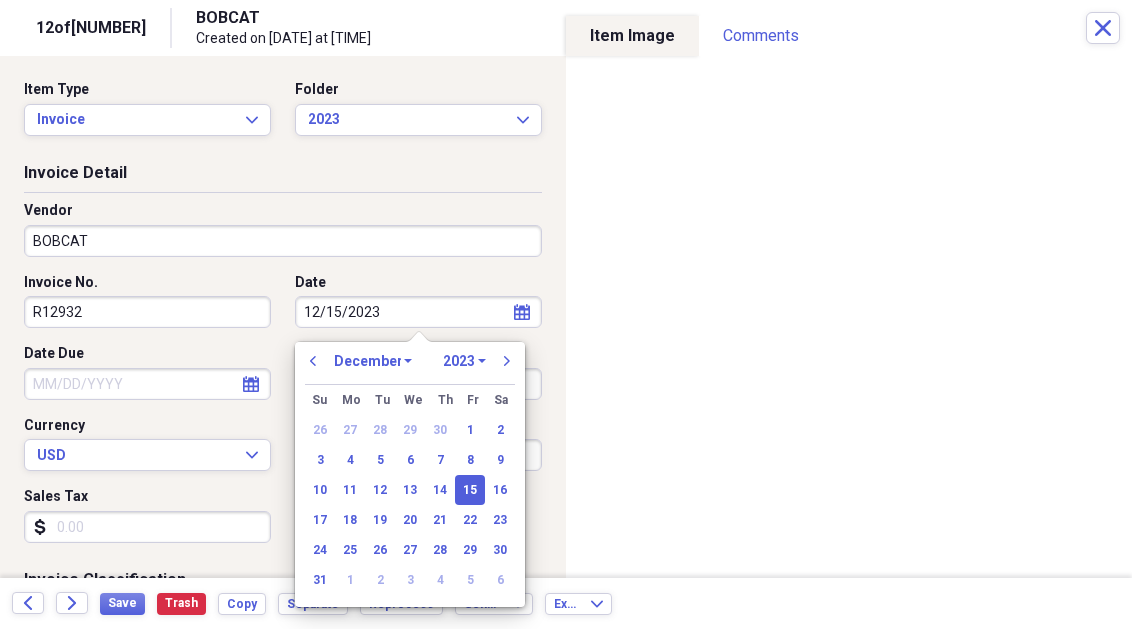 select on "10" 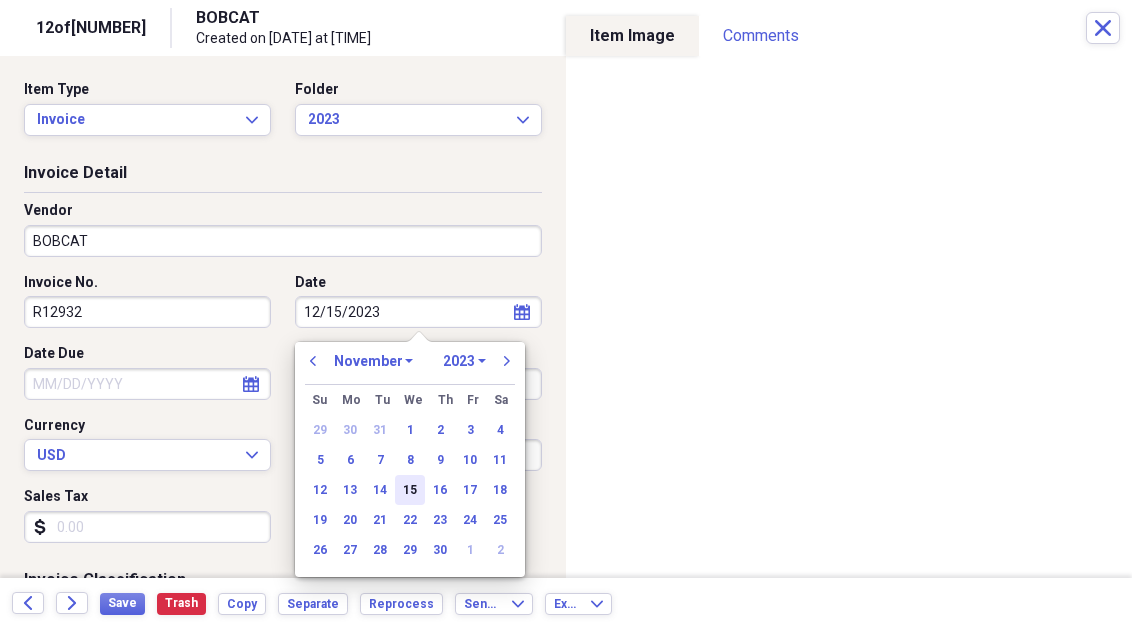 click on "15" at bounding box center (410, 490) 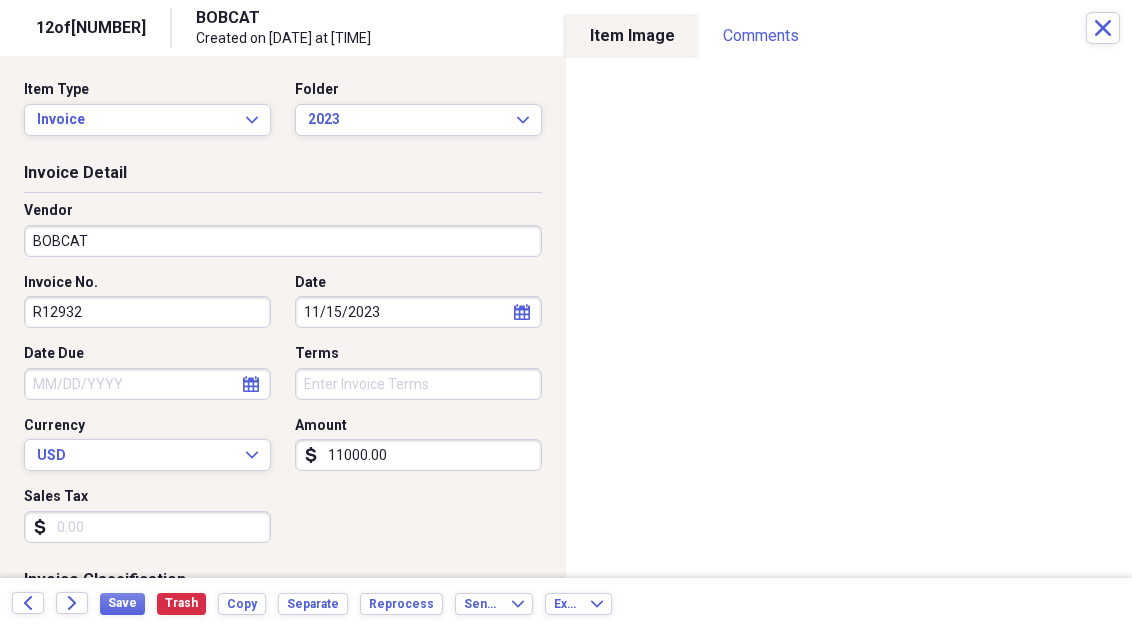click on "11000.00" at bounding box center (418, 455) 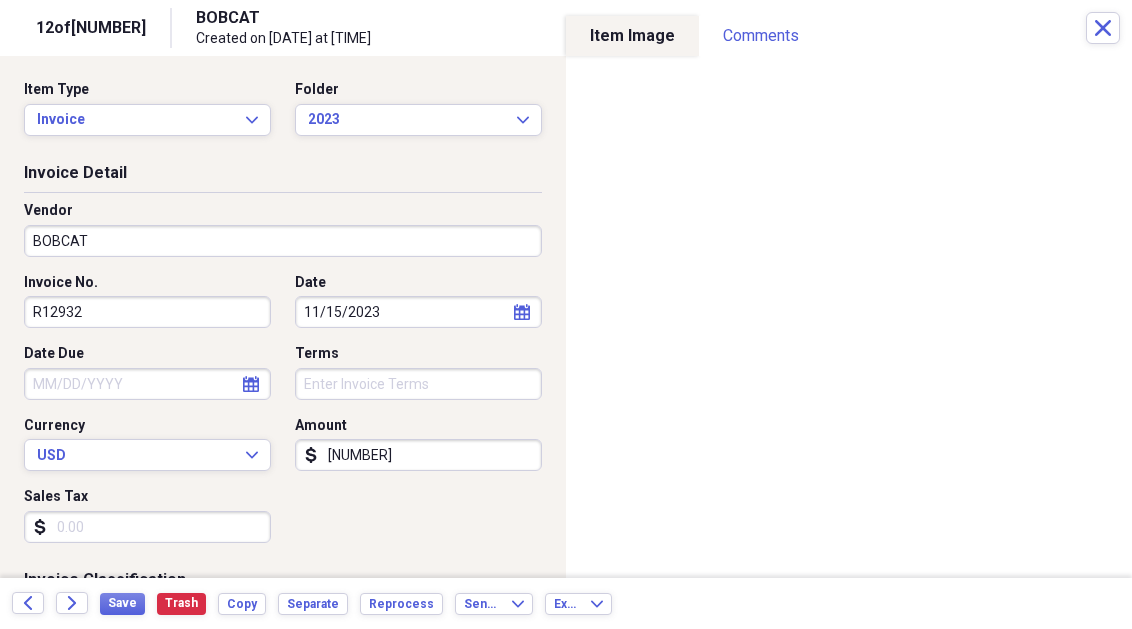 type on "[NUMBER]" 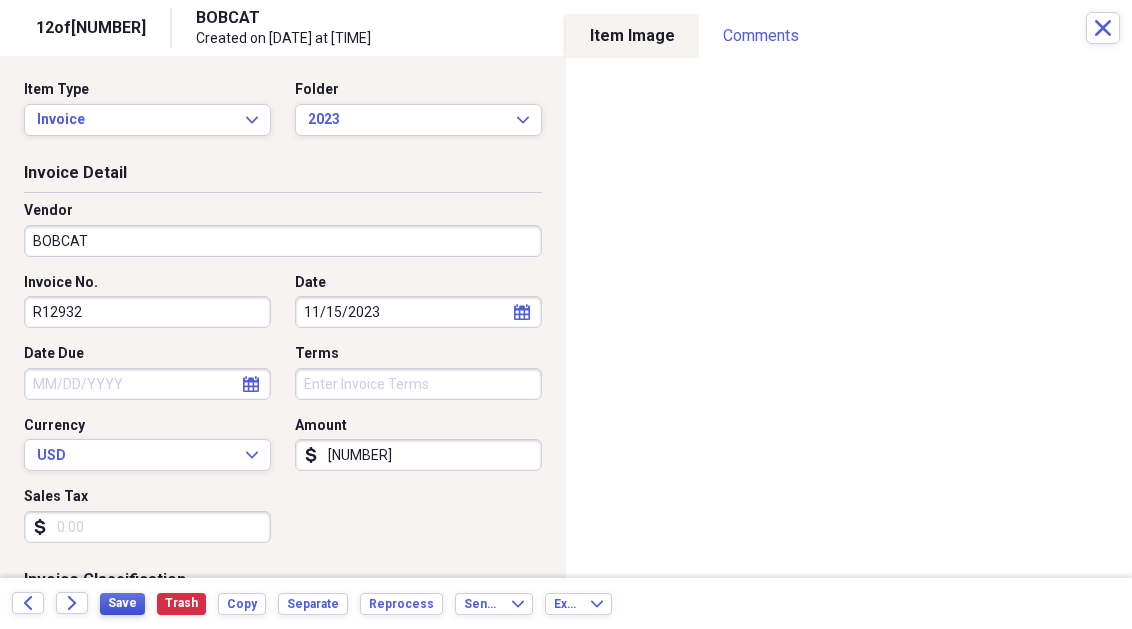 click on "Save" at bounding box center (122, 603) 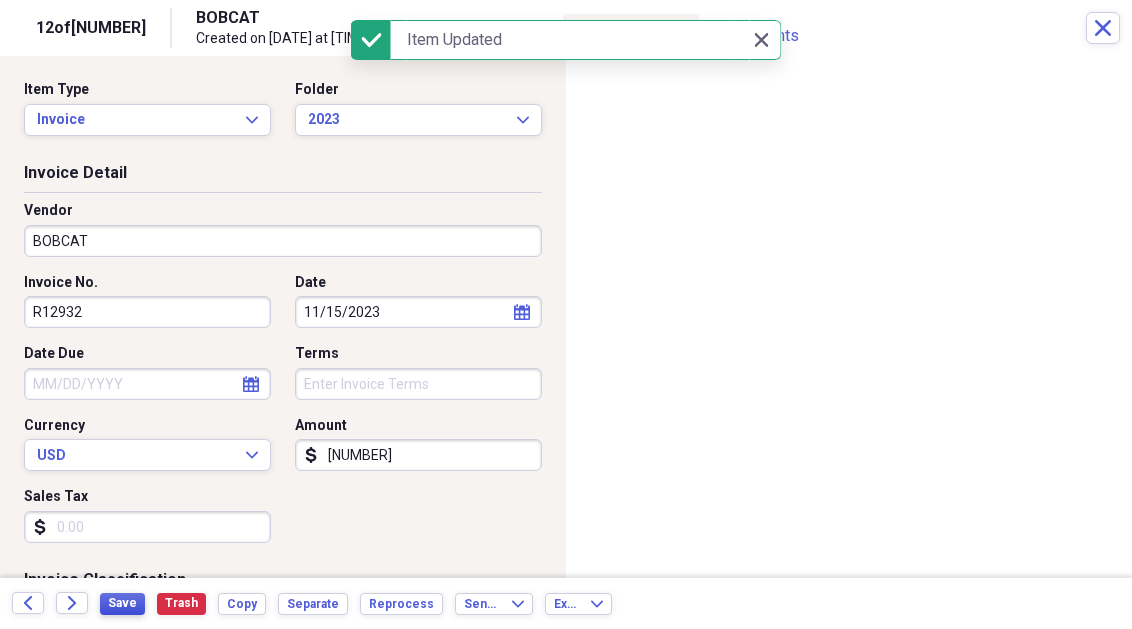 click on "Save" at bounding box center [122, 603] 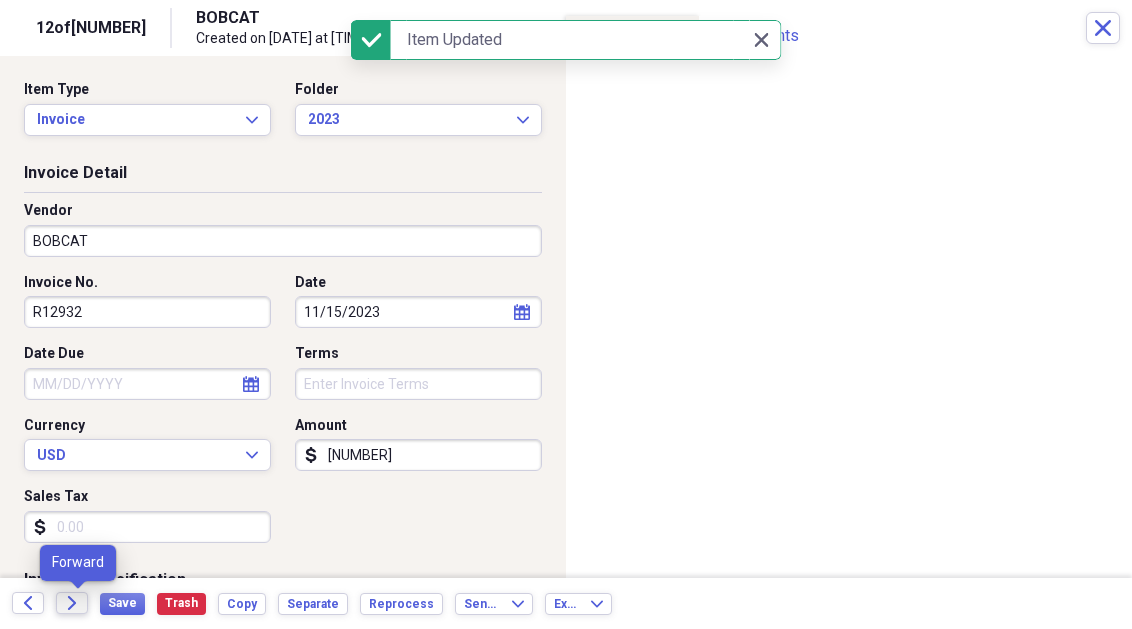 click on "Forward" at bounding box center (72, 603) 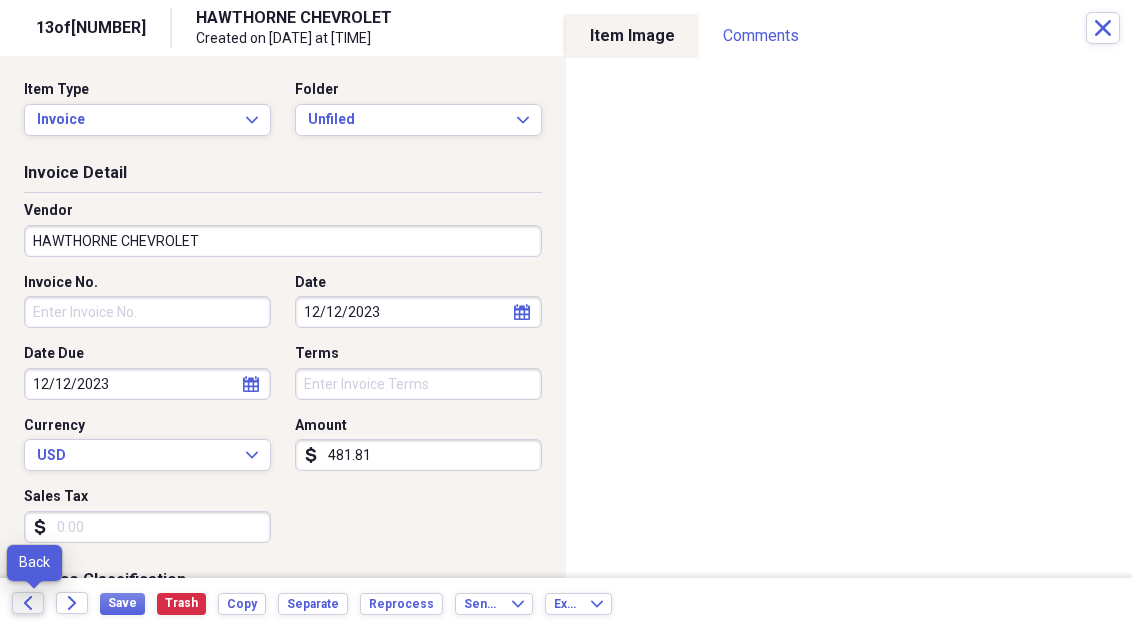 click on "Back" 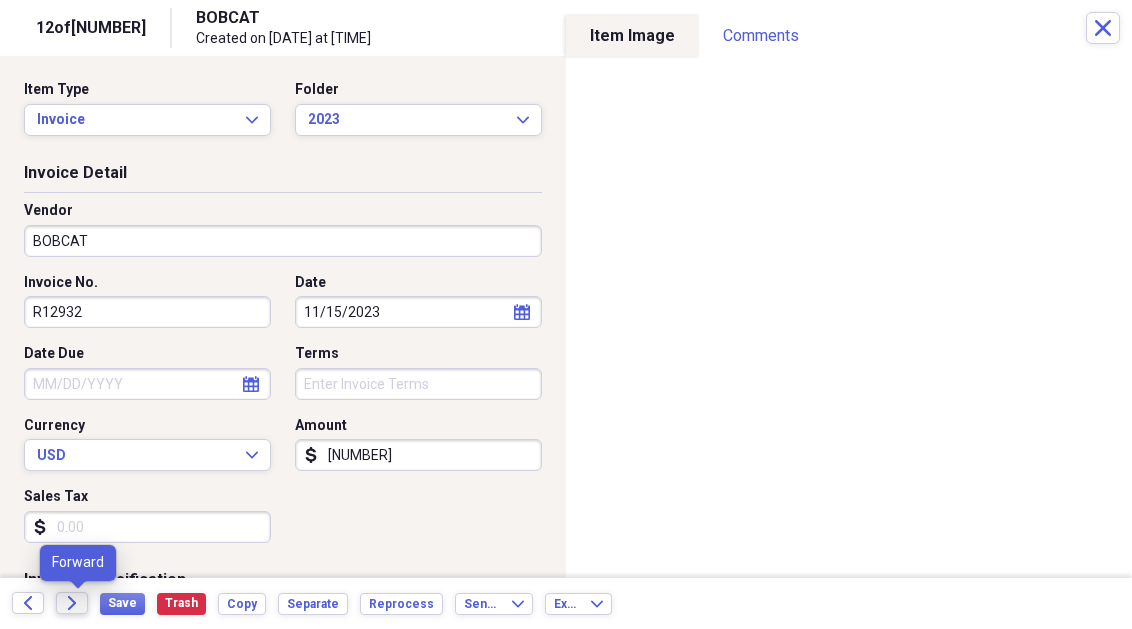 click on "Forward" 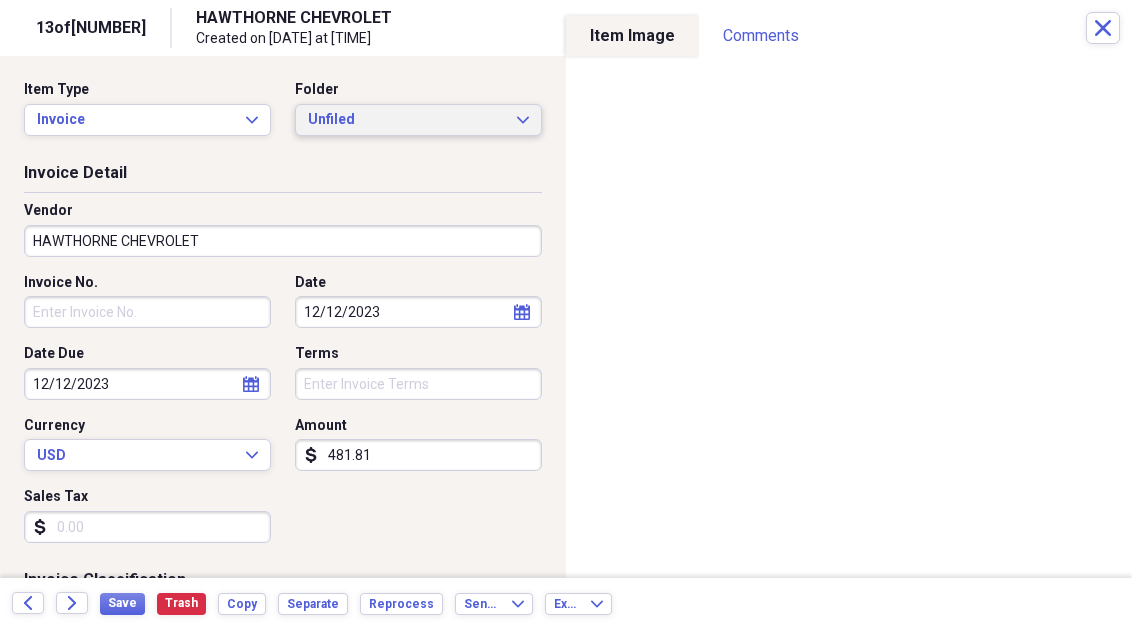 click on "Unfiled Expand" at bounding box center [418, 120] 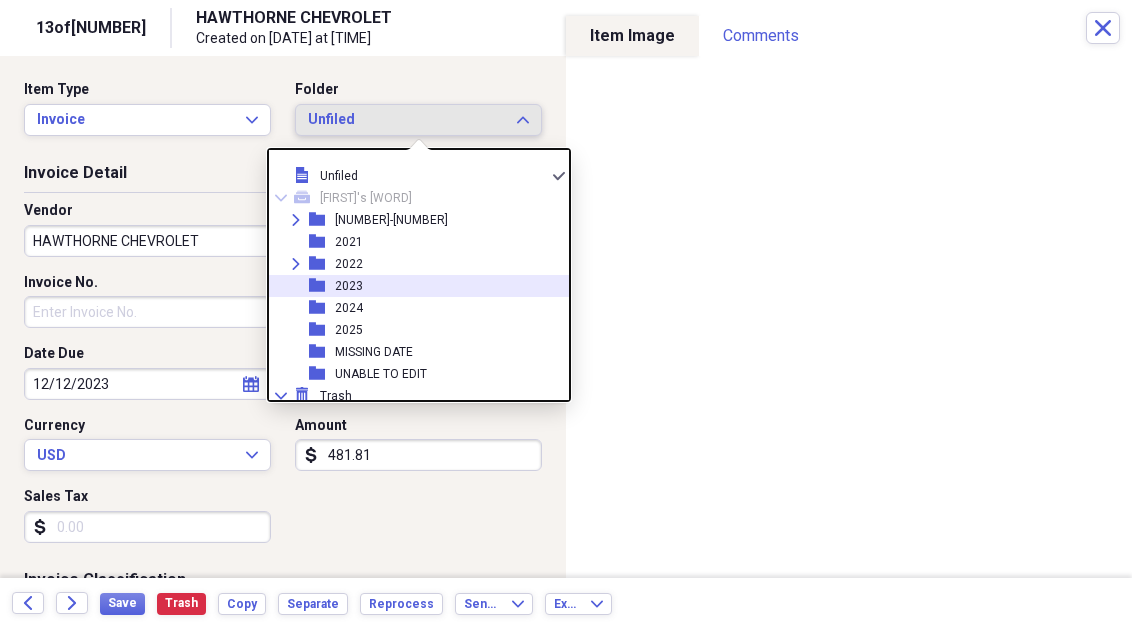 click on "folder 2023" at bounding box center [411, 286] 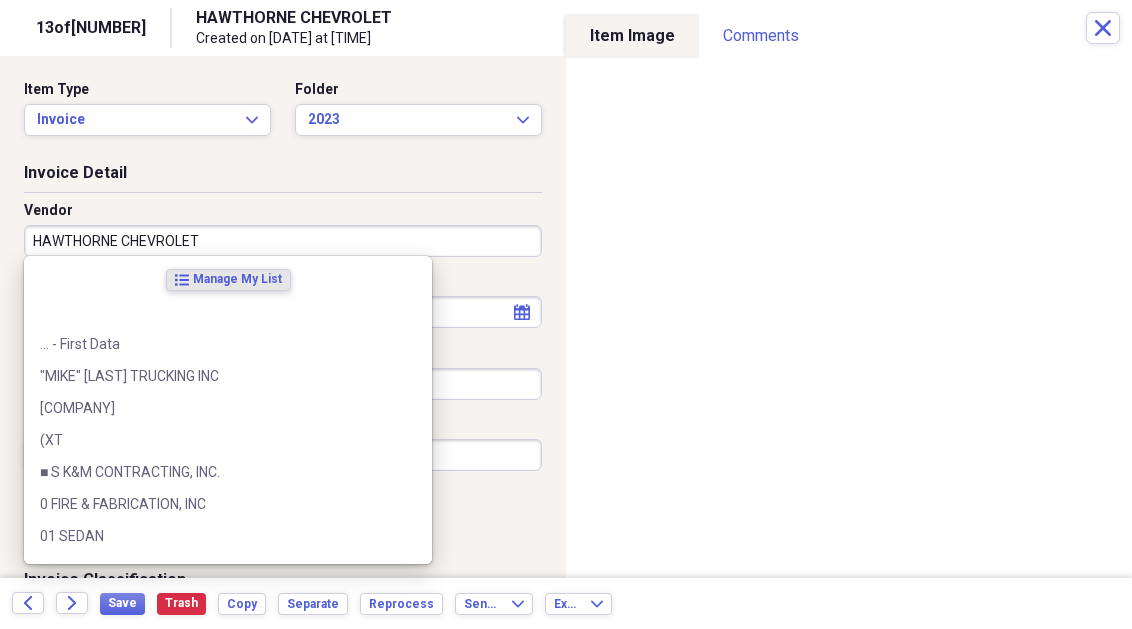 click on "HAWTHORNE CHEVROLET" at bounding box center [283, 241] 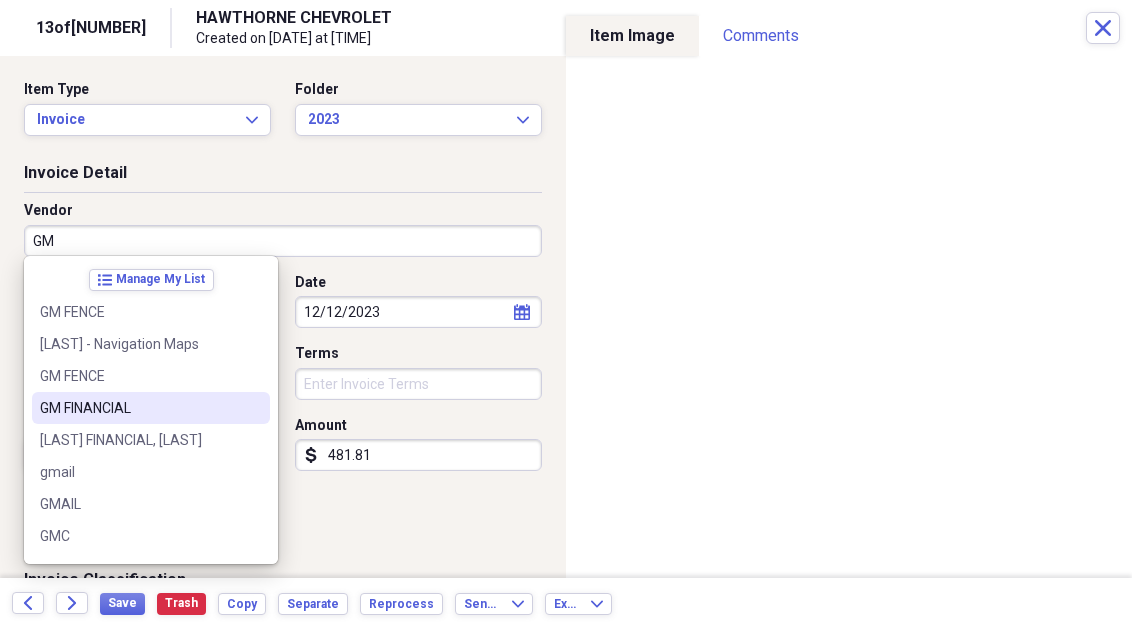 click on "GM FINANCIAL" at bounding box center (139, 408) 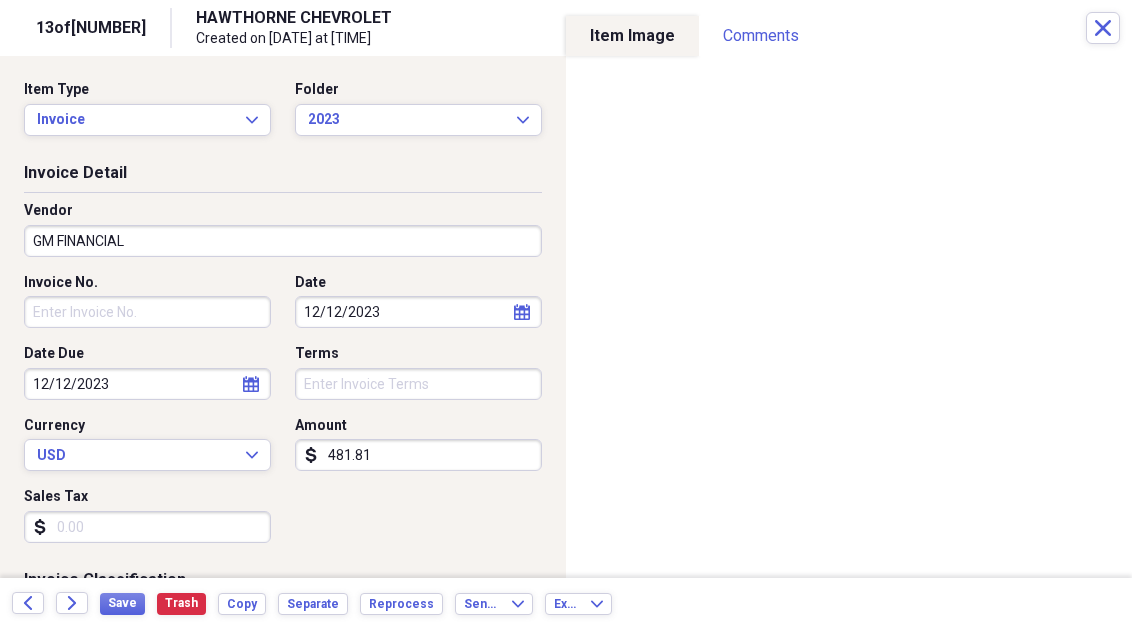 type on "Loan Payment" 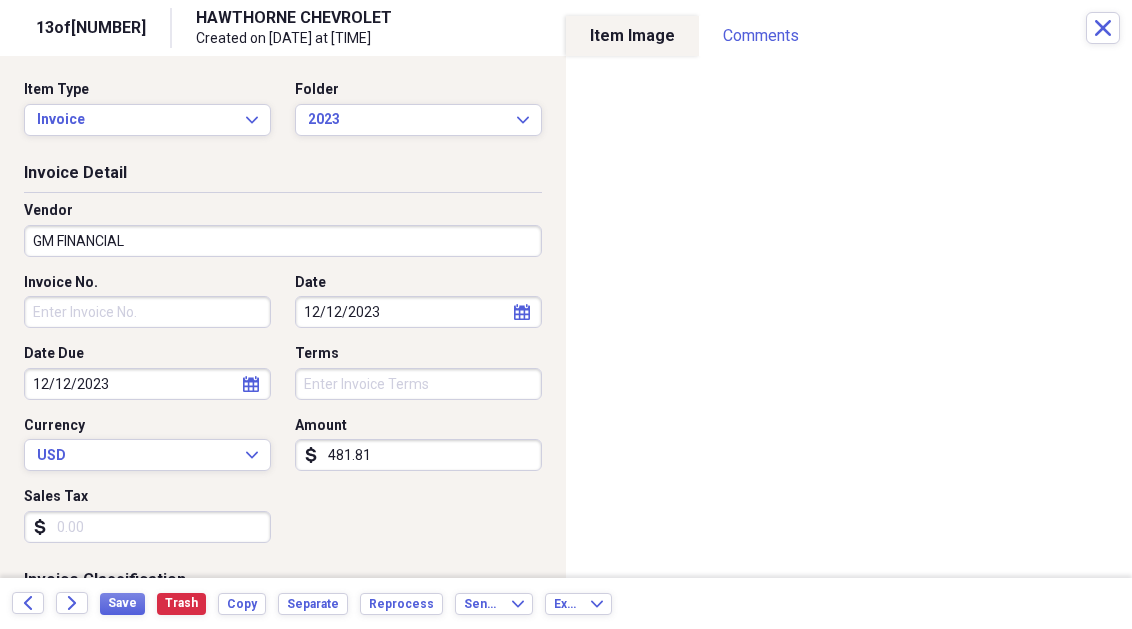 click 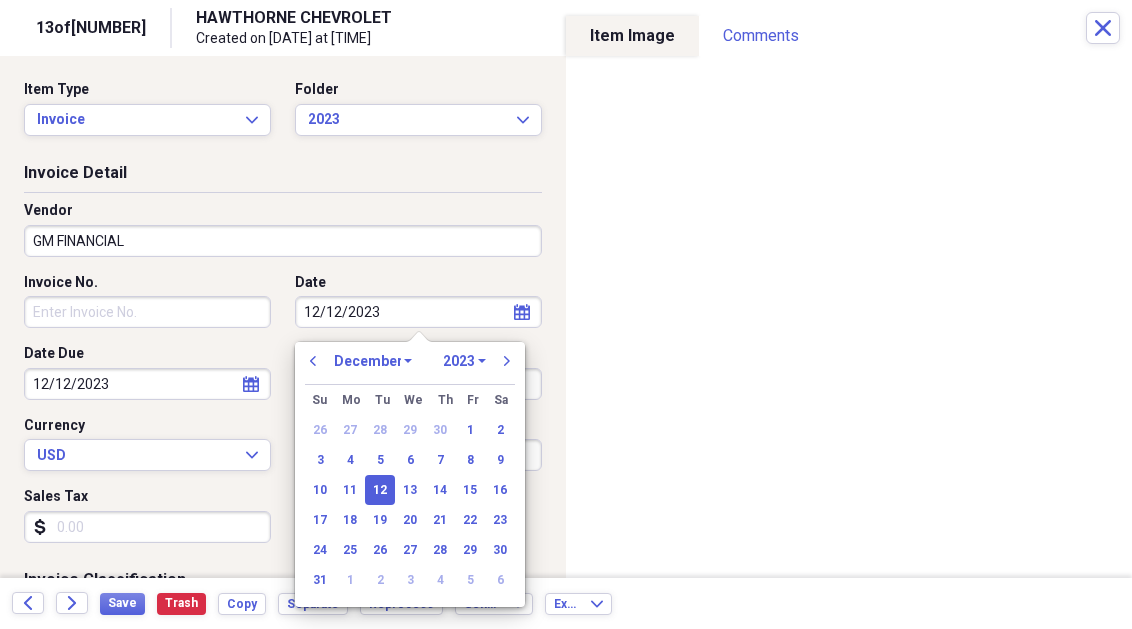select on "10" 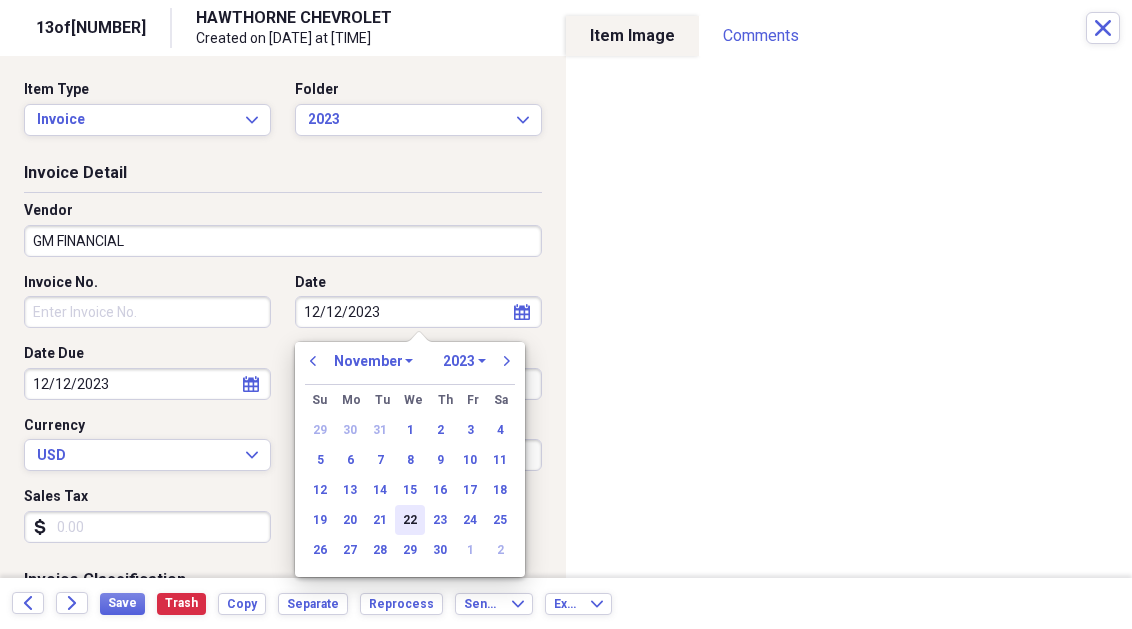 click on "22" at bounding box center (410, 520) 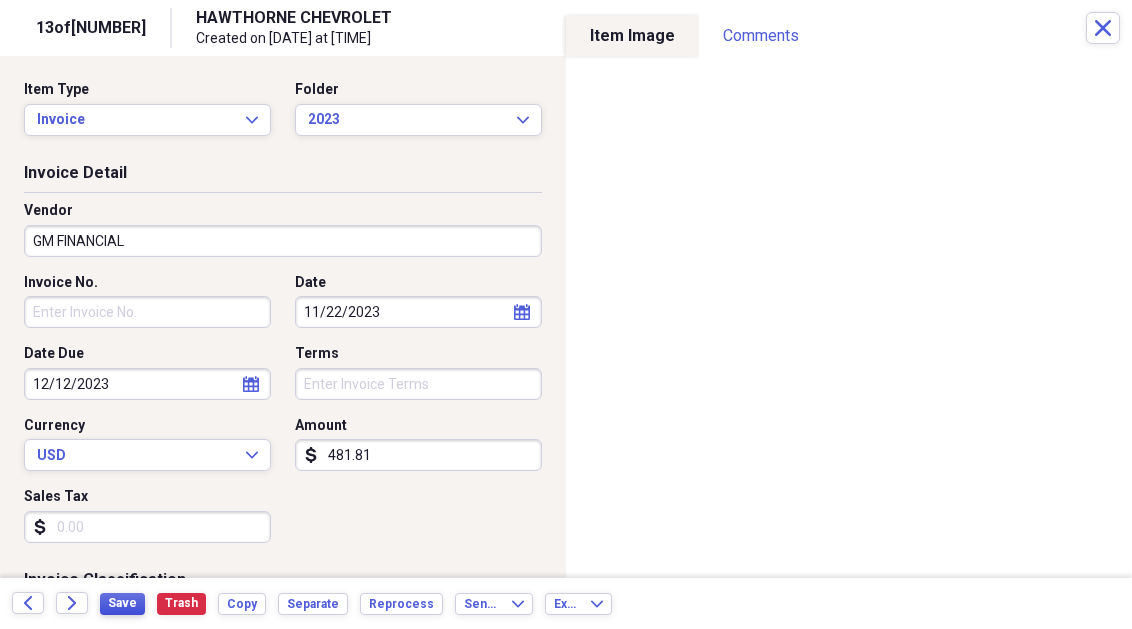 click on "Save" at bounding box center (122, 603) 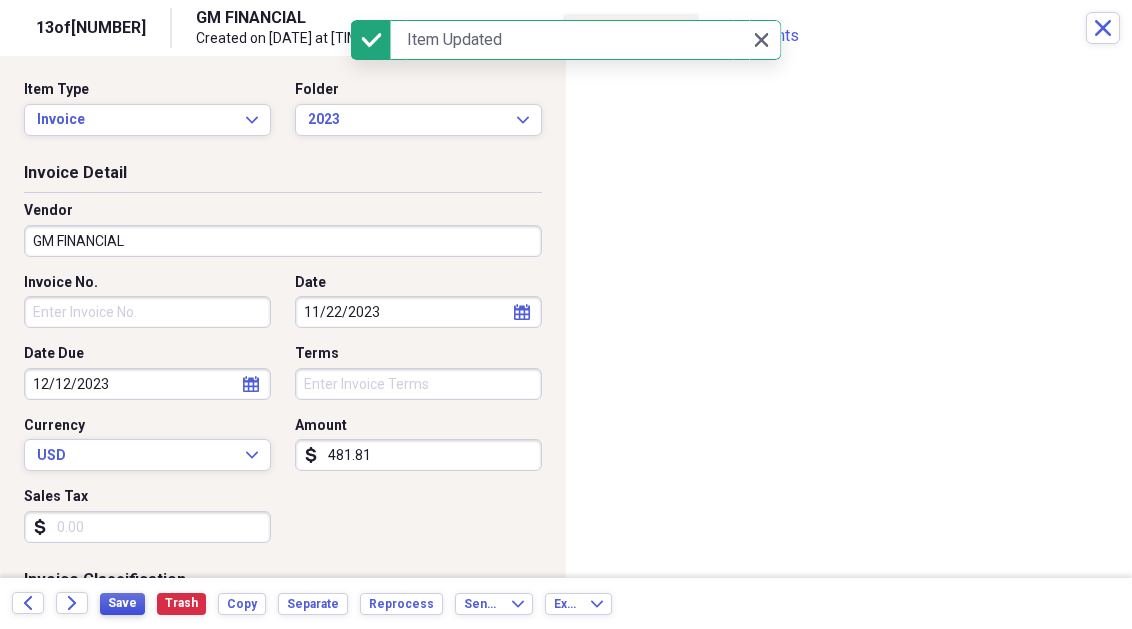 click on "Save" at bounding box center [122, 603] 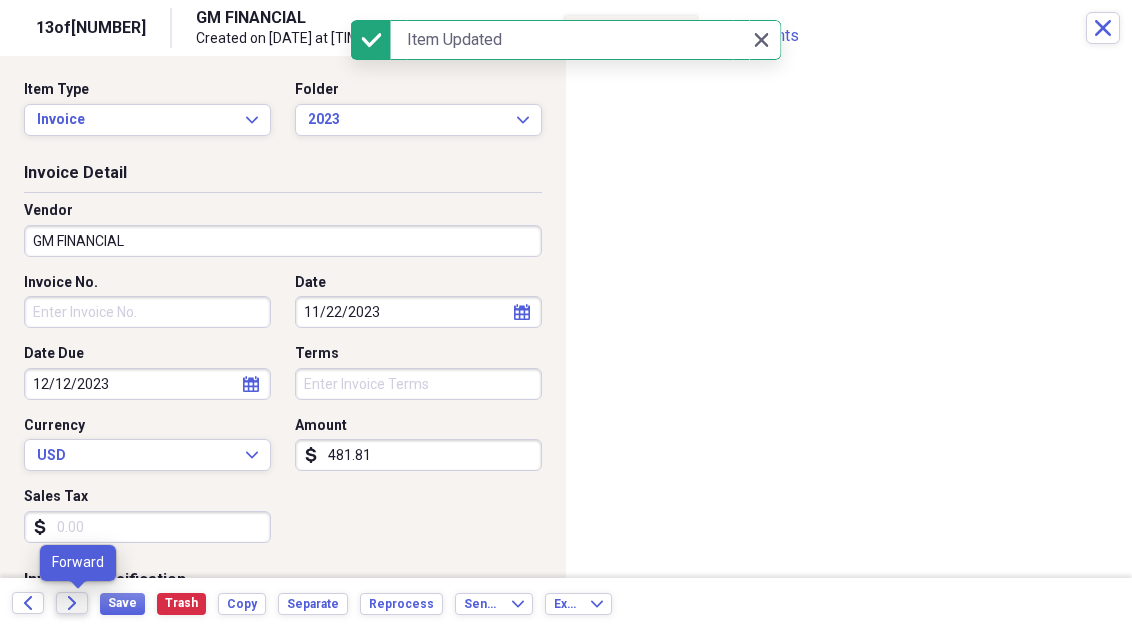 click 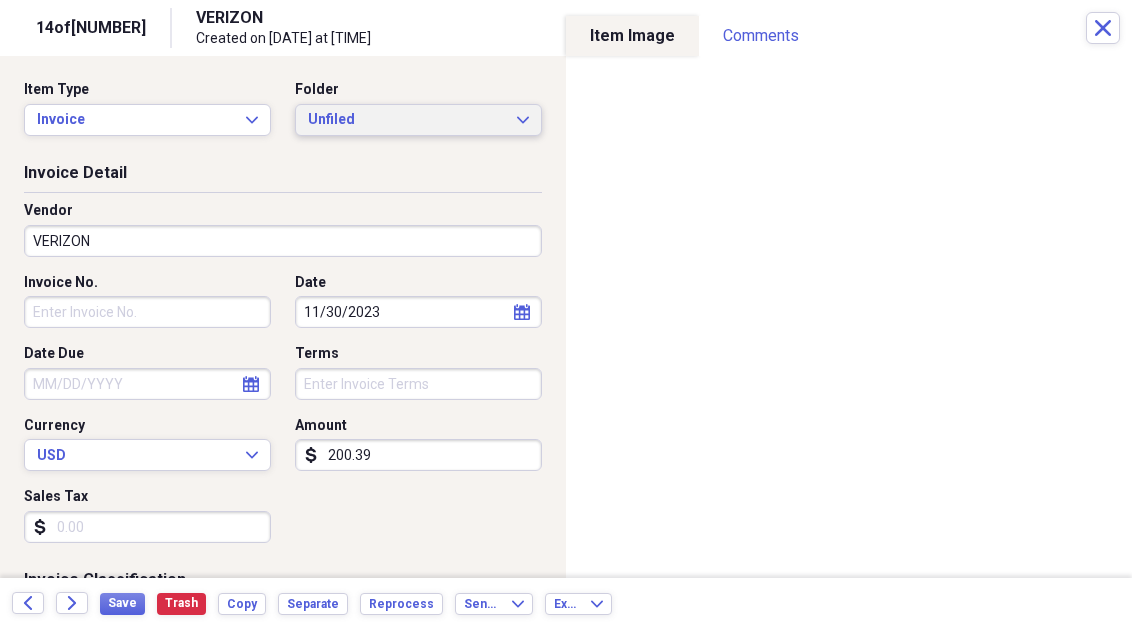 click on "Unfiled" at bounding box center [406, 120] 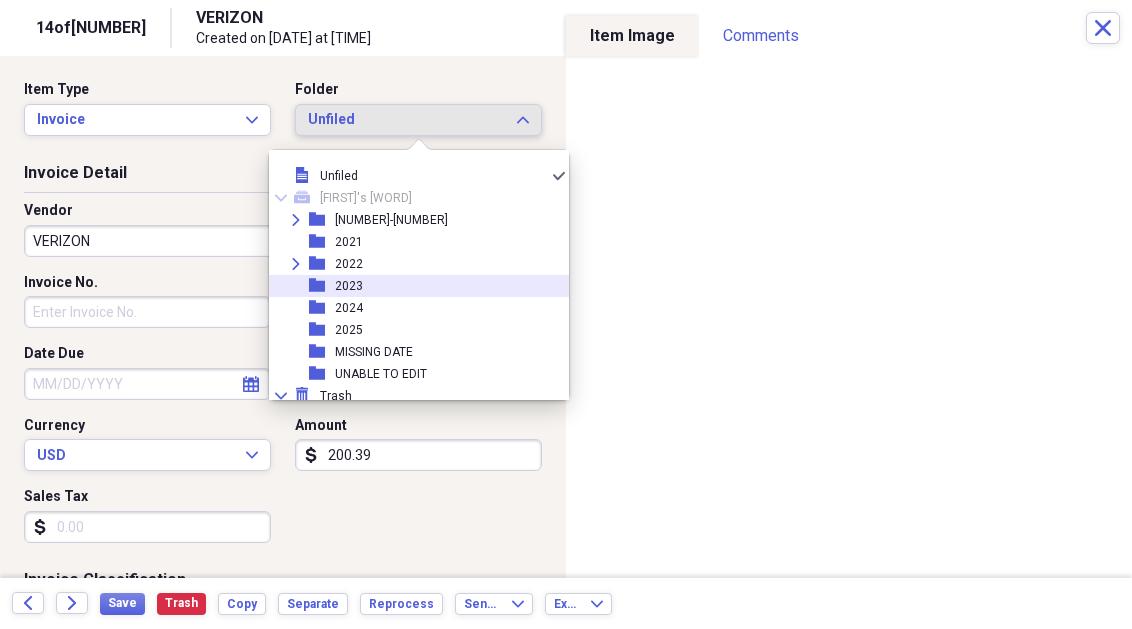 click on "folder 2023" at bounding box center (411, 286) 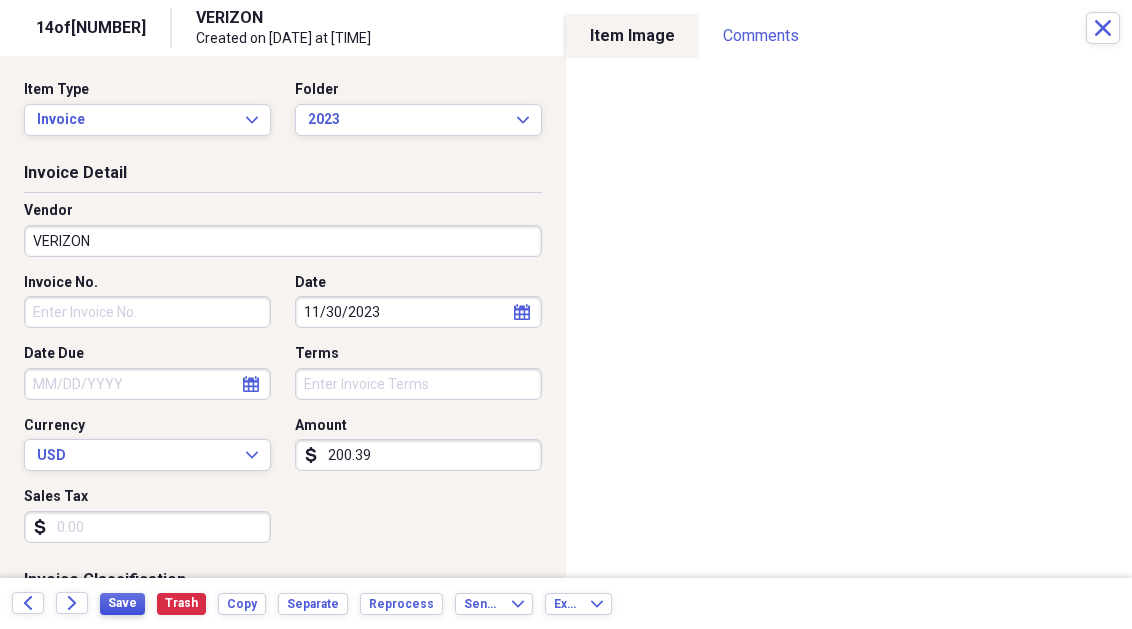 click on "Save" at bounding box center [122, 603] 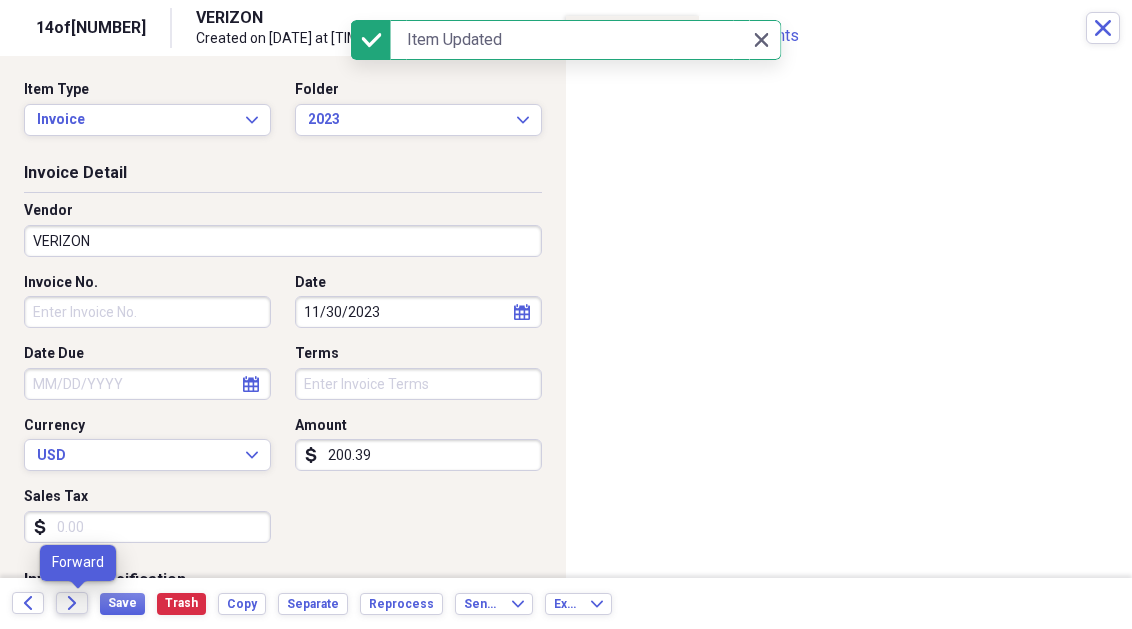 click 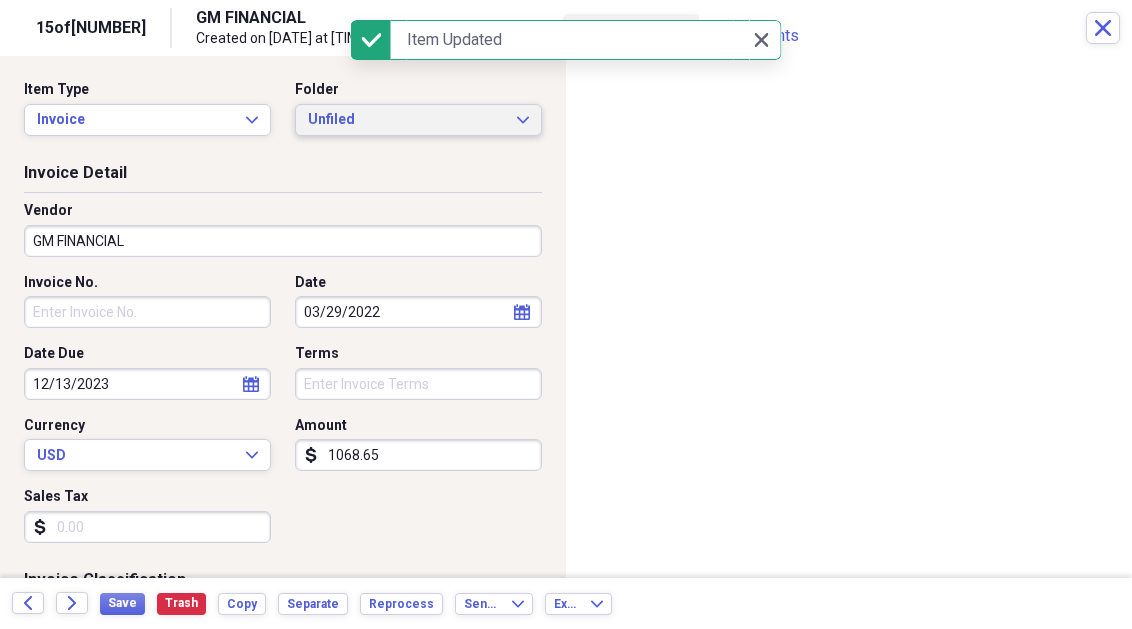 click on "Unfiled" at bounding box center [406, 120] 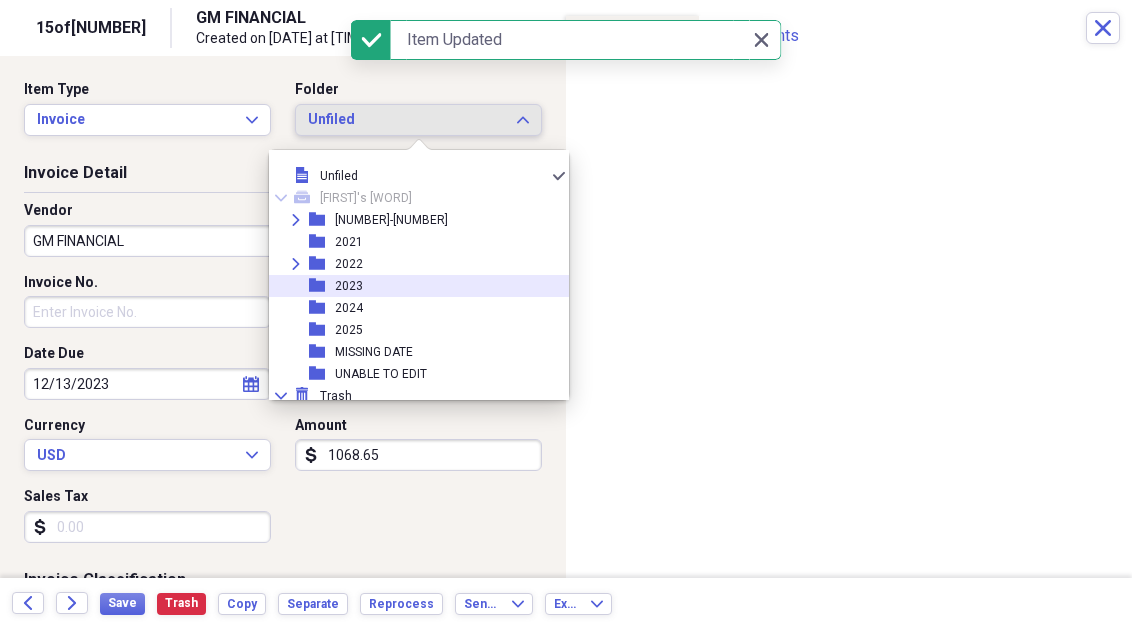click on "folder" at bounding box center [322, 286] 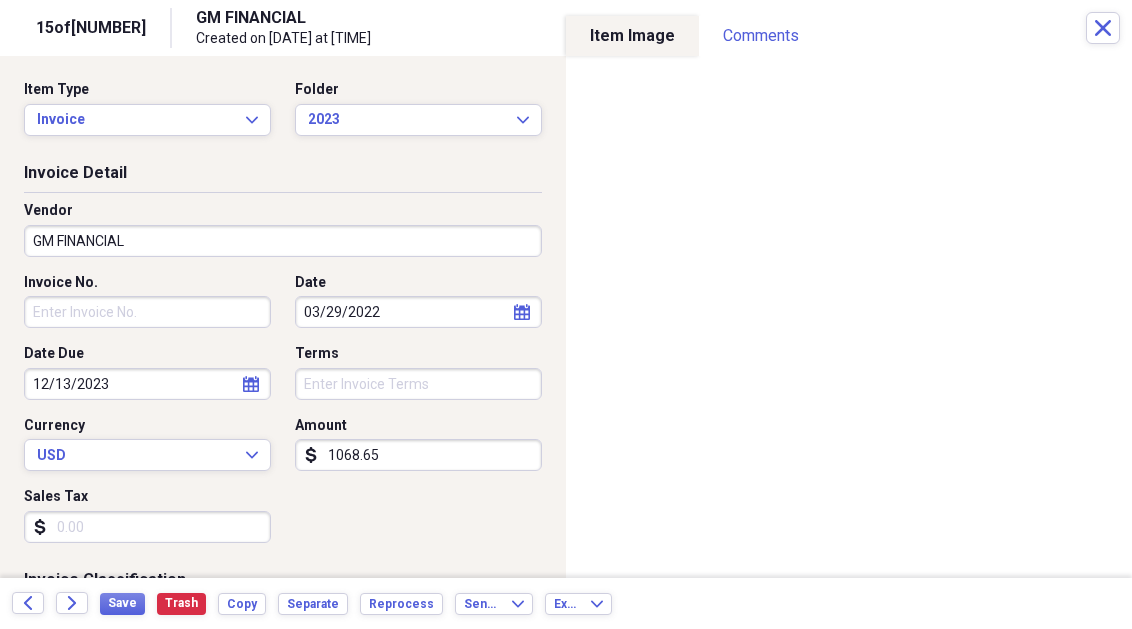 click 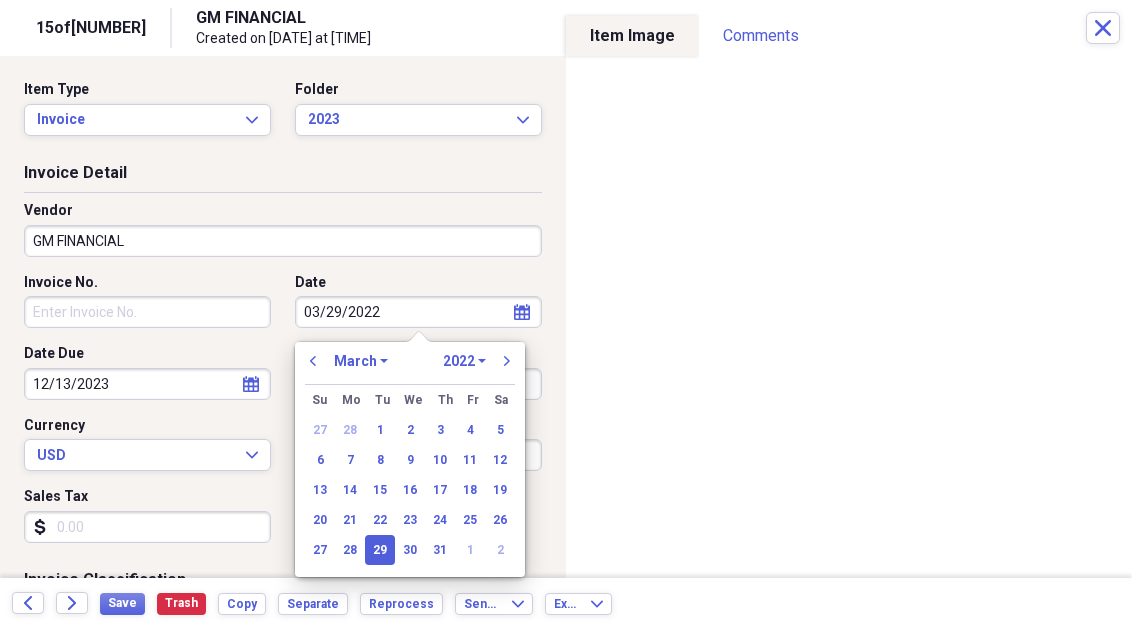 select on "2023" 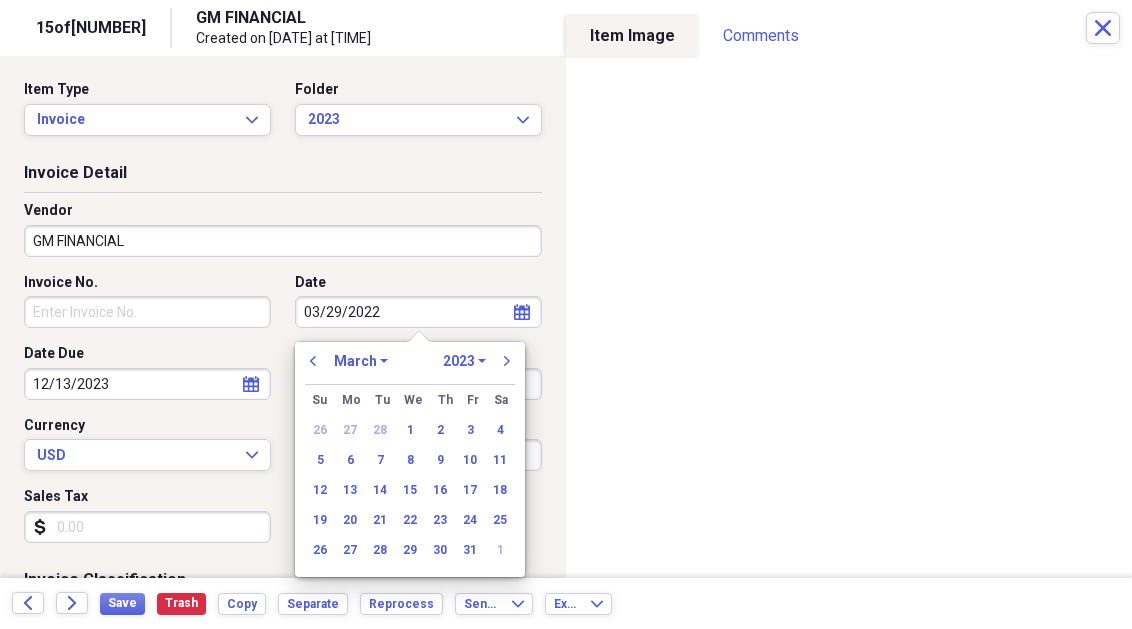 select on "10" 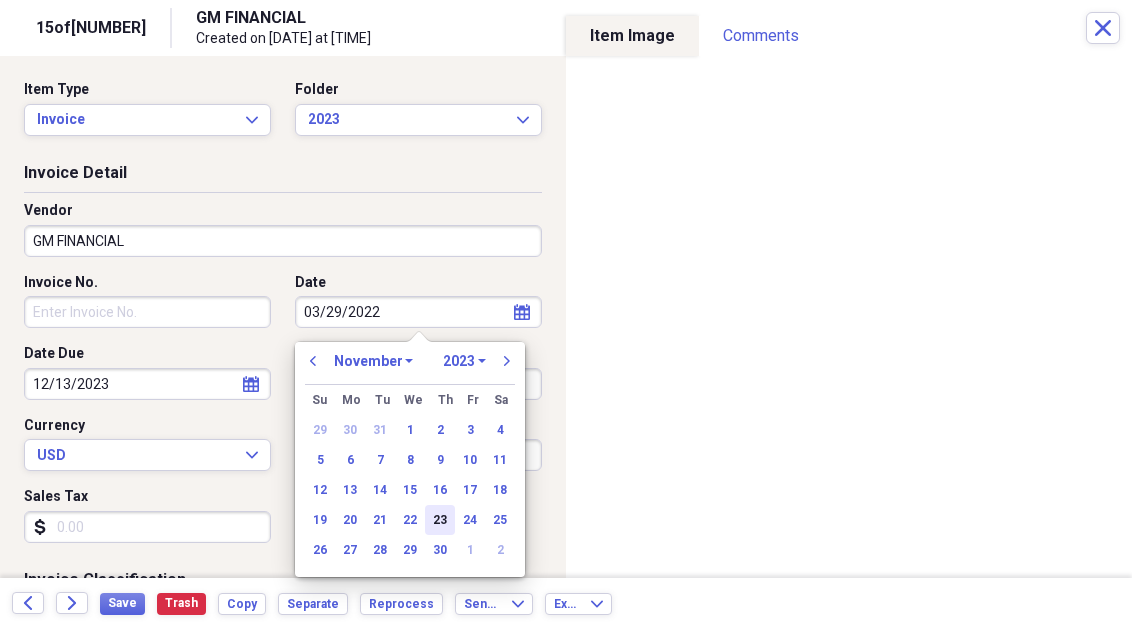click on "23" at bounding box center [440, 520] 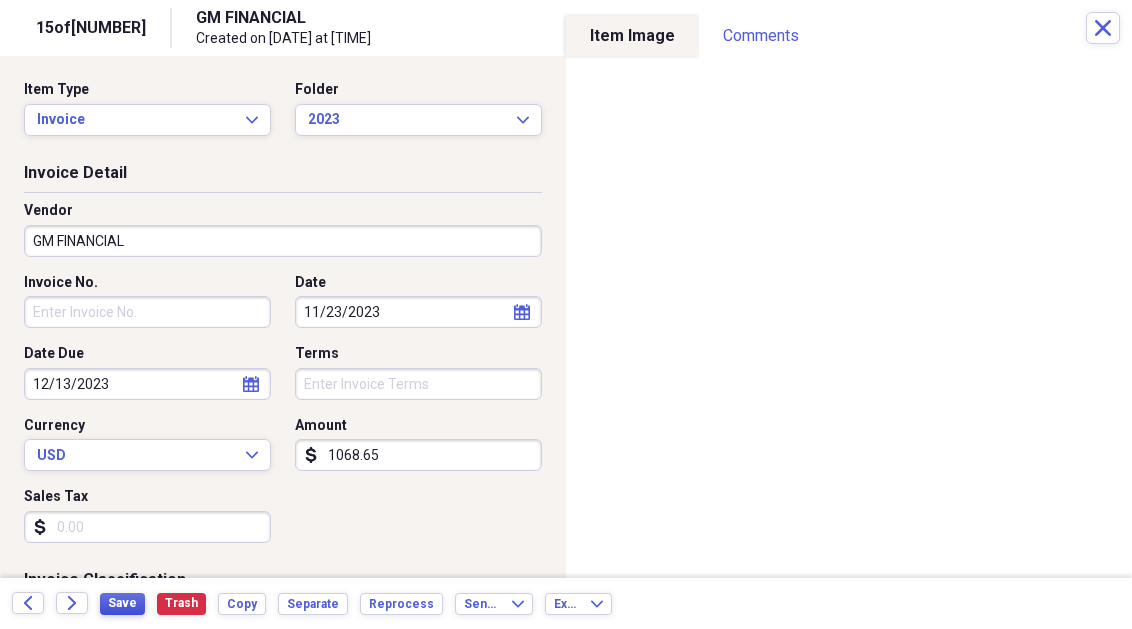 click on "Save" at bounding box center [122, 603] 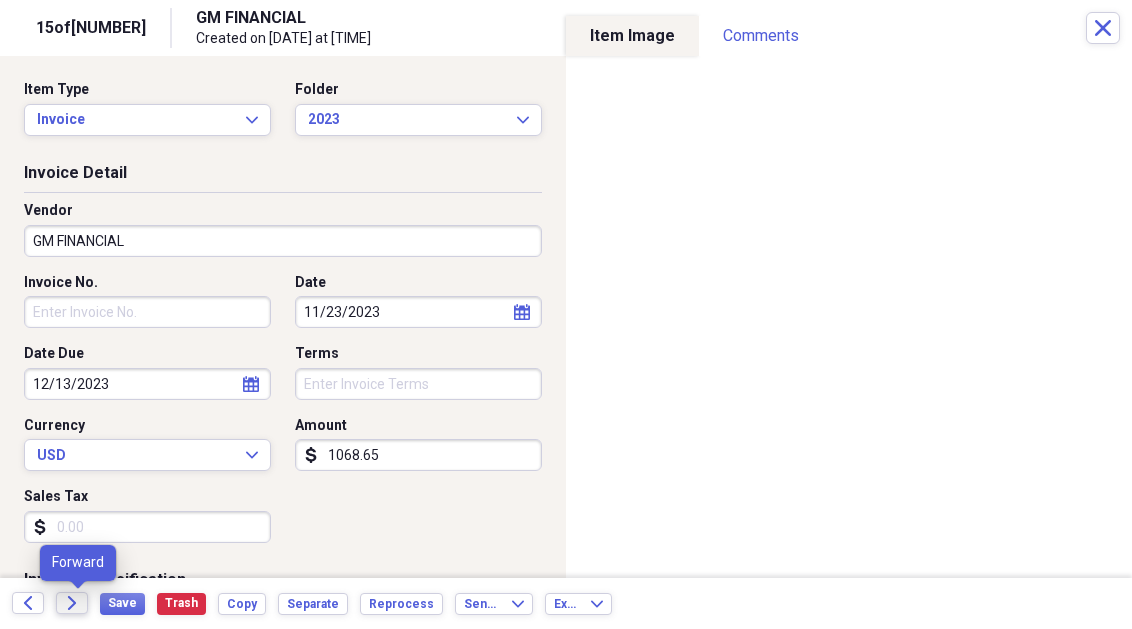 click on "Forward" 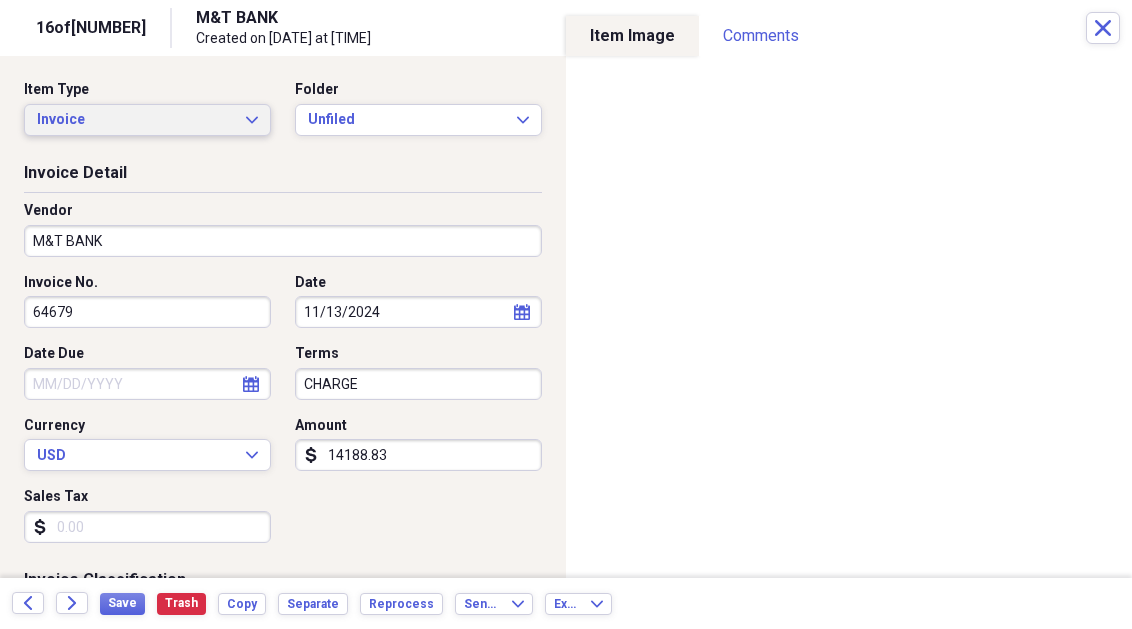 click on "Invoice Expand" at bounding box center [147, 120] 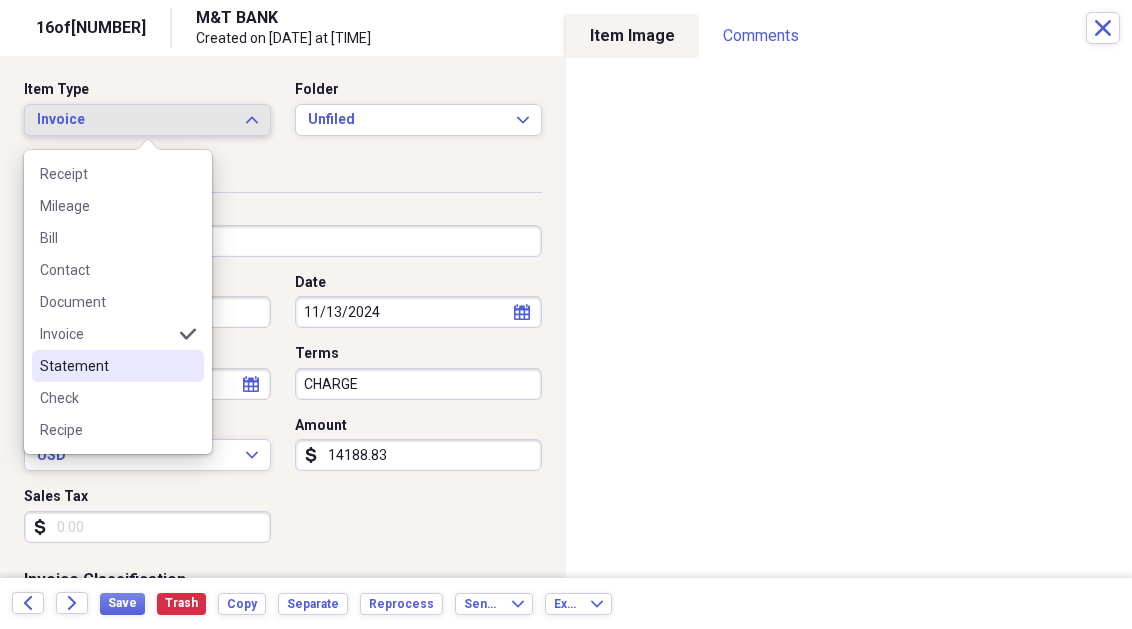 click on "Statement" at bounding box center [106, 366] 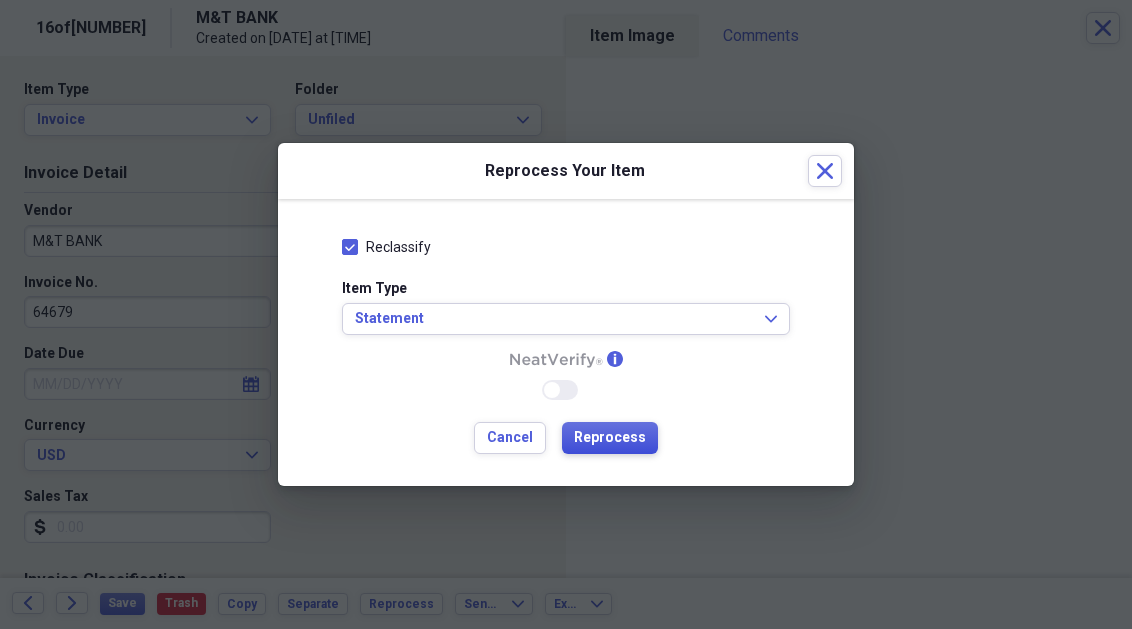 click on "Reprocess" at bounding box center [610, 438] 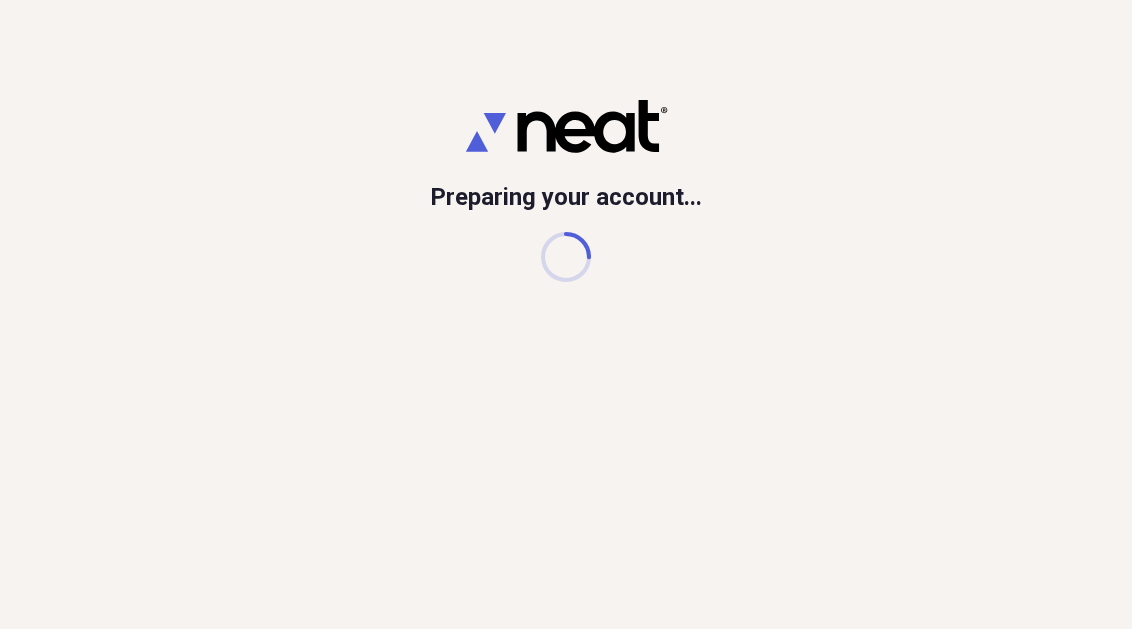 scroll, scrollTop: 0, scrollLeft: 0, axis: both 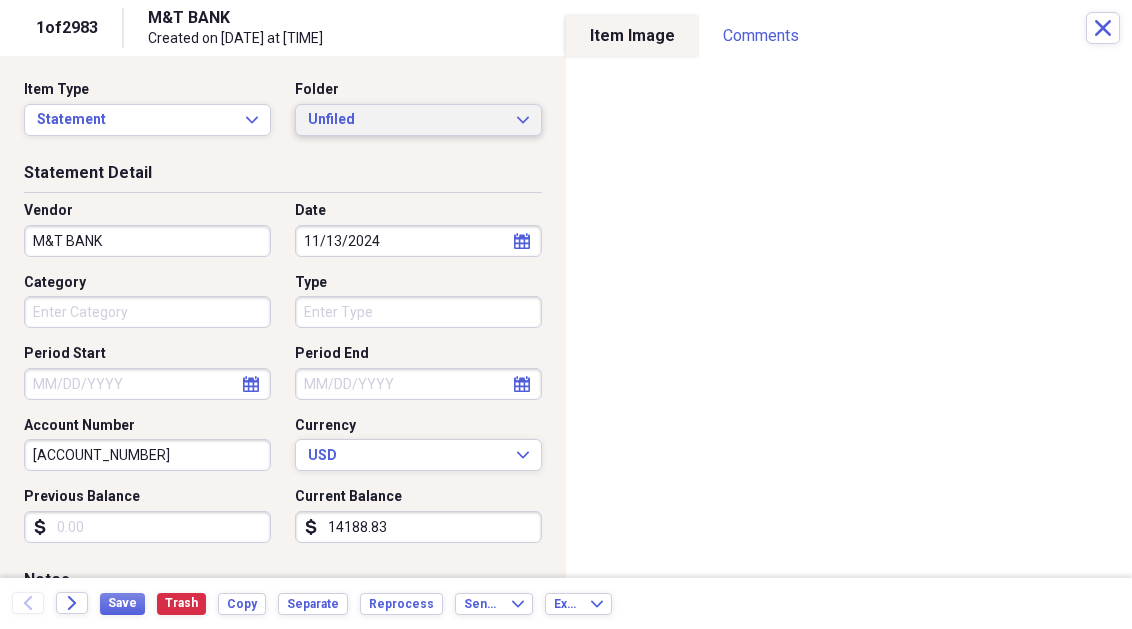 click on "Unfiled" at bounding box center (406, 120) 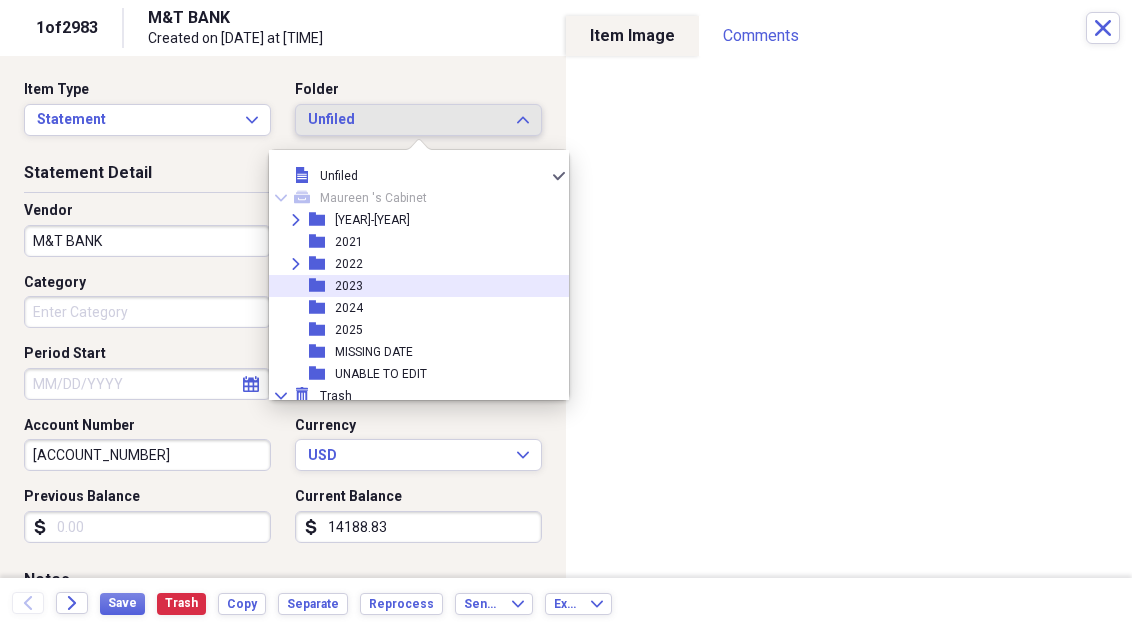 click on "folder 2023" at bounding box center [411, 286] 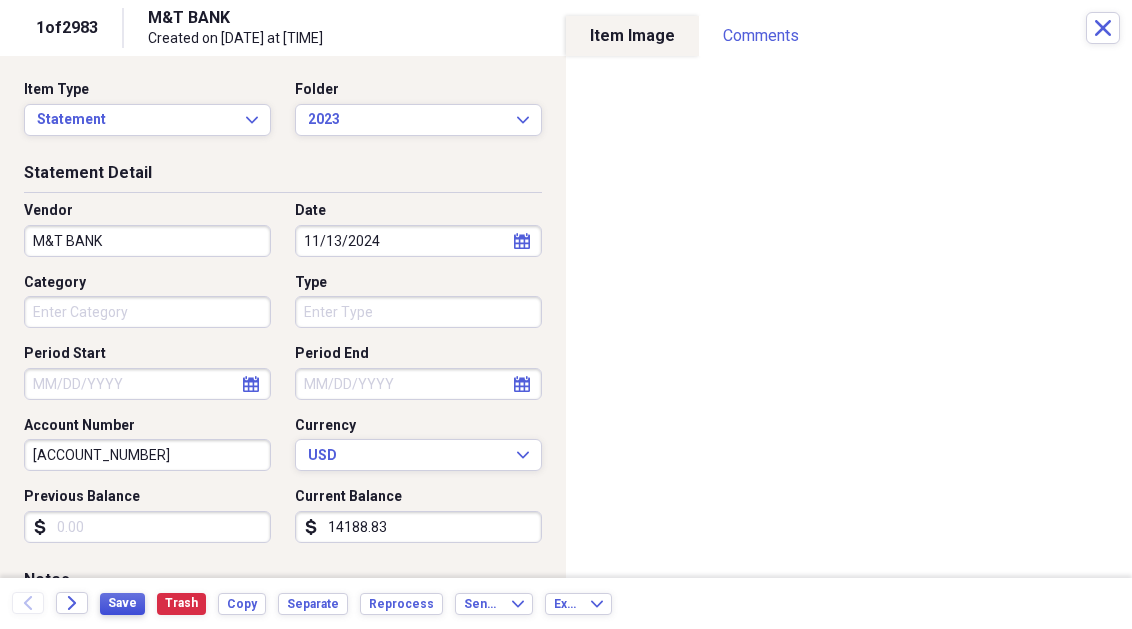 click on "Save" at bounding box center [122, 603] 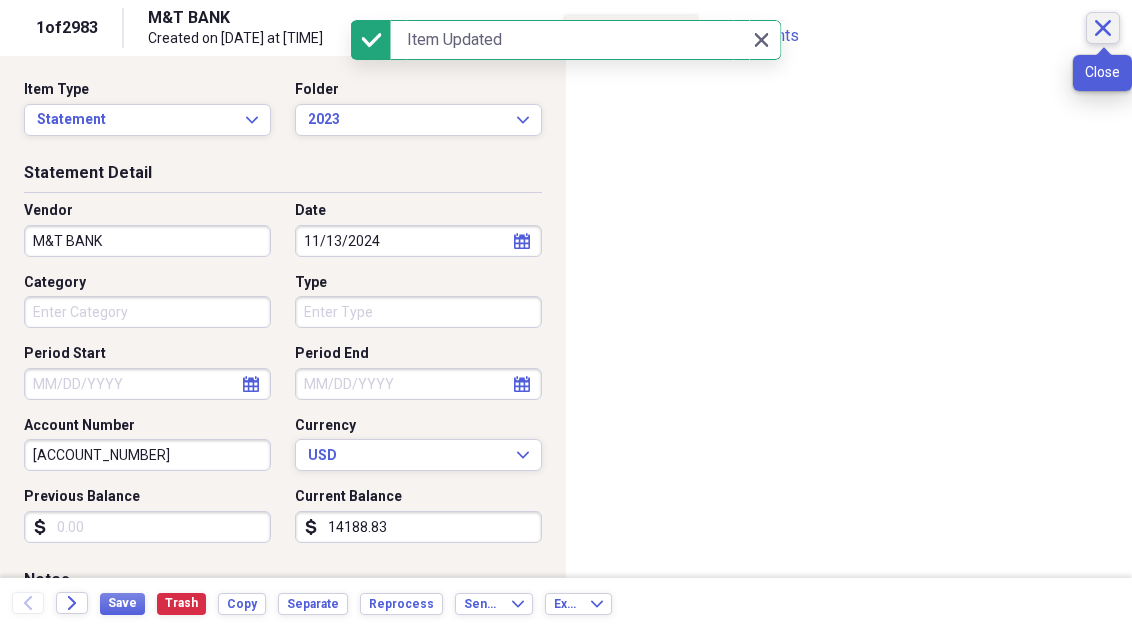 click on "Close" 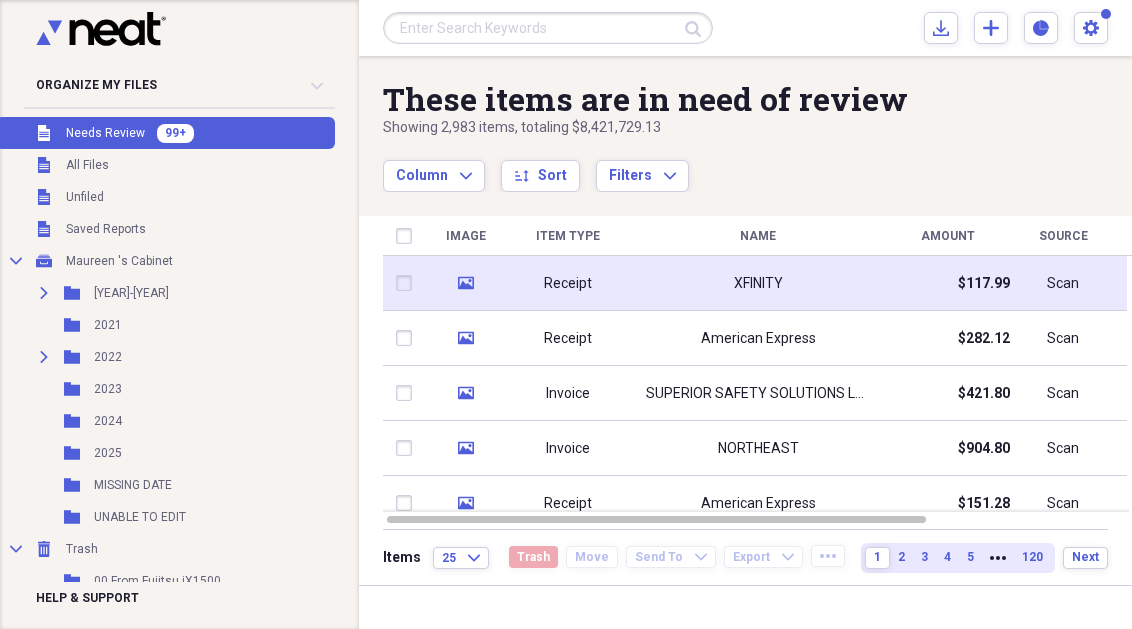 click on "Receipt" at bounding box center (568, 284) 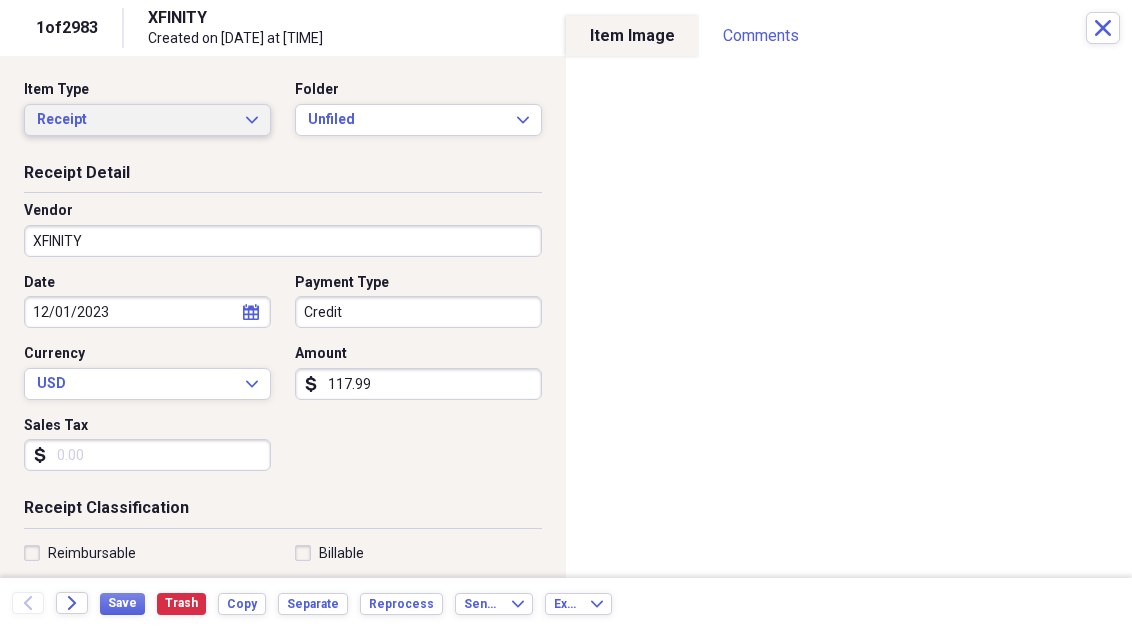 click on "Receipt" at bounding box center [135, 120] 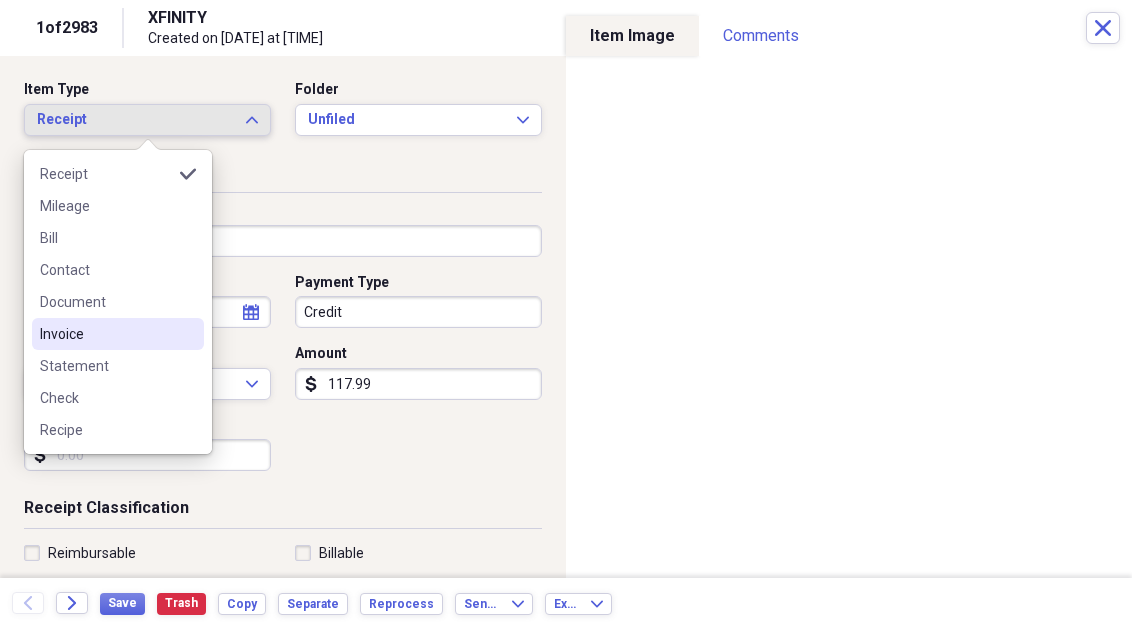 click on "Invoice" at bounding box center (106, 334) 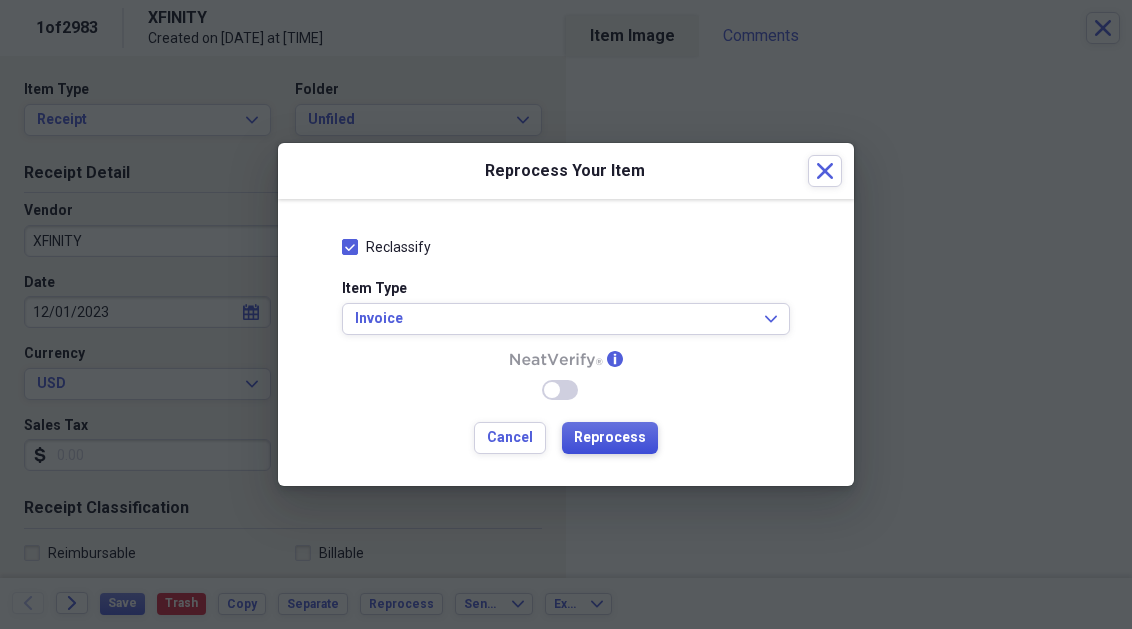 click on "Reprocess" at bounding box center [610, 438] 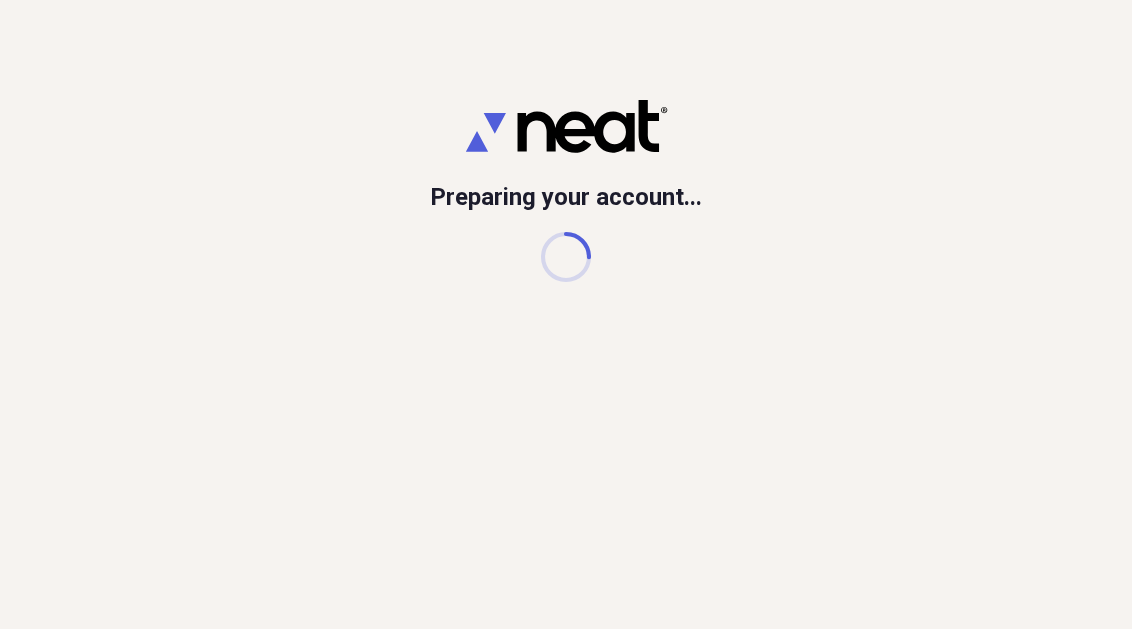 scroll, scrollTop: 0, scrollLeft: 0, axis: both 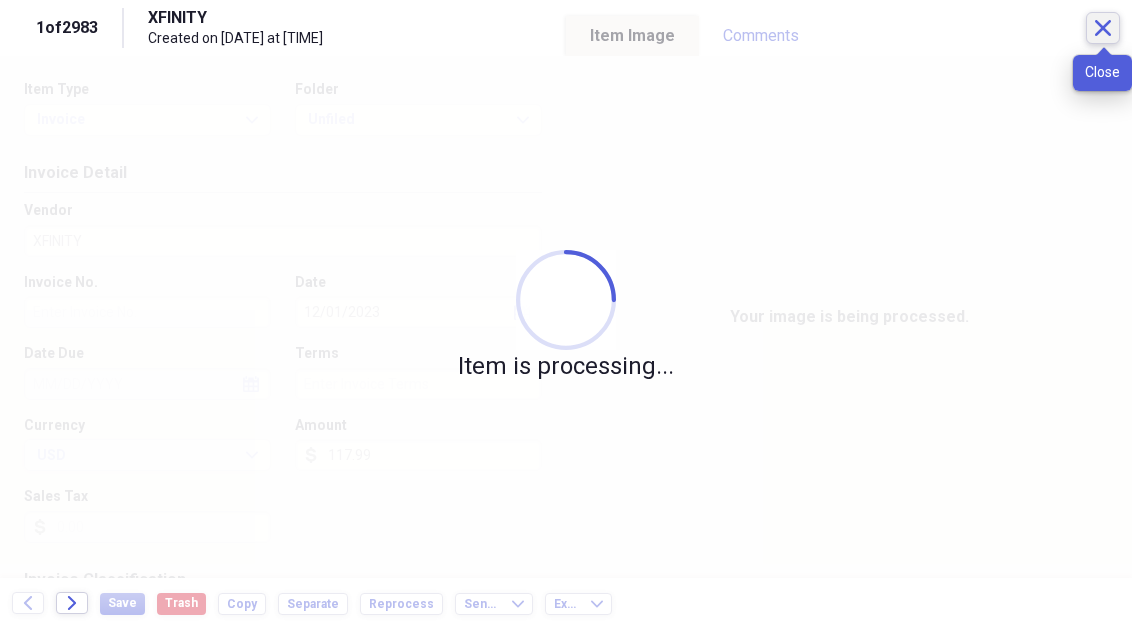 click 